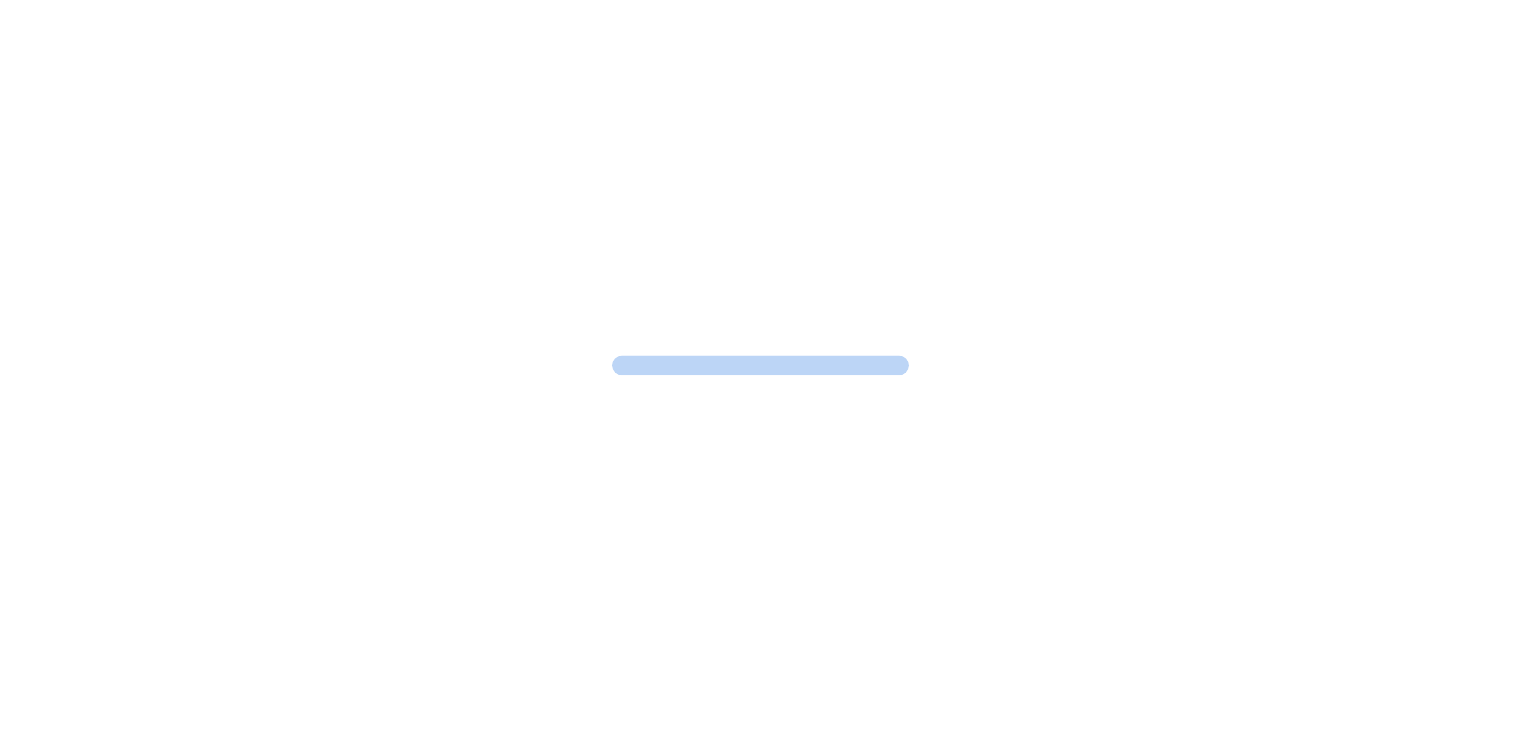 scroll, scrollTop: 0, scrollLeft: 0, axis: both 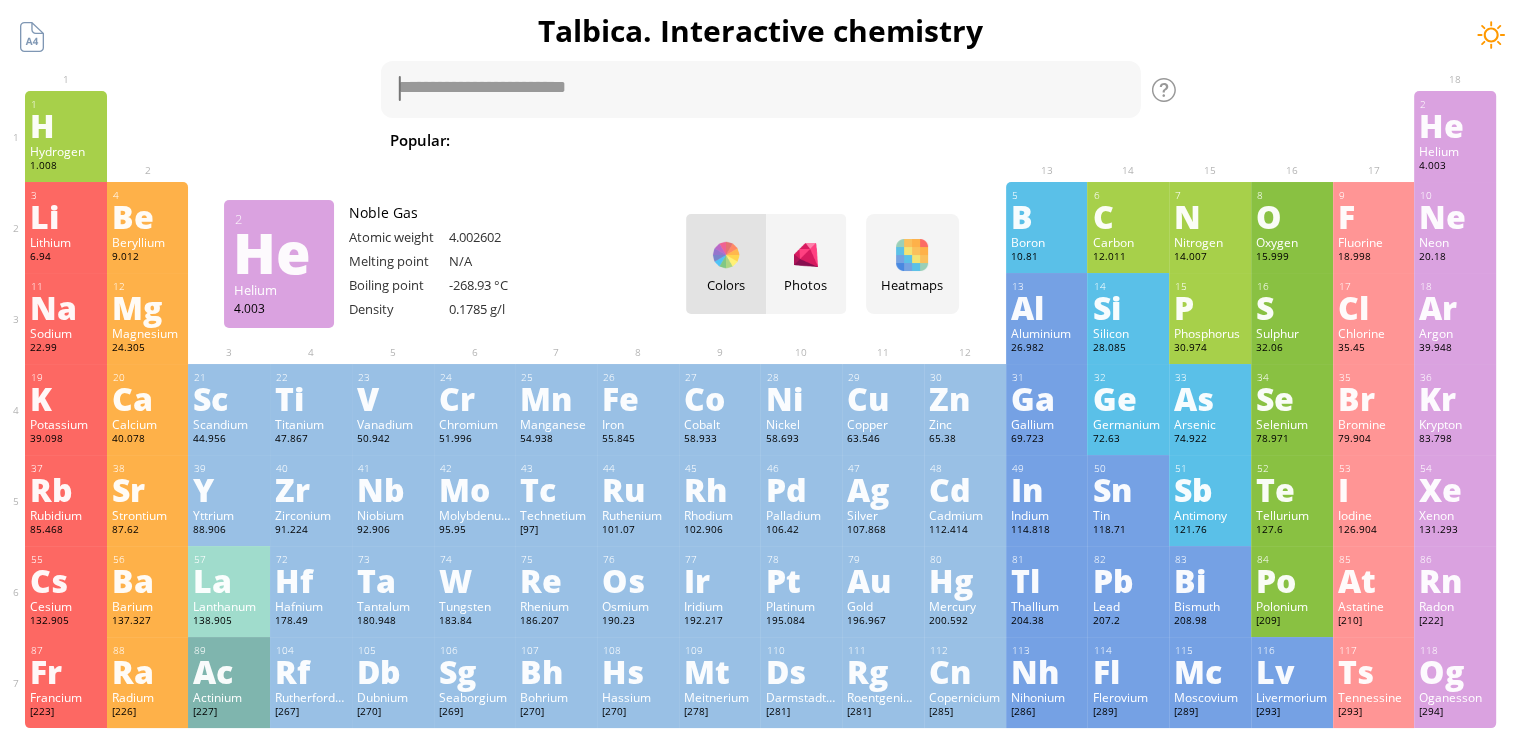 click at bounding box center [1491, 35] 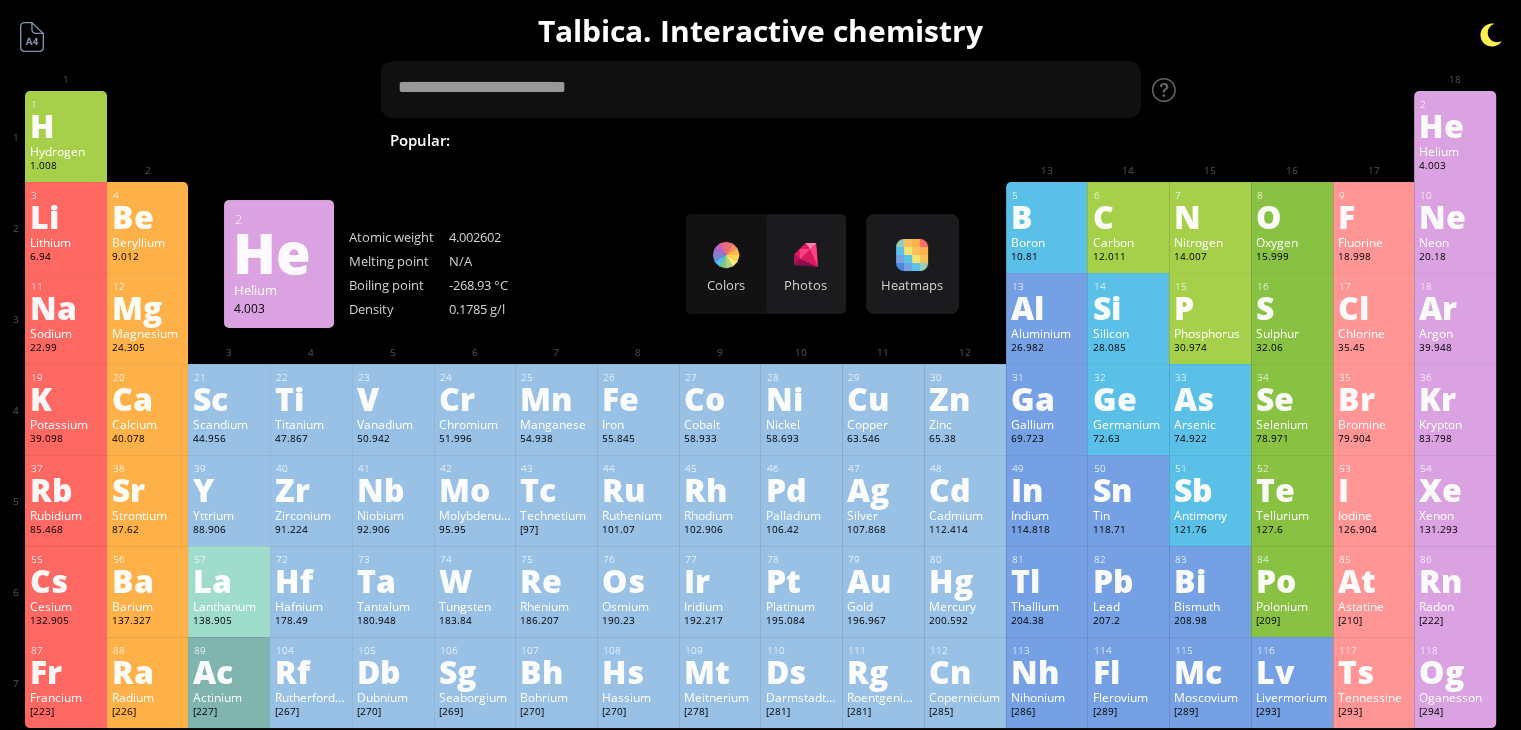 click at bounding box center [1491, 35] 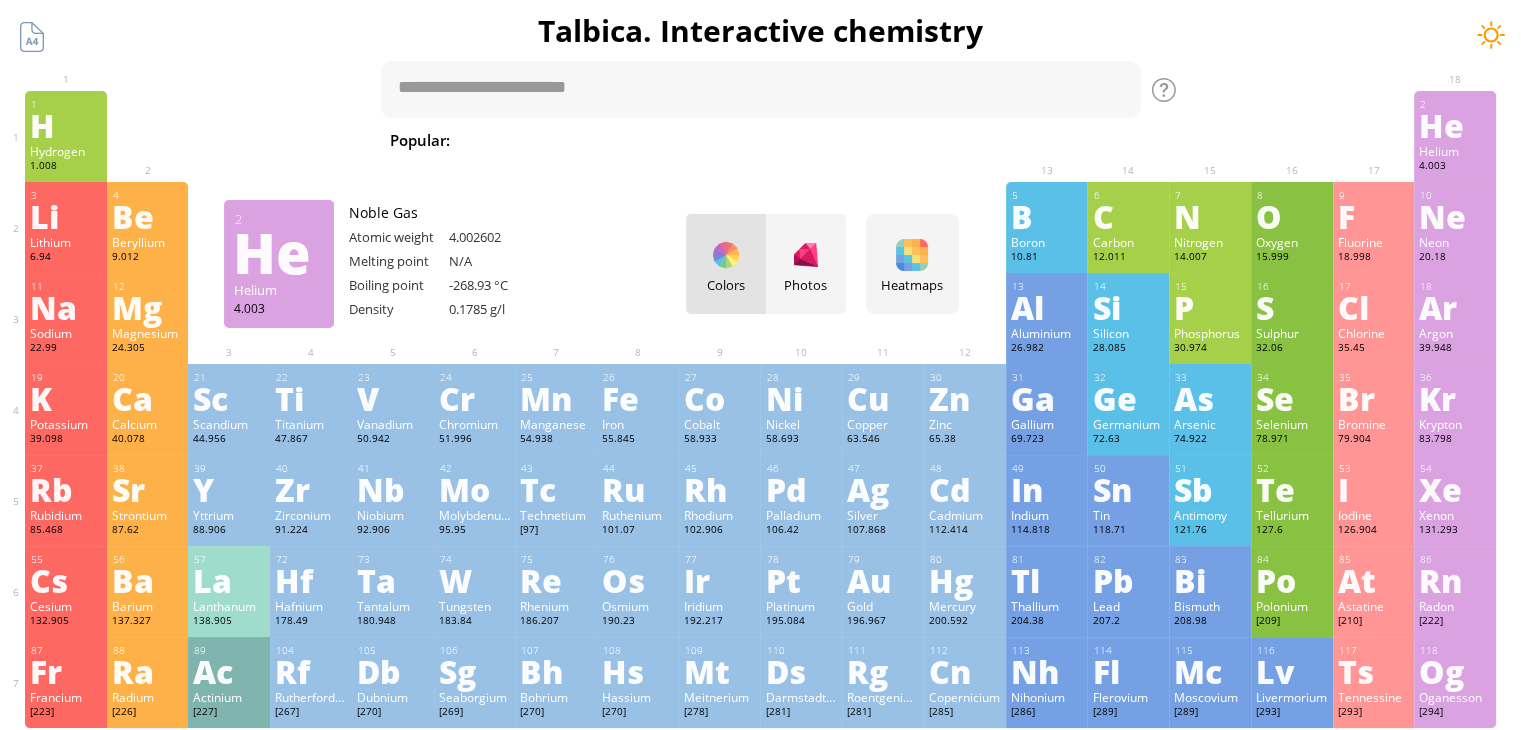 click at bounding box center [1491, 35] 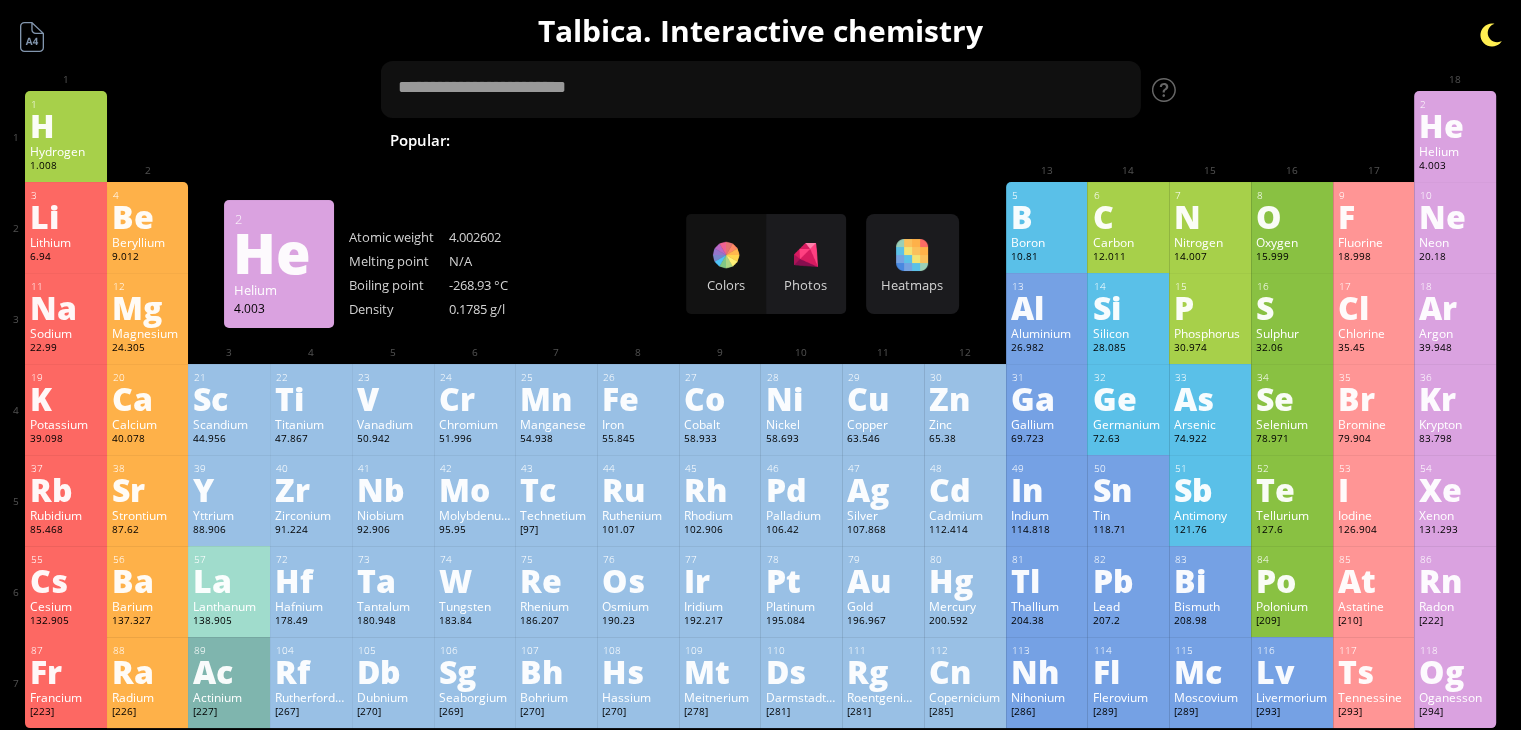 click at bounding box center [1491, 35] 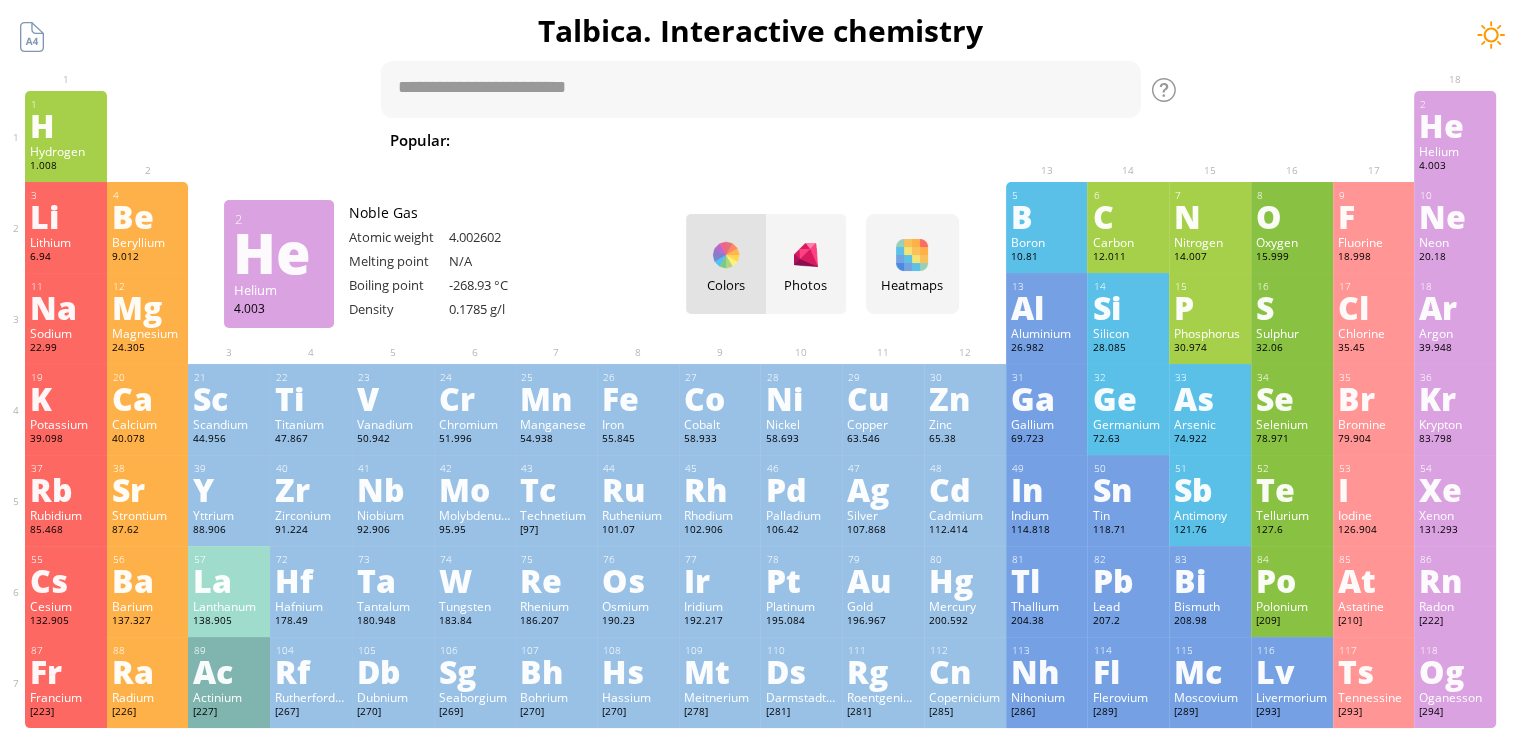 click at bounding box center [1491, 35] 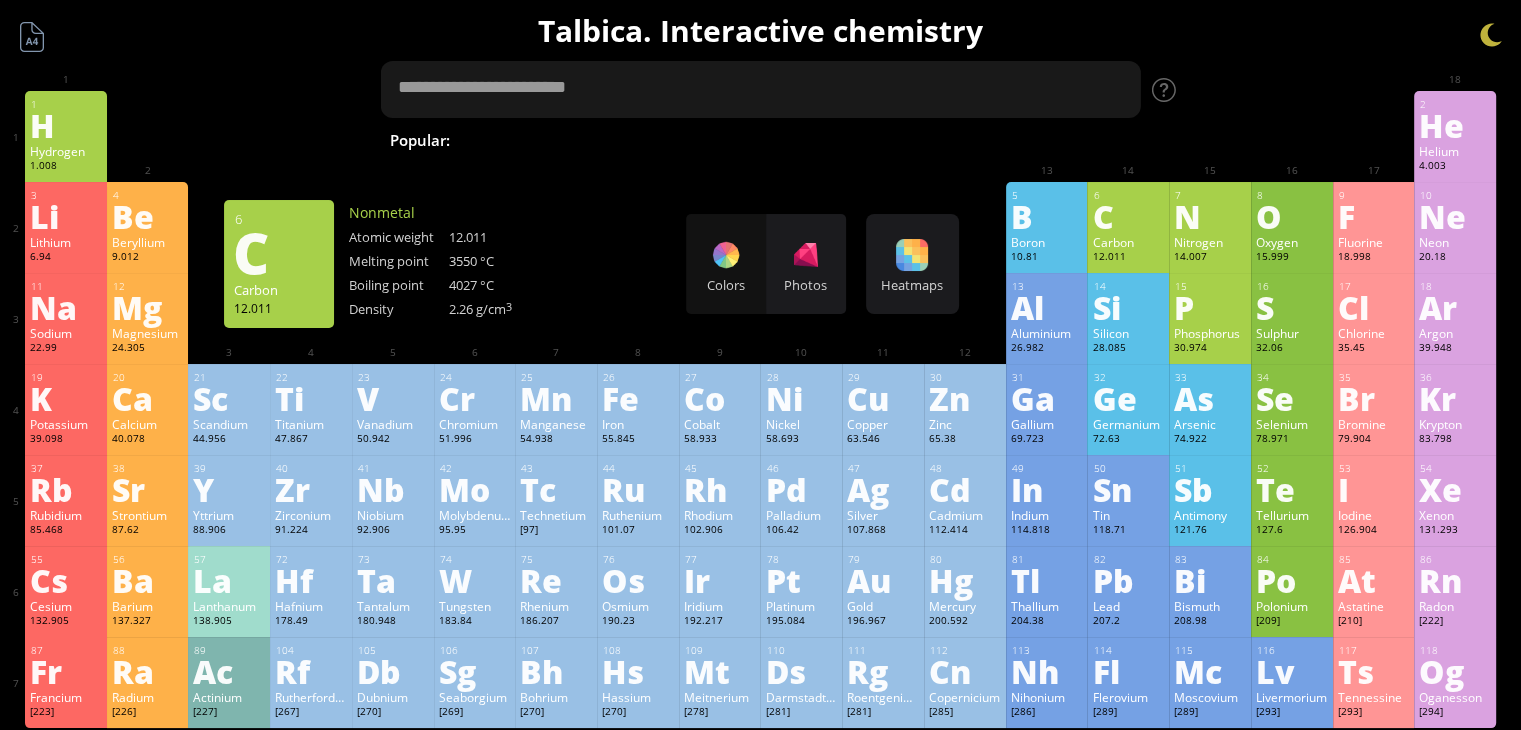 click at bounding box center [760, 89] 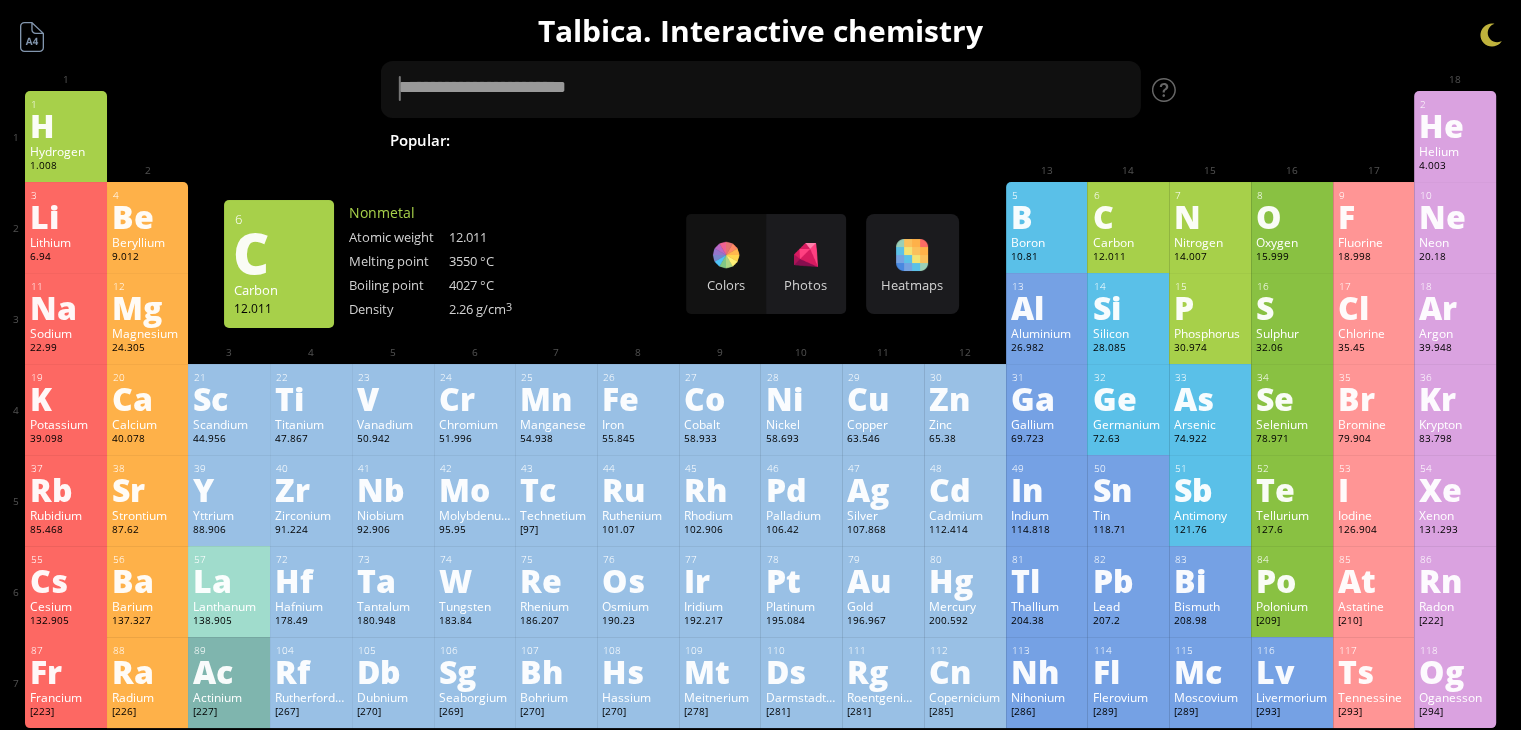 click on "Methane" at bounding box center [963, 140] 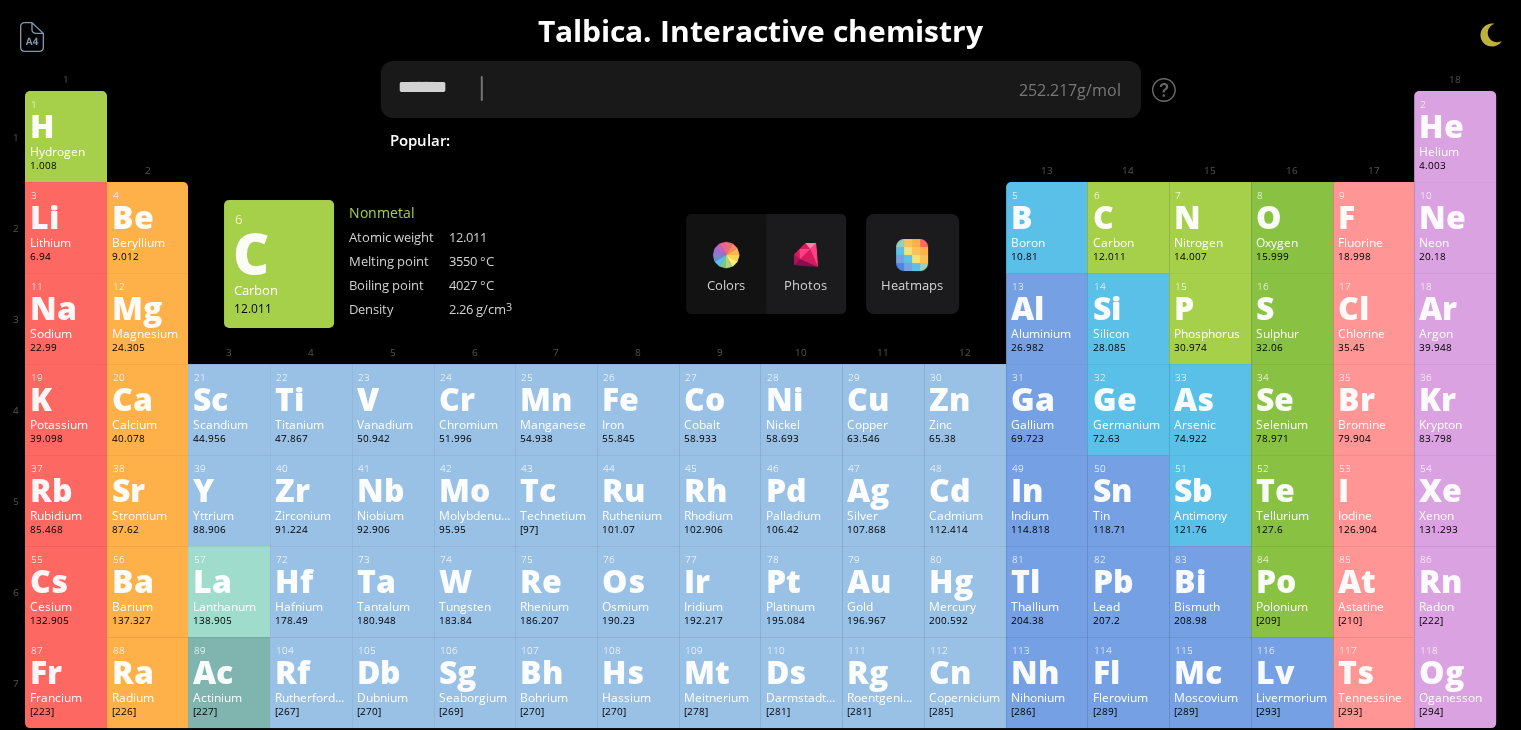 type on "*******" 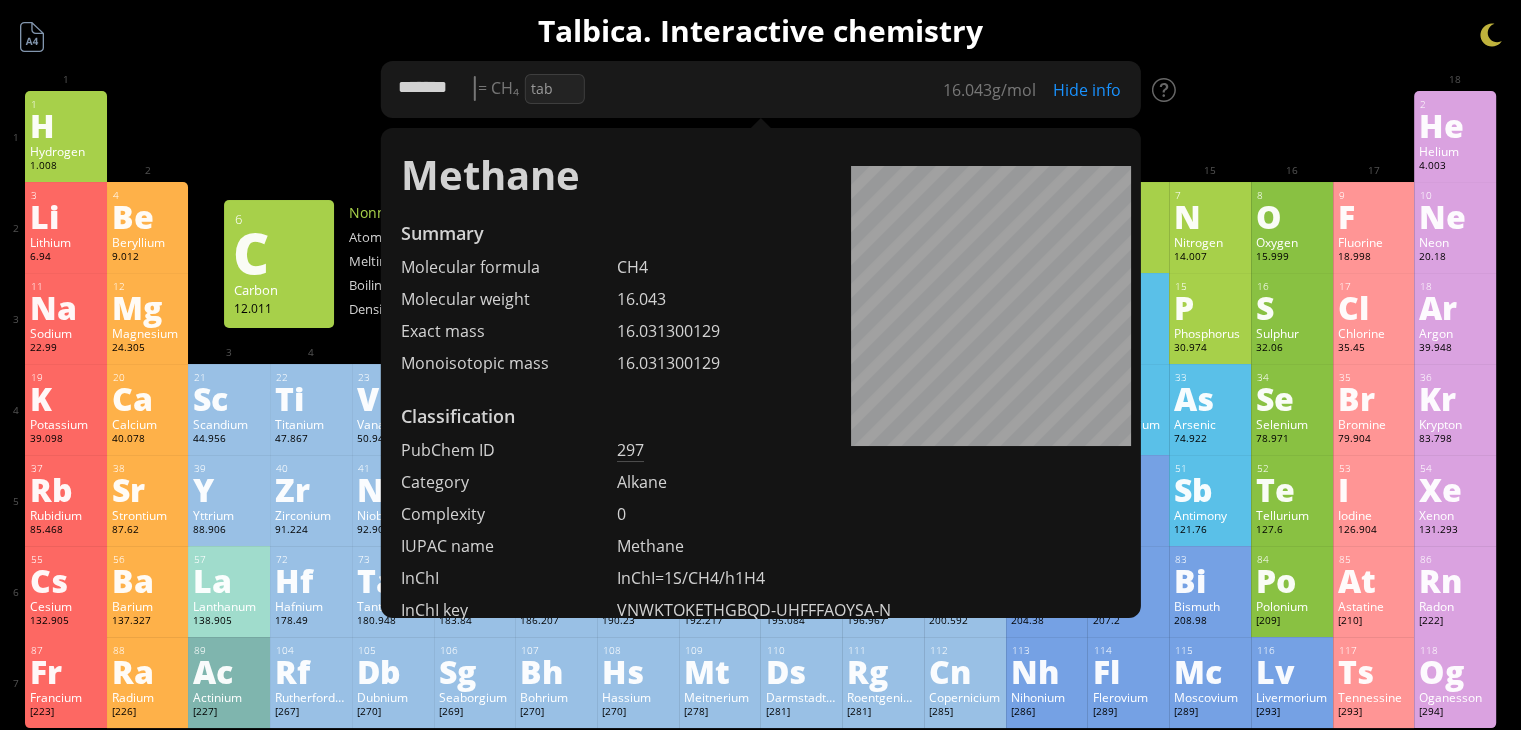 drag, startPoint x: 691, startPoint y: 99, endPoint x: 385, endPoint y: 120, distance: 306.71973 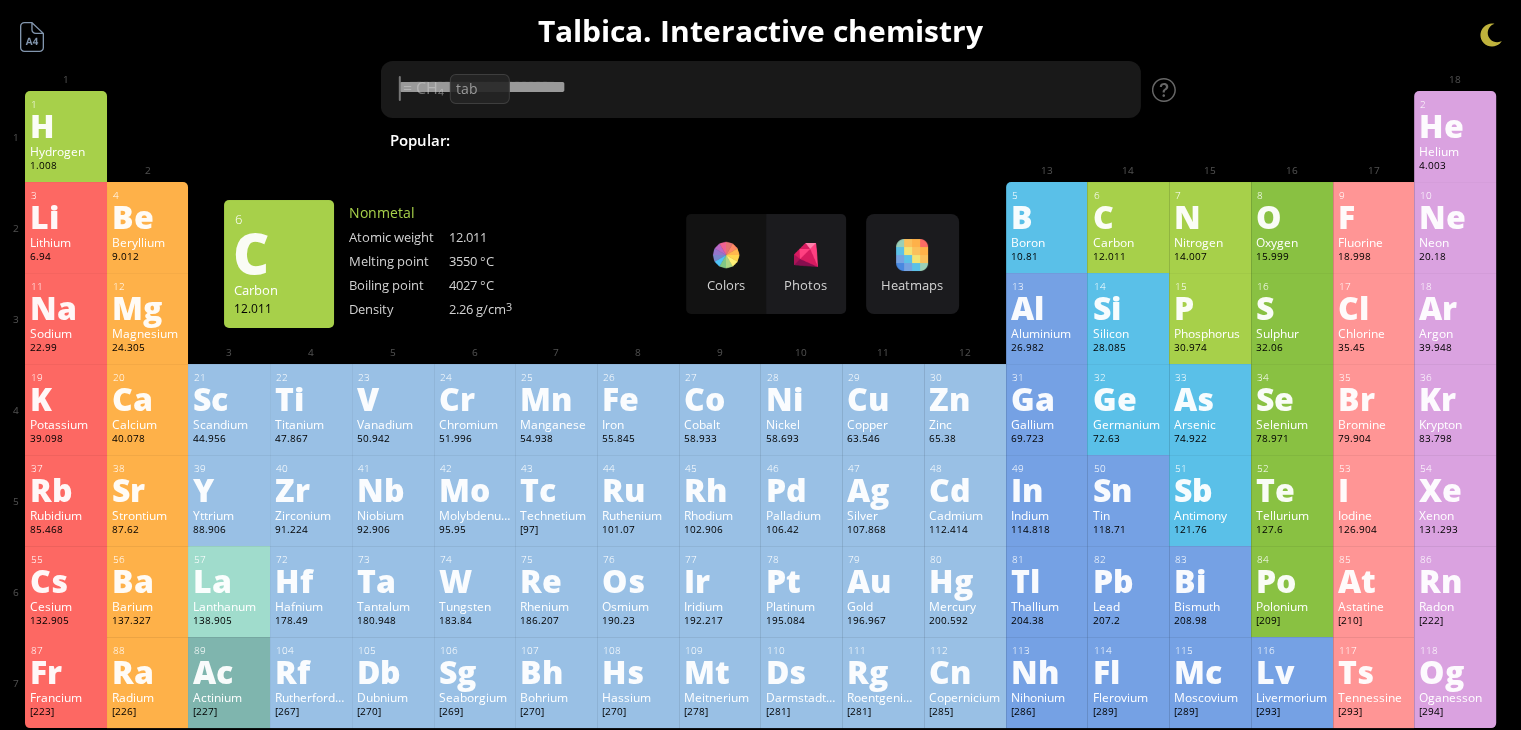 type on "*******" 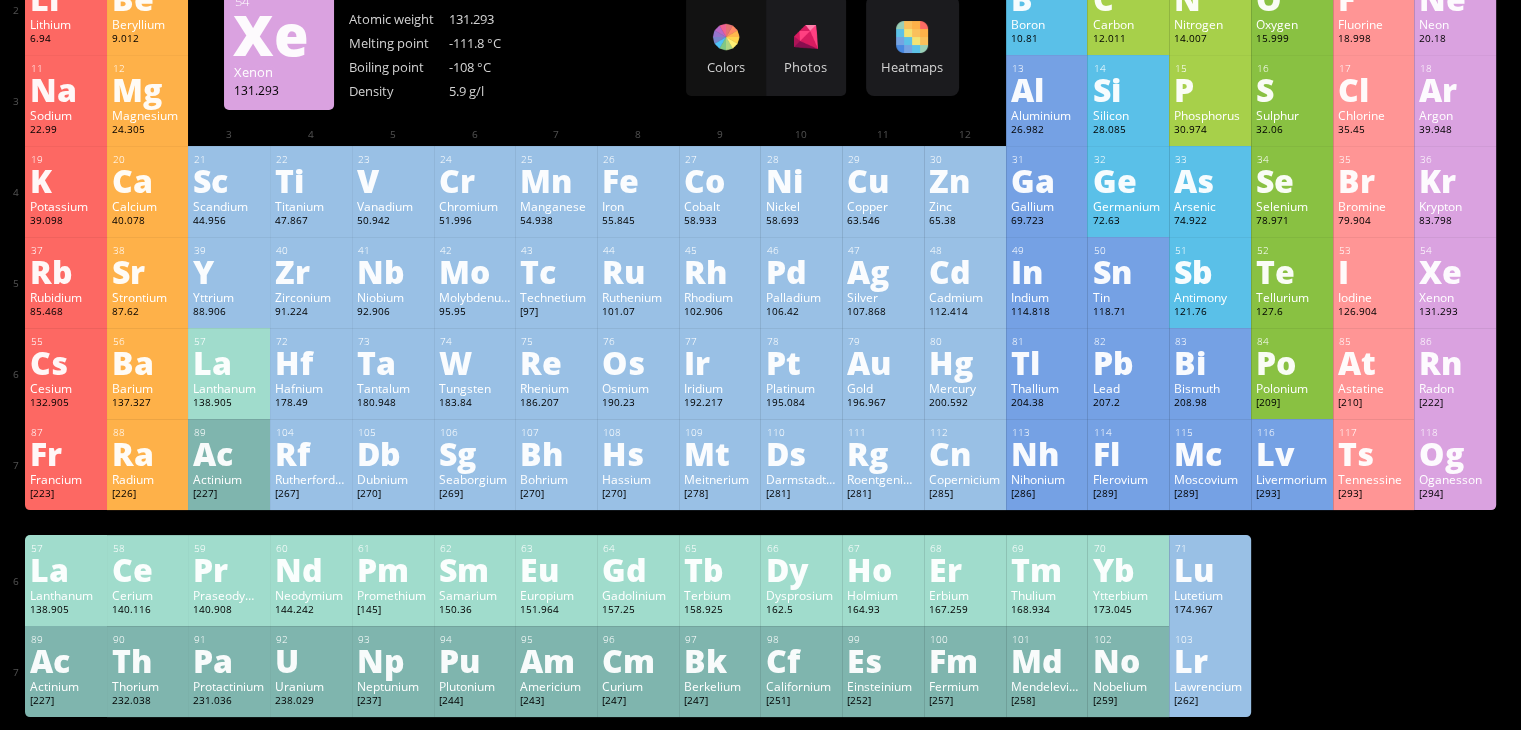 scroll, scrollTop: 214, scrollLeft: 0, axis: vertical 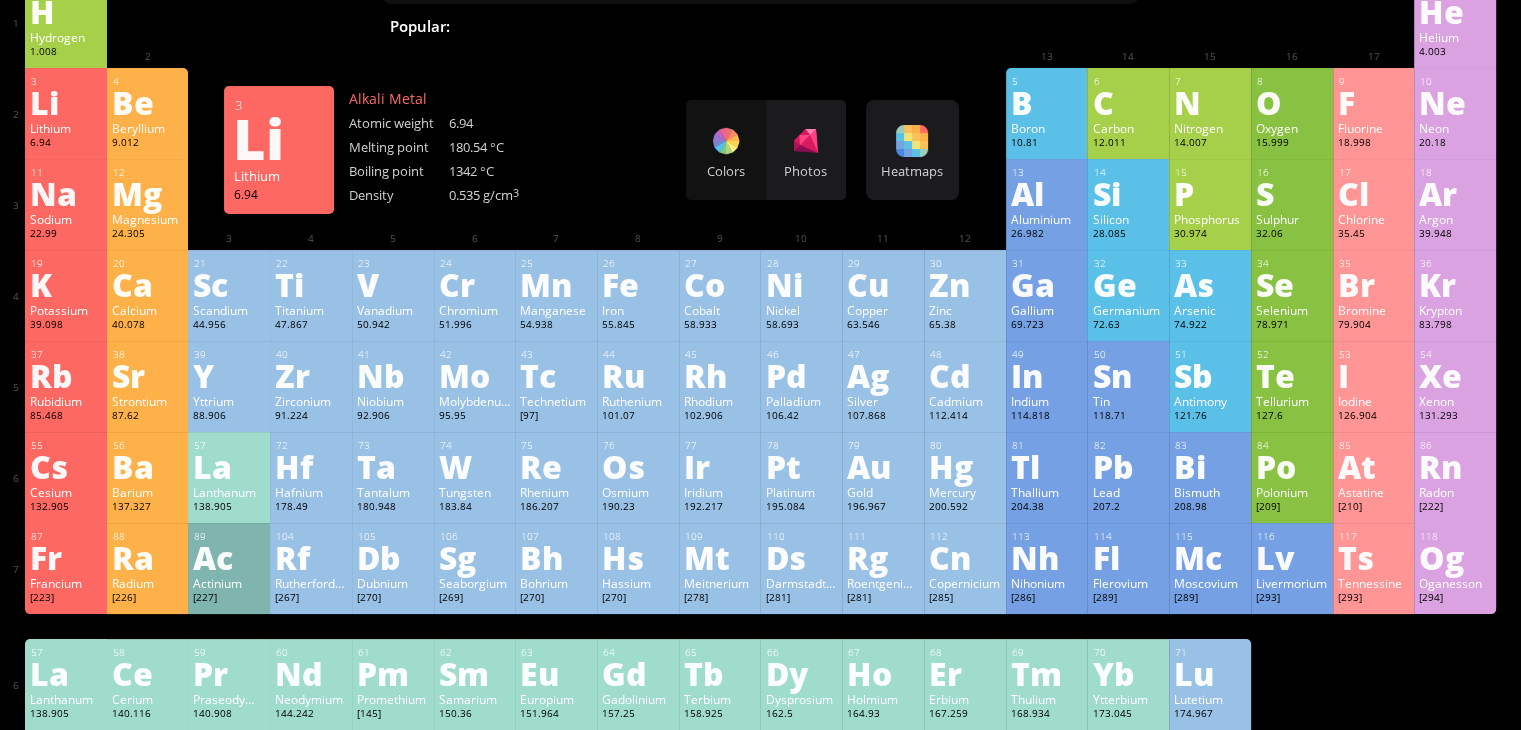 click on "Li" at bounding box center (66, 102) 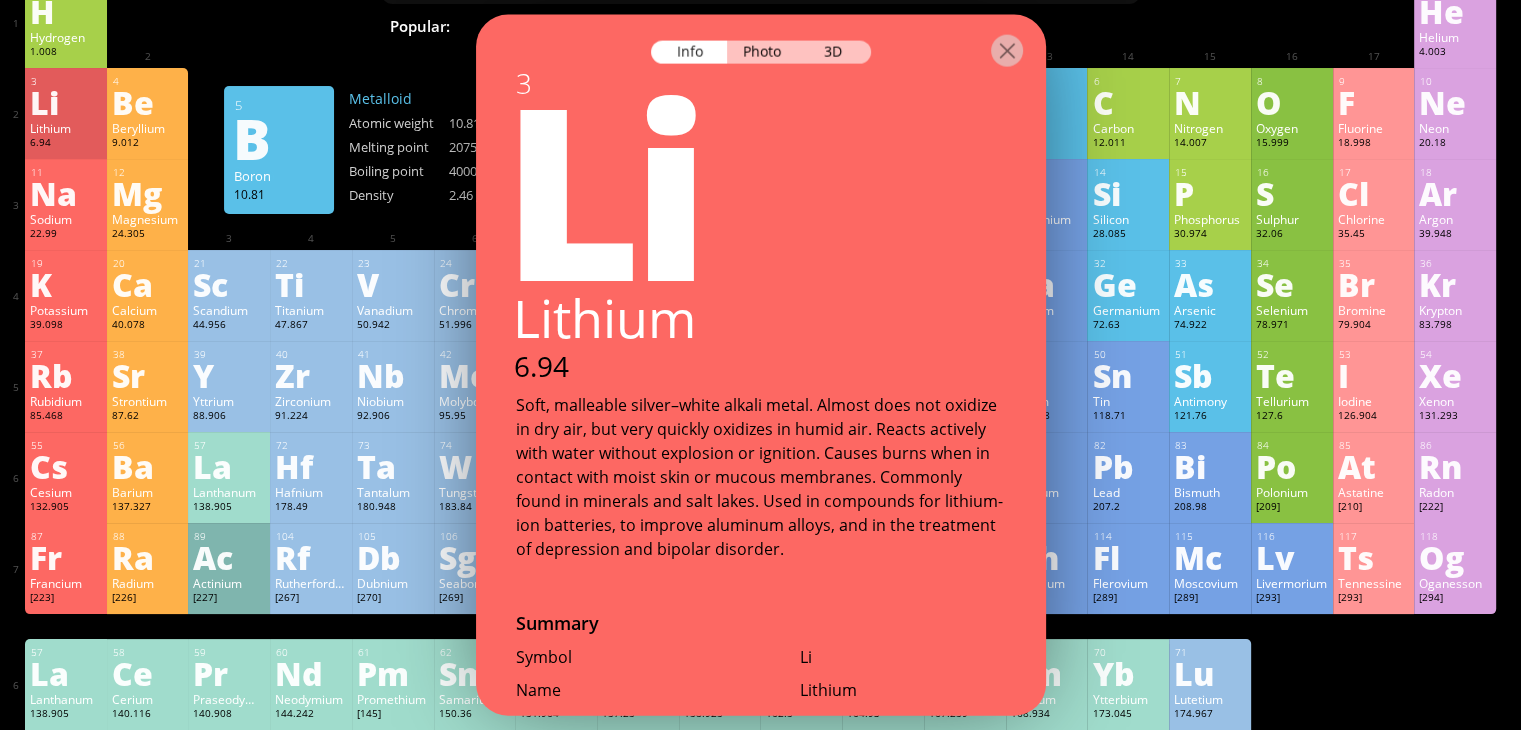 drag, startPoint x: 1032, startPoint y: 137, endPoint x: 1036, endPoint y: 238, distance: 101.07918 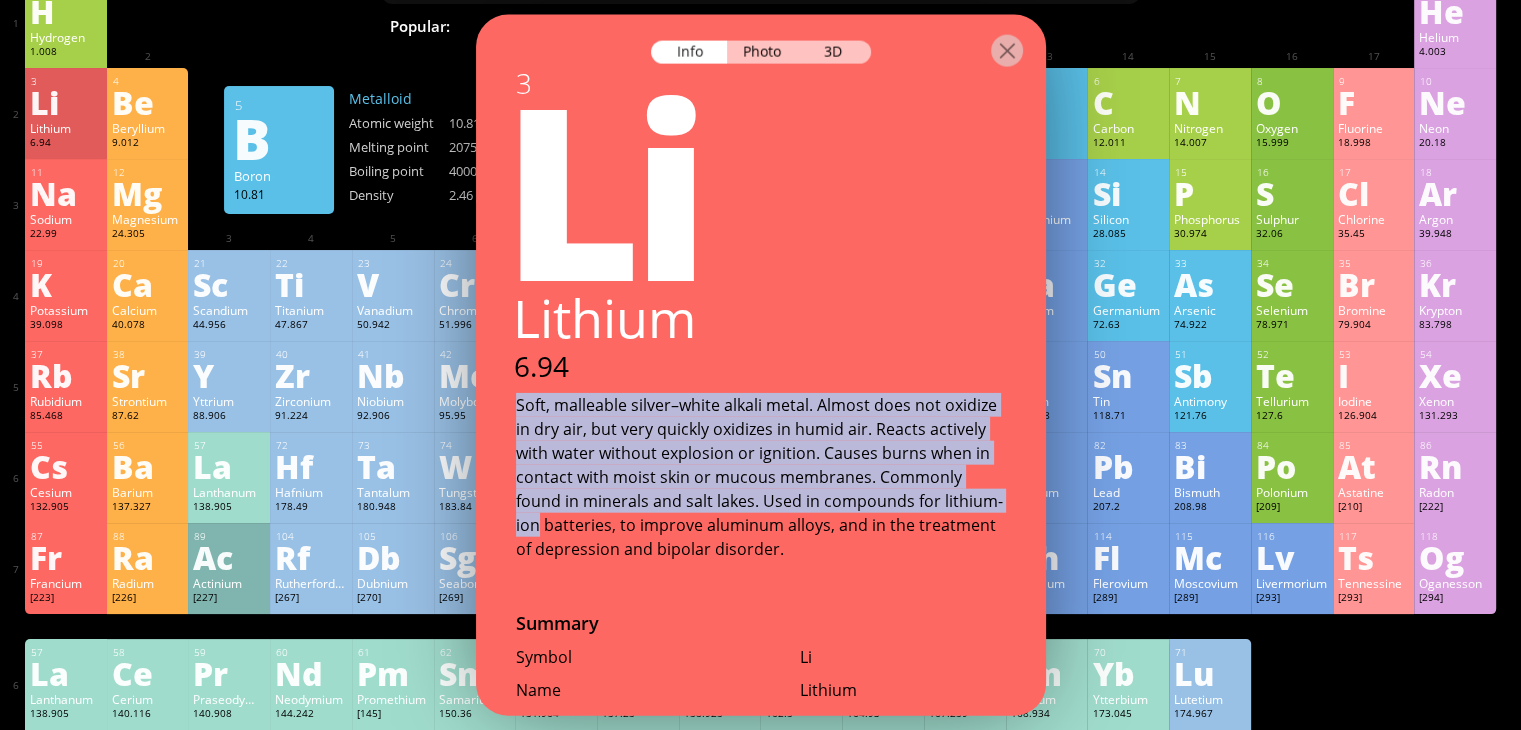 drag, startPoint x: 996, startPoint y: 498, endPoint x: 996, endPoint y: 381, distance: 117 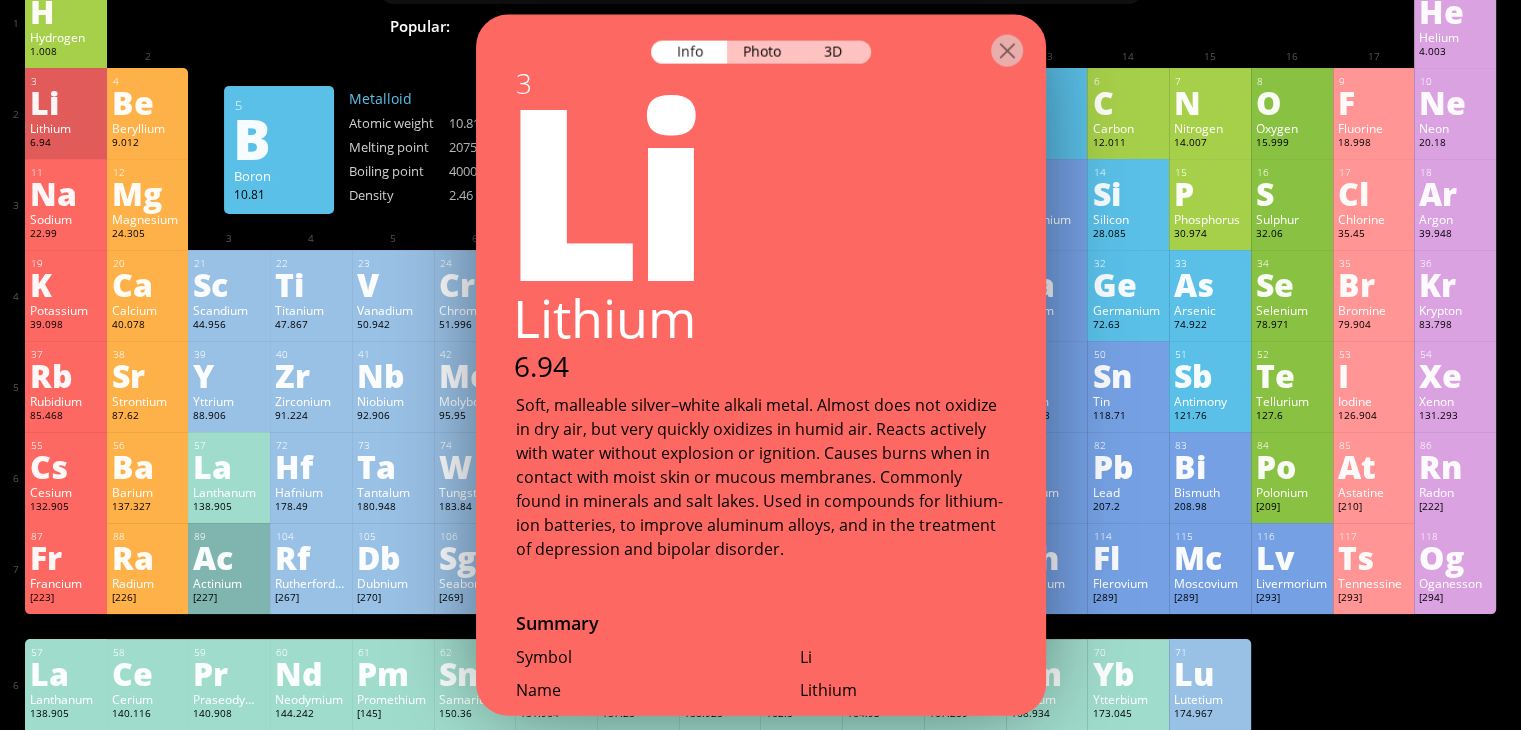 click on "3 Li Lithium 6.94 Soft, malleable silver–white alkali metal. Almost does not oxidize in dry air, but very quickly oxidizes in humid air. Reacts actively with water without explosion or ignition. Causes burns when in contact with moist skin or mucous membranes. Commonly found in minerals and salt lakes. Used in compounds for lithium-ion batteries, to improve aluminum alloys, and in the treatment of depression and bipolar disorder. Summary Symbol Li Name Lithium Latin name Lithium Chemical category Alkali Metal Atomic weight m a 6.94 Atomic number Z 3 Period 2 Group 1 Block s Oxidation states −1,  +1 Color Silver Discovery 1817 in Sweden Atomic properties [He]2s 1 1s 2 2s 1 Short Full 7 Li Electrons E 3 e – Protons Z 3 p + Neutrons N 4 n 0 } 7 nucleons Mass number A 7 Electrons per Shell 2, 1 Term symbol 2 S 1/2 Radius: Atomic r ion 167 pm Covalent r cov 128 pm Van der Waals r VdW 182 pm Atomic radius 167 pm Covalent radius 128 pm Van der Waals radius 182 pm Thermal properties Phase Solid Melting point T" at bounding box center (761, 365) 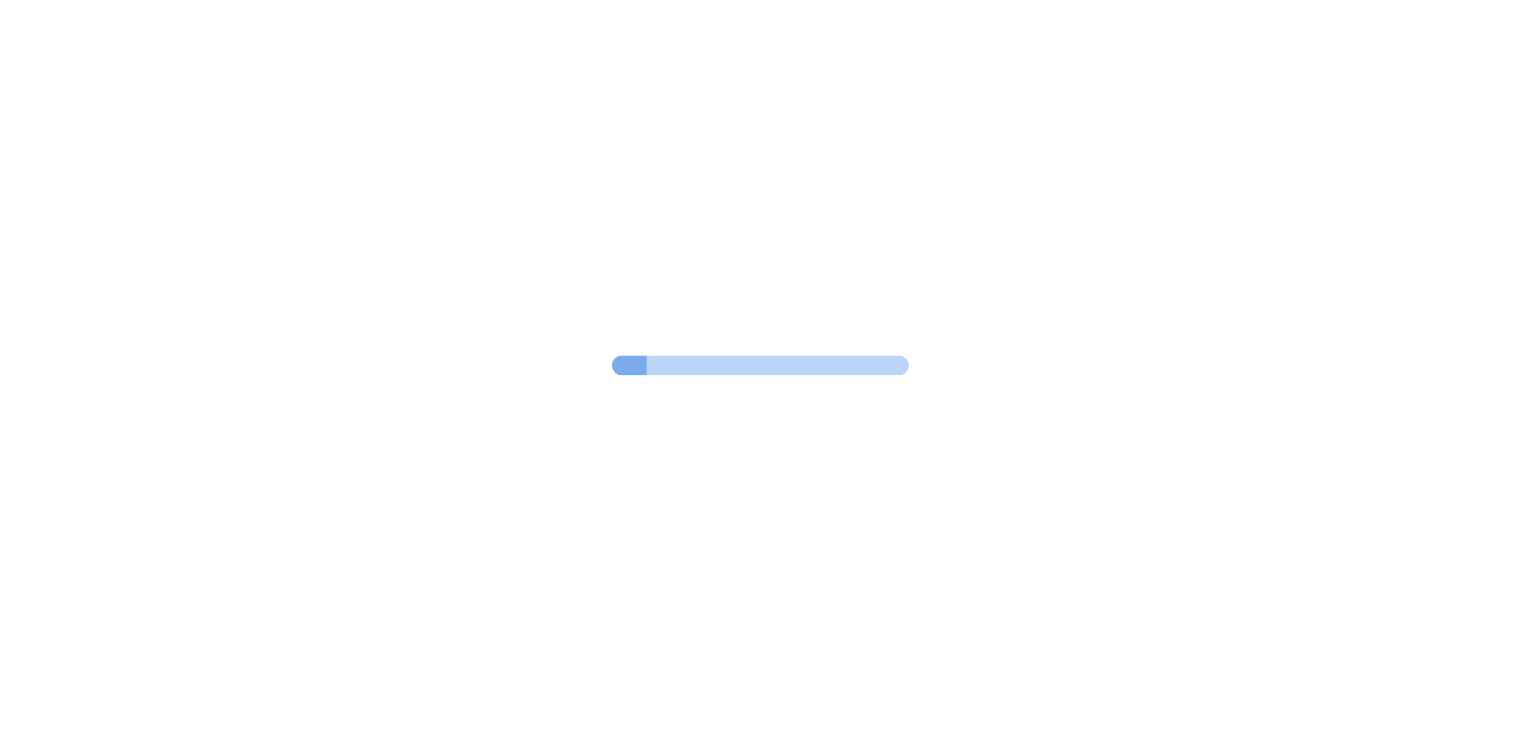 scroll, scrollTop: 0, scrollLeft: 0, axis: both 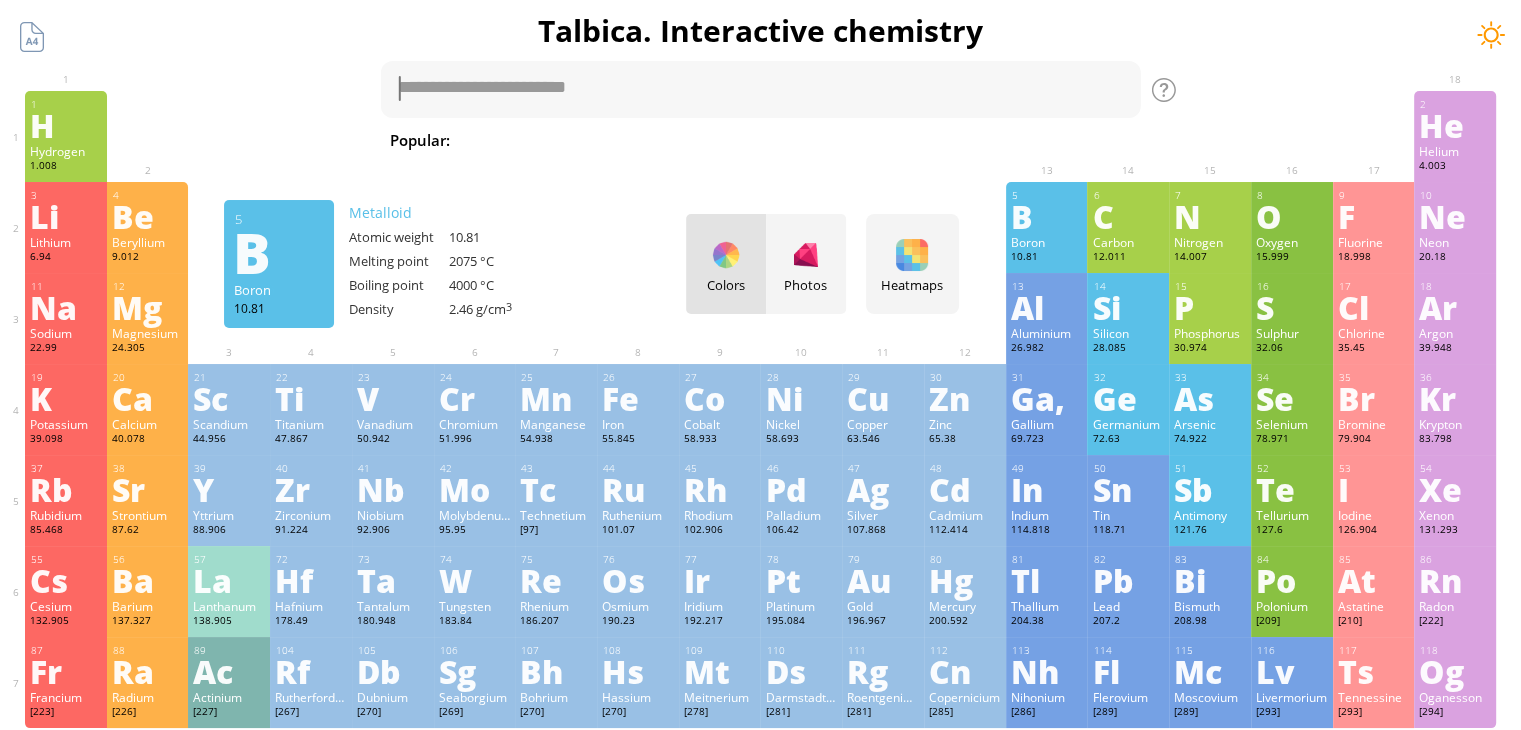 click at bounding box center [1491, 35] 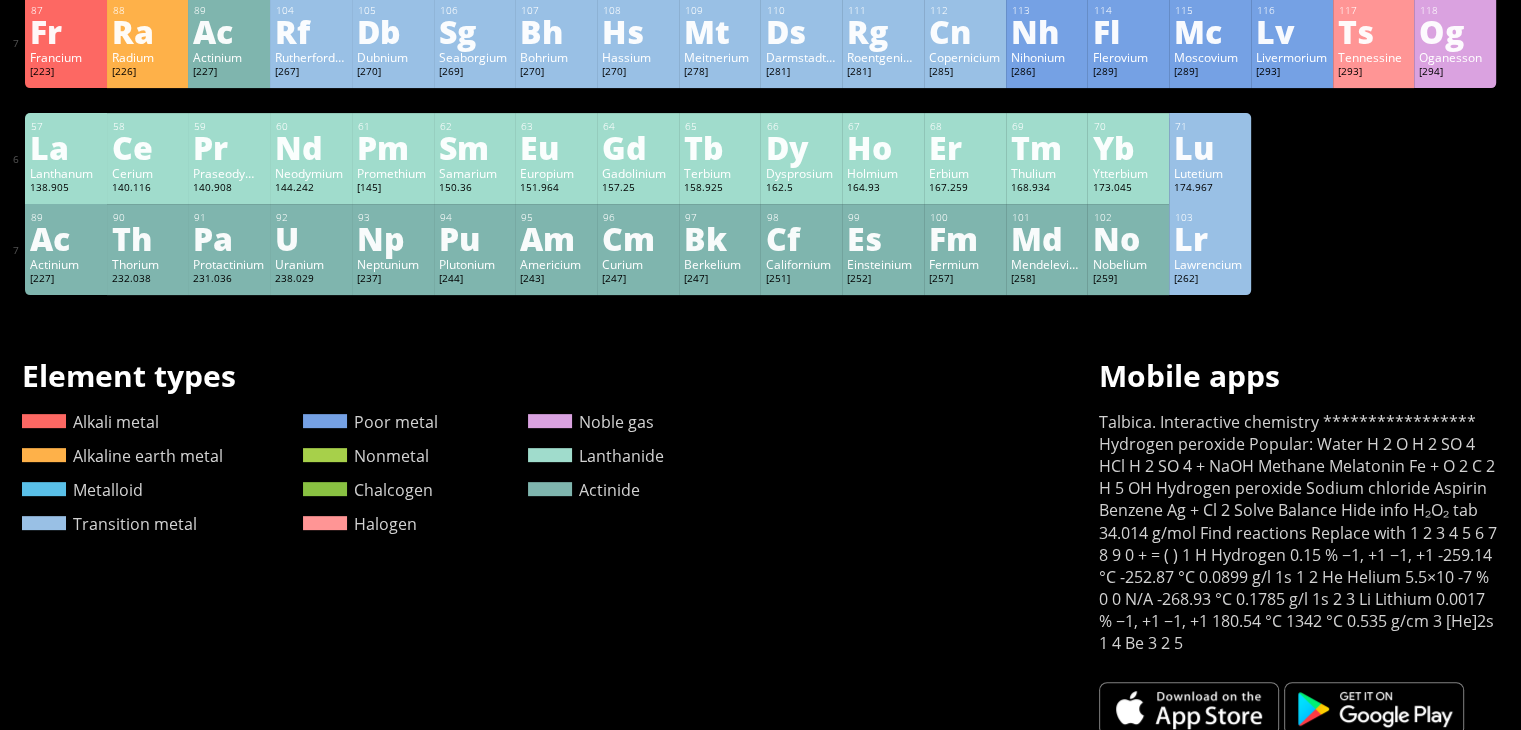 scroll, scrollTop: 636, scrollLeft: 0, axis: vertical 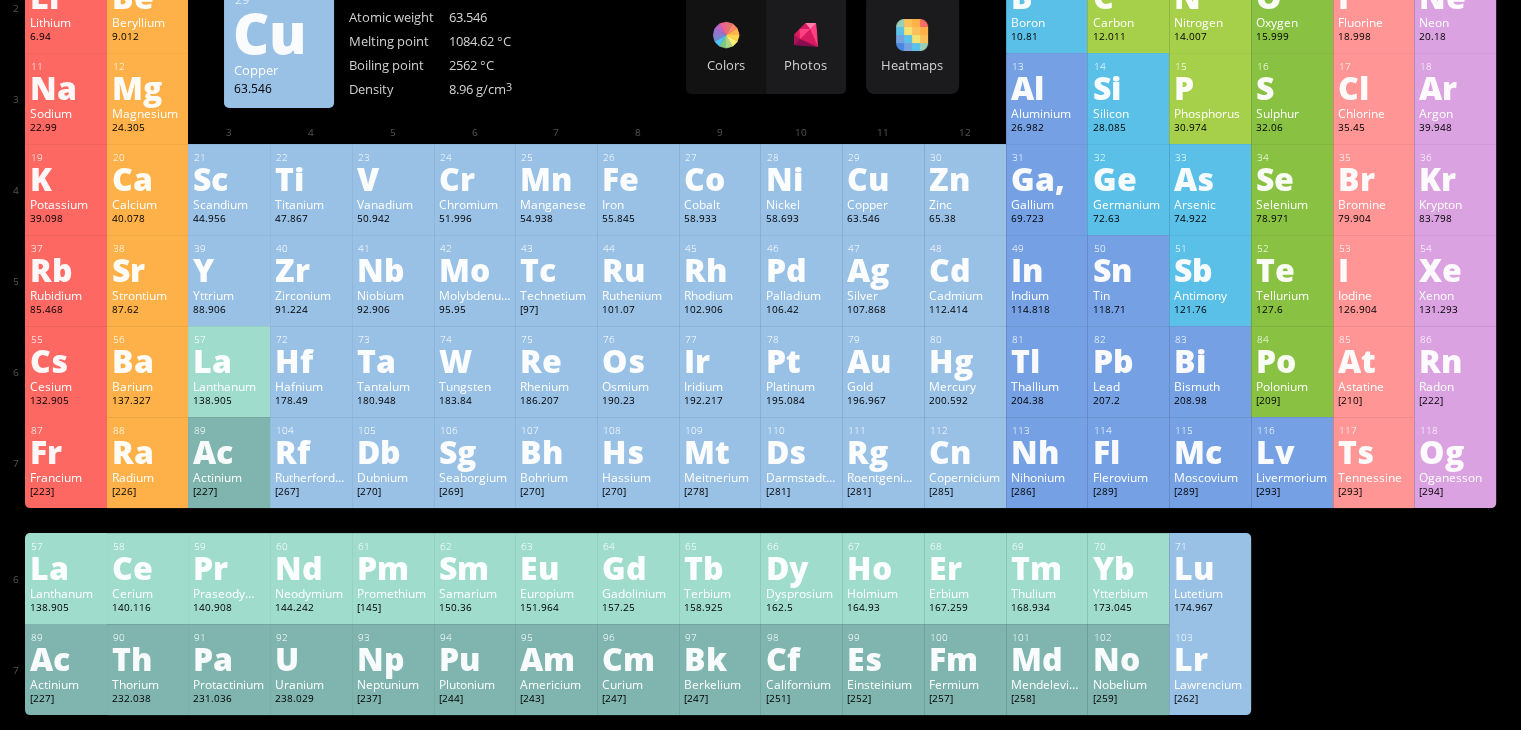 click on "Cu" at bounding box center [883, 178] 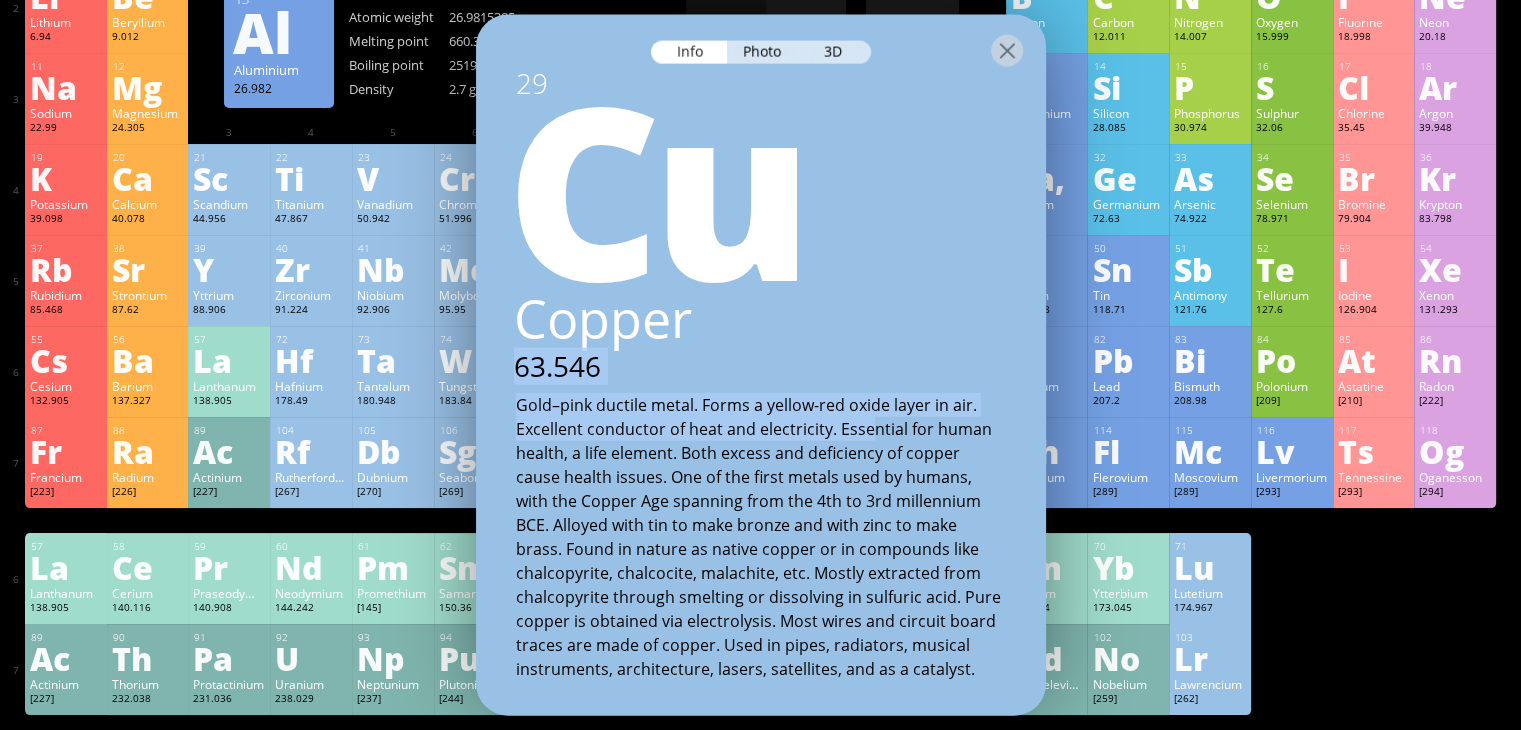 drag, startPoint x: 872, startPoint y: 432, endPoint x: 875, endPoint y: 331, distance: 101.04455 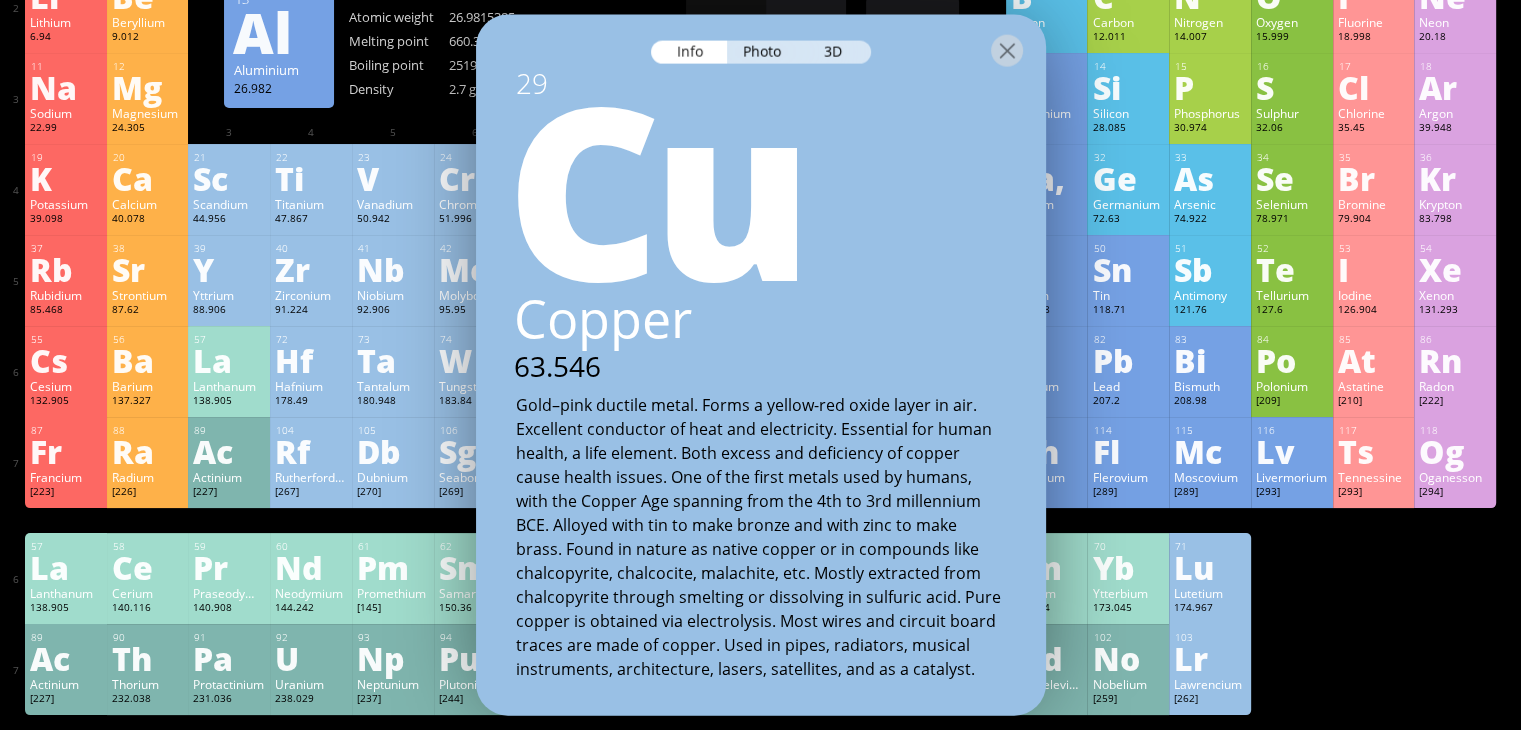 click on "29 Cu Copper 63.546 Gold–pink ductile metal. Forms a yellow-red oxide layer in air. Excellent conductor of heat and electricity. Essential for human health, a life element. Both excess and deficiency of copper cause health issues. One of the first metals used by humans, with the Copper Age spanning from the 4th to 3rd millennium BCE. Alloyed with tin to make bronze and with zinc to make brass. Found in nature as native copper or in compounds like chalcopyrite, chalcocite, malachite, etc. Mostly extracted from chalcopyrite through smelting or dissolving in sulfuric acid. Pure copper is obtained via electrolysis. Most wires and circuit board traces are made of copper. Used in pipes, radiators, musical instruments, architecture, lasers, satellites, and as a catalyst. Summary Symbol Cu Name Copper Latin name Cuprum Chemical category Transition Metal Atomic weight m a 63.546 Atomic number Z 29 Period 4 Group 11 Block d Oxidation states −2, 0, +1, +2 , +3, +4 Color Copper Discovery 8000 BC Atomic properties 1" at bounding box center (761, 365) 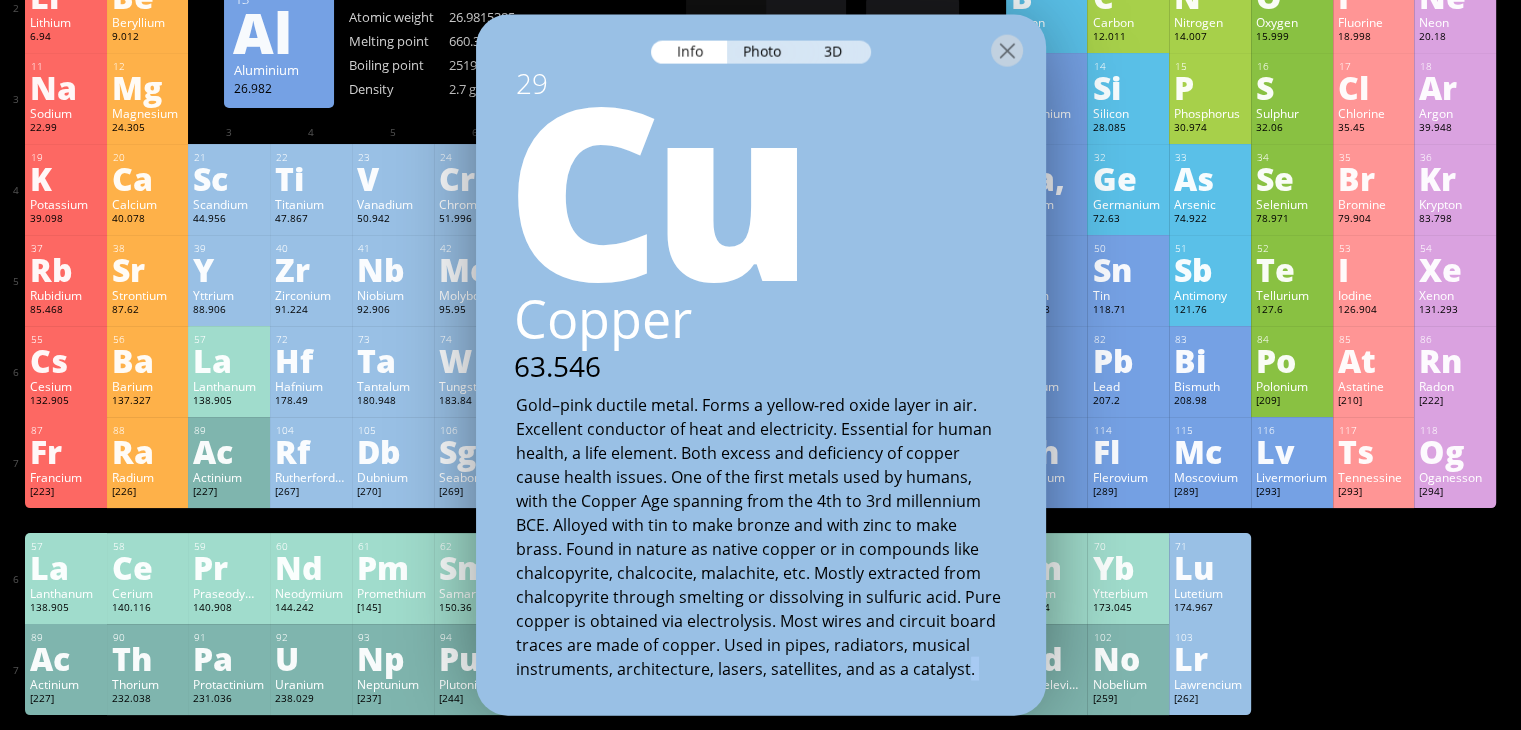 click on "29 Cu Copper 63.546 Gold–pink ductile metal. Forms a yellow-red oxide layer in air. Excellent conductor of heat and electricity. Essential for human health, a life element. Both excess and deficiency of copper cause health issues. One of the first metals used by humans, with the Copper Age spanning from the 4th to 3rd millennium BCE. Alloyed with tin to make bronze and with zinc to make brass. Found in nature as native copper or in compounds like chalcopyrite, chalcocite, malachite, etc. Mostly extracted from chalcopyrite through smelting or dissolving in sulfuric acid. Pure copper is obtained via electrolysis. Most wires and circuit board traces are made of copper. Used in pipes, radiators, musical instruments, architecture, lasers, satellites, and as a catalyst. Summary Symbol Cu Name Copper Latin name Cuprum Chemical category Transition Metal Atomic weight m a 63.546 Atomic number Z 29 Period 4 Group 11 Block d Oxidation states −2, 0, +1, +2 , +3, +4 Color Copper Discovery 8000 BC Atomic properties 1" at bounding box center (761, 365) 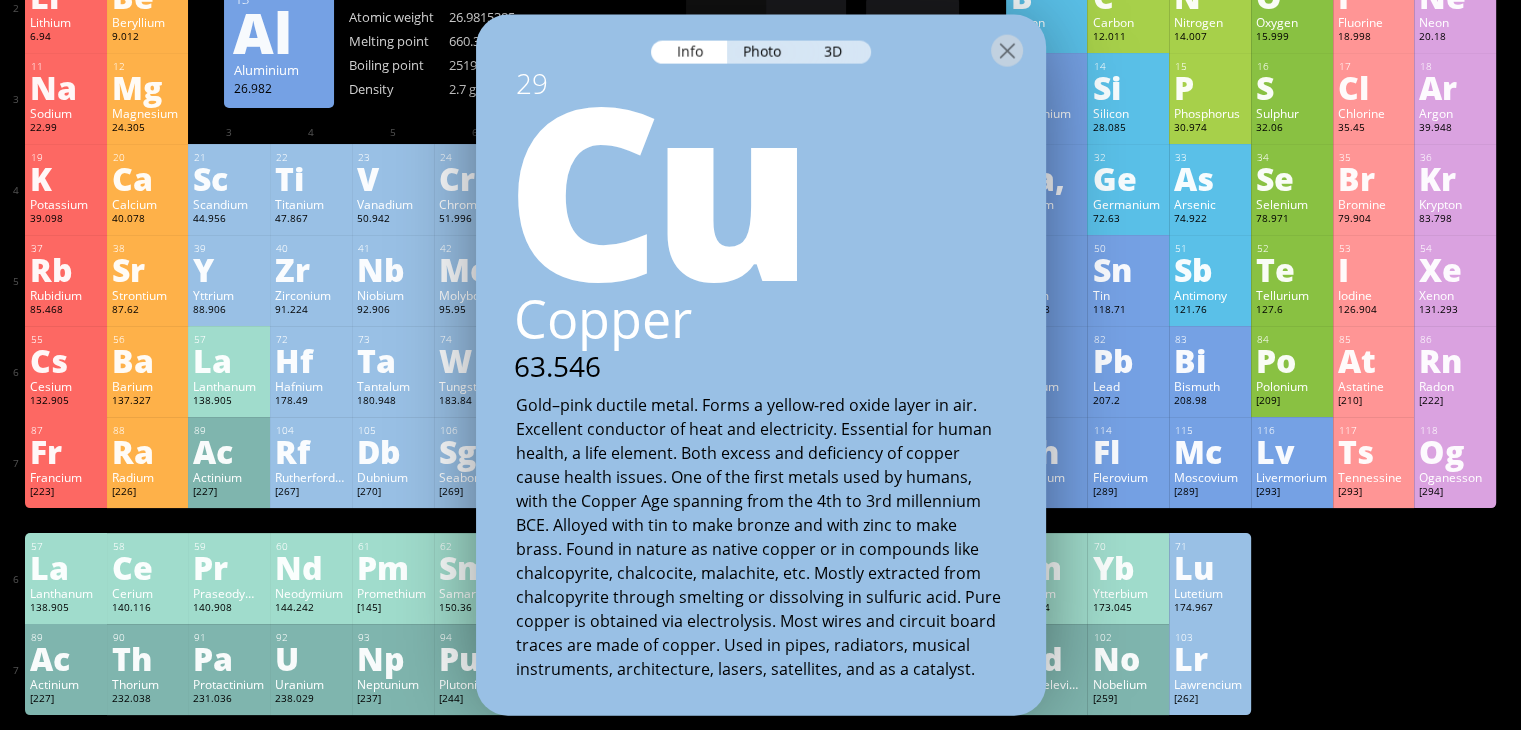 click on "Gold–pink ductile metal. Forms a yellow-red oxide layer in air. Excellent conductor of heat and electricity. Essential for human health, a life element. Both excess and deficiency of copper cause health issues. One of the first metals used by humans, with the Copper Age spanning from the 4th to 3rd millennium BCE. Alloyed with tin to make bronze and with zinc to make brass. Found in nature as native copper or in compounds like chalcopyrite, chalcocite, malachite, etc. Mostly extracted from chalcopyrite through smelting or dissolving in sulfuric acid. Pure copper is obtained via electrolysis. Most wires and circuit board traces are made of copper. Used in pipes, radiators, musical instruments, architecture, lasers, satellites, and as a catalyst." at bounding box center (761, 536) 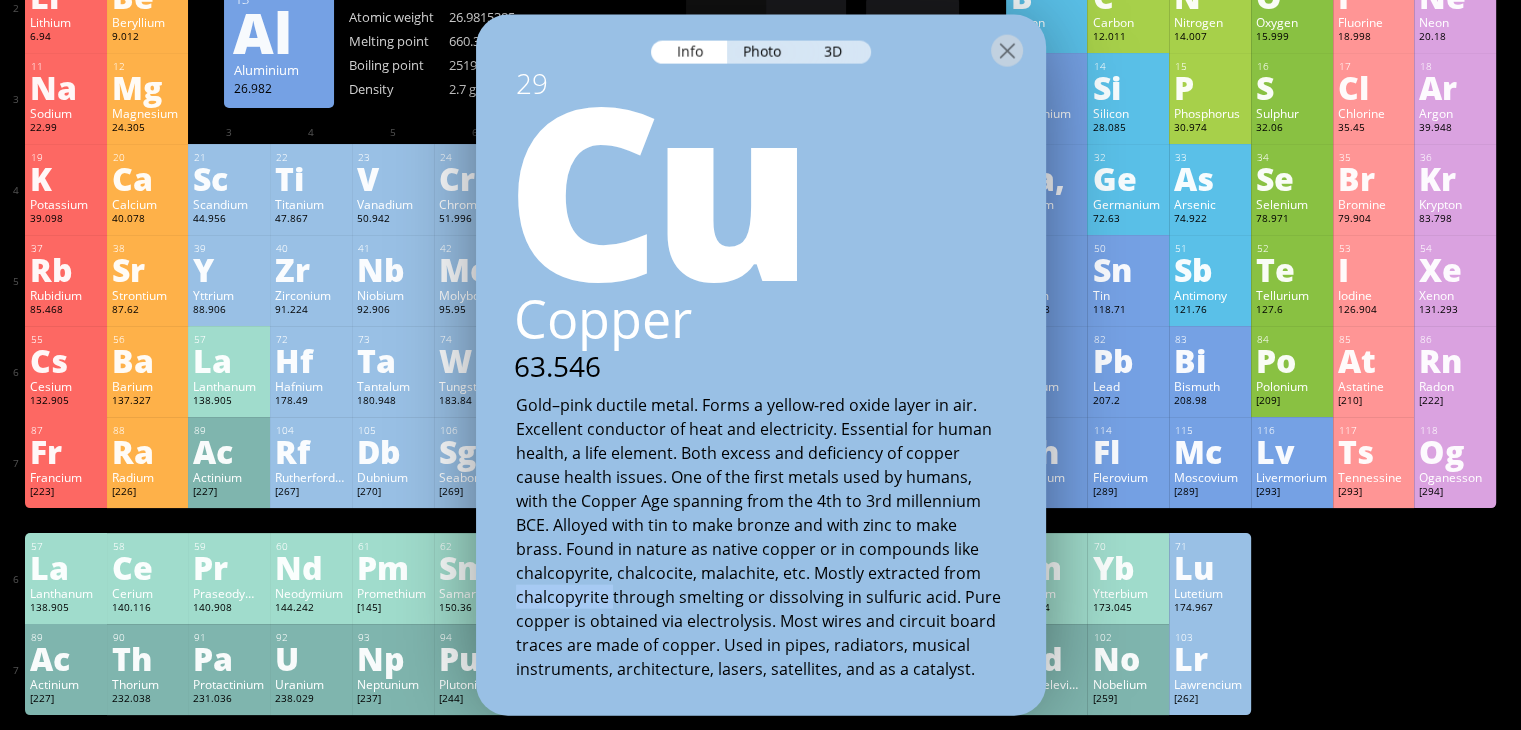 click on "Gold–pink ductile metal. Forms a yellow-red oxide layer in air. Excellent conductor of heat and electricity. Essential for human health, a life element. Both excess and deficiency of copper cause health issues. One of the first metals used by humans, with the Copper Age spanning from the 4th to 3rd millennium BCE. Alloyed with tin to make bronze and with zinc to make brass. Found in nature as native copper or in compounds like chalcopyrite, chalcocite, malachite, etc. Mostly extracted from chalcopyrite through smelting or dissolving in sulfuric acid. Pure copper is obtained via electrolysis. Most wires and circuit board traces are made of copper. Used in pipes, radiators, musical instruments, architecture, lasers, satellites, and as a catalyst." at bounding box center [761, 536] 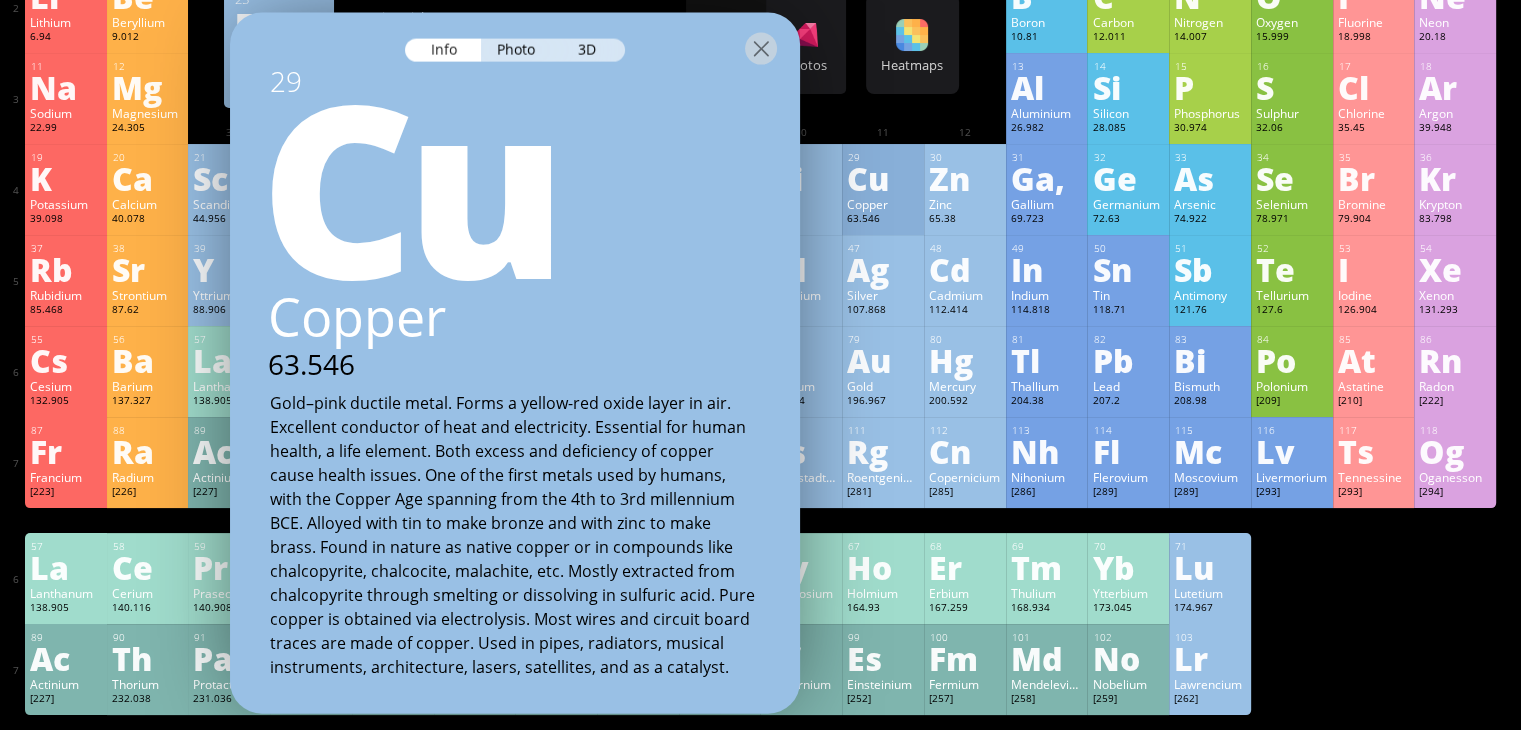 drag, startPoint x: 506, startPoint y: 70, endPoint x: 262, endPoint y: 67, distance: 244.01845 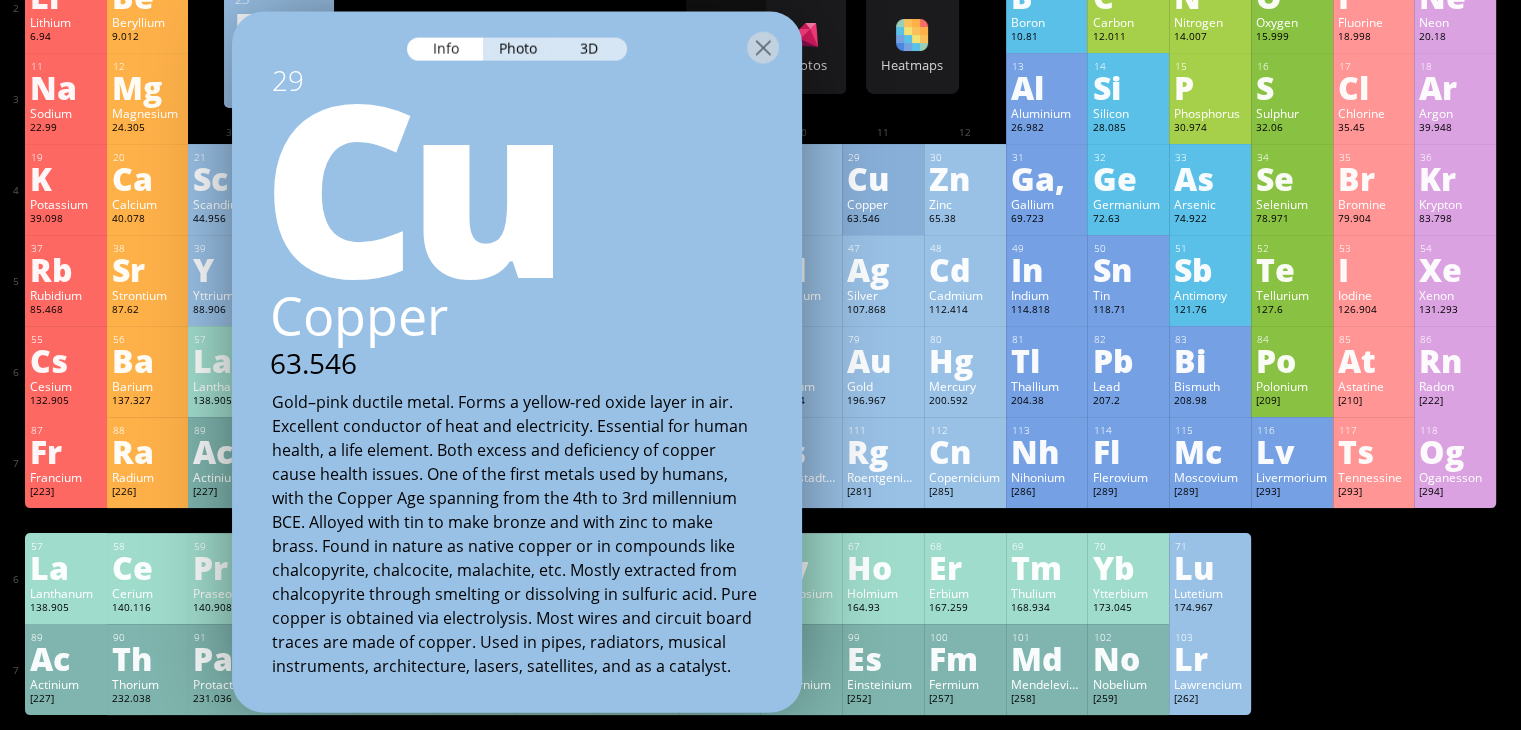 click on "Cu" at bounding box center (512, 181) 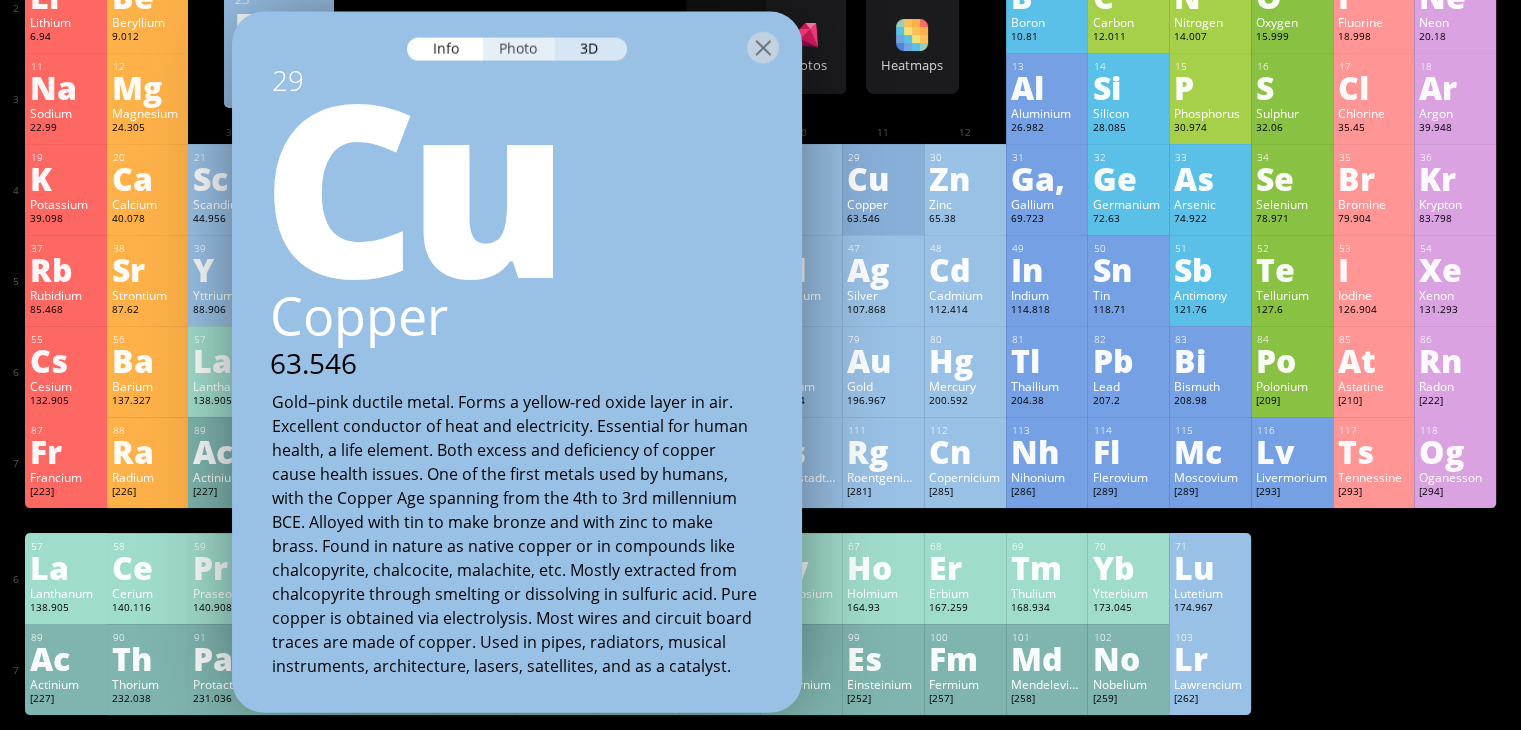 click on "Photo" at bounding box center (519, 49) 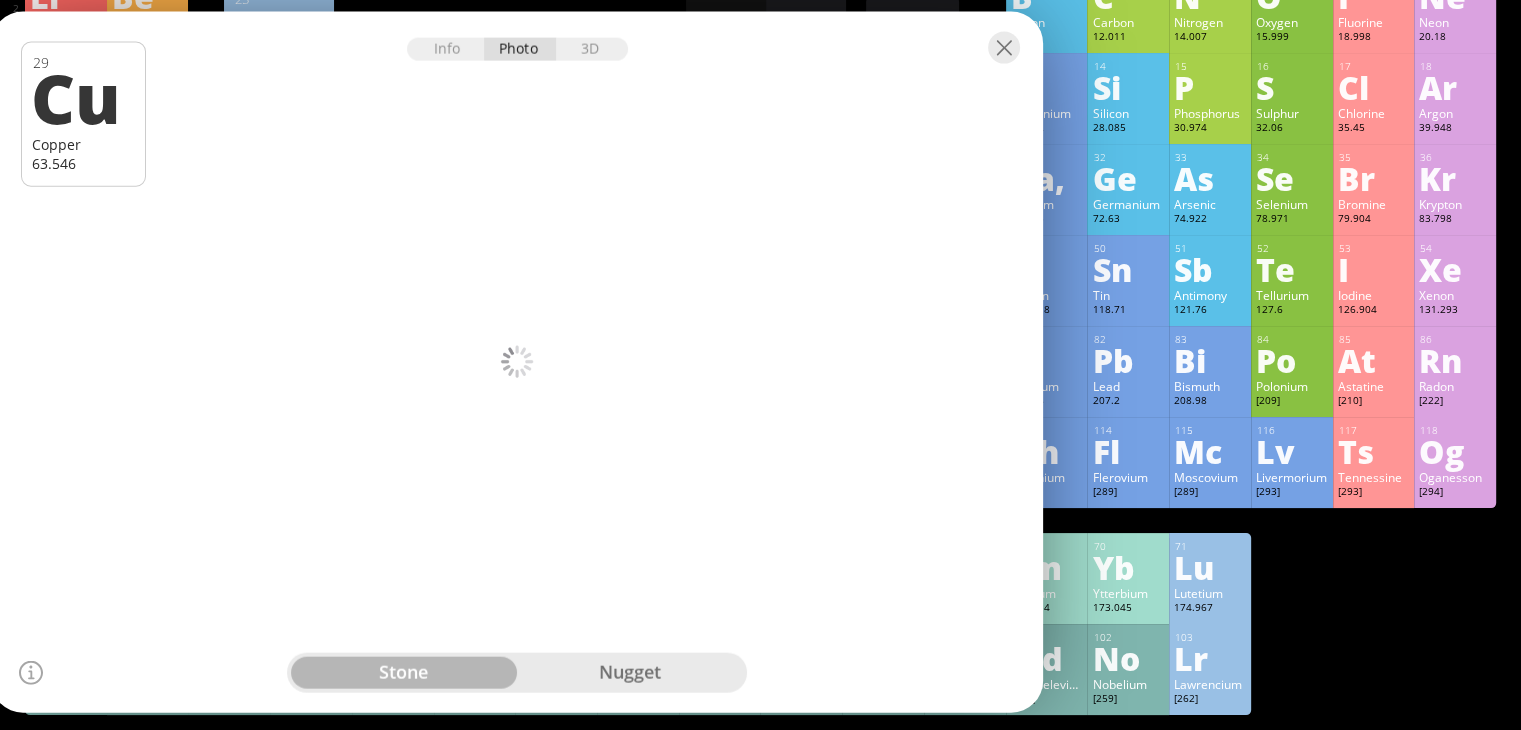 click on "Info Photo 3D" at bounding box center [517, 49] 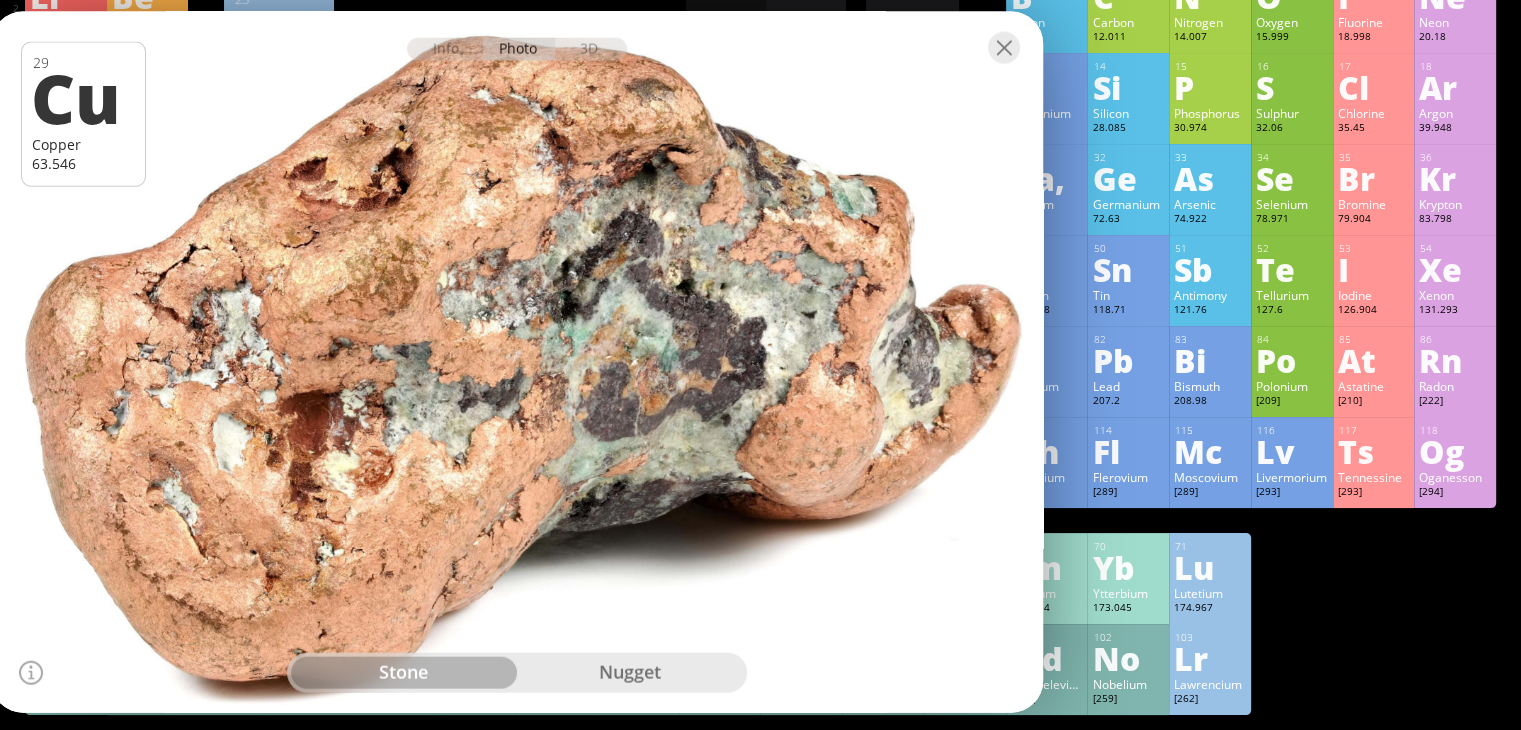 drag, startPoint x: 760, startPoint y: 311, endPoint x: 598, endPoint y: 308, distance: 162.02777 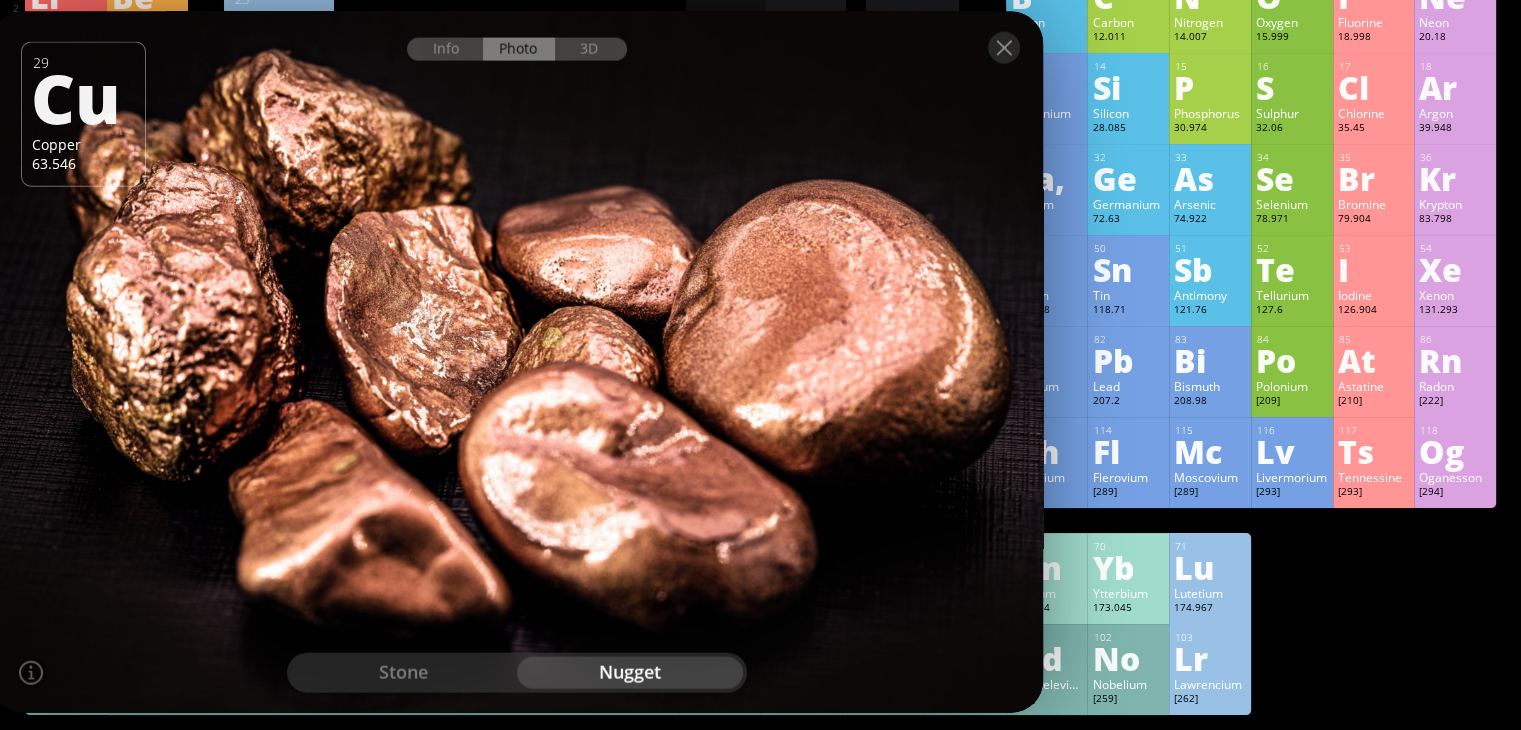 click on "stone" at bounding box center [404, 672] 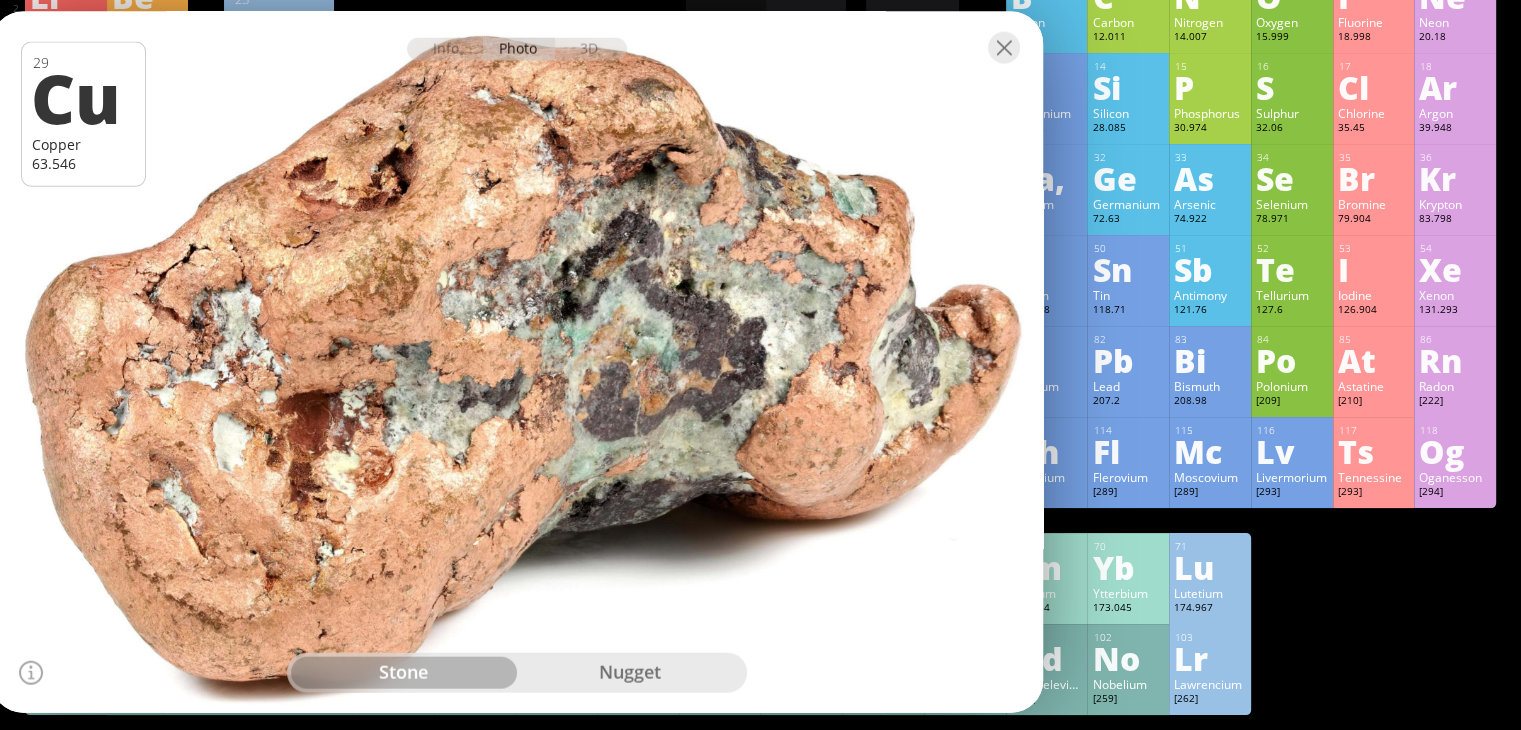 click on "nugget" at bounding box center (630, 672) 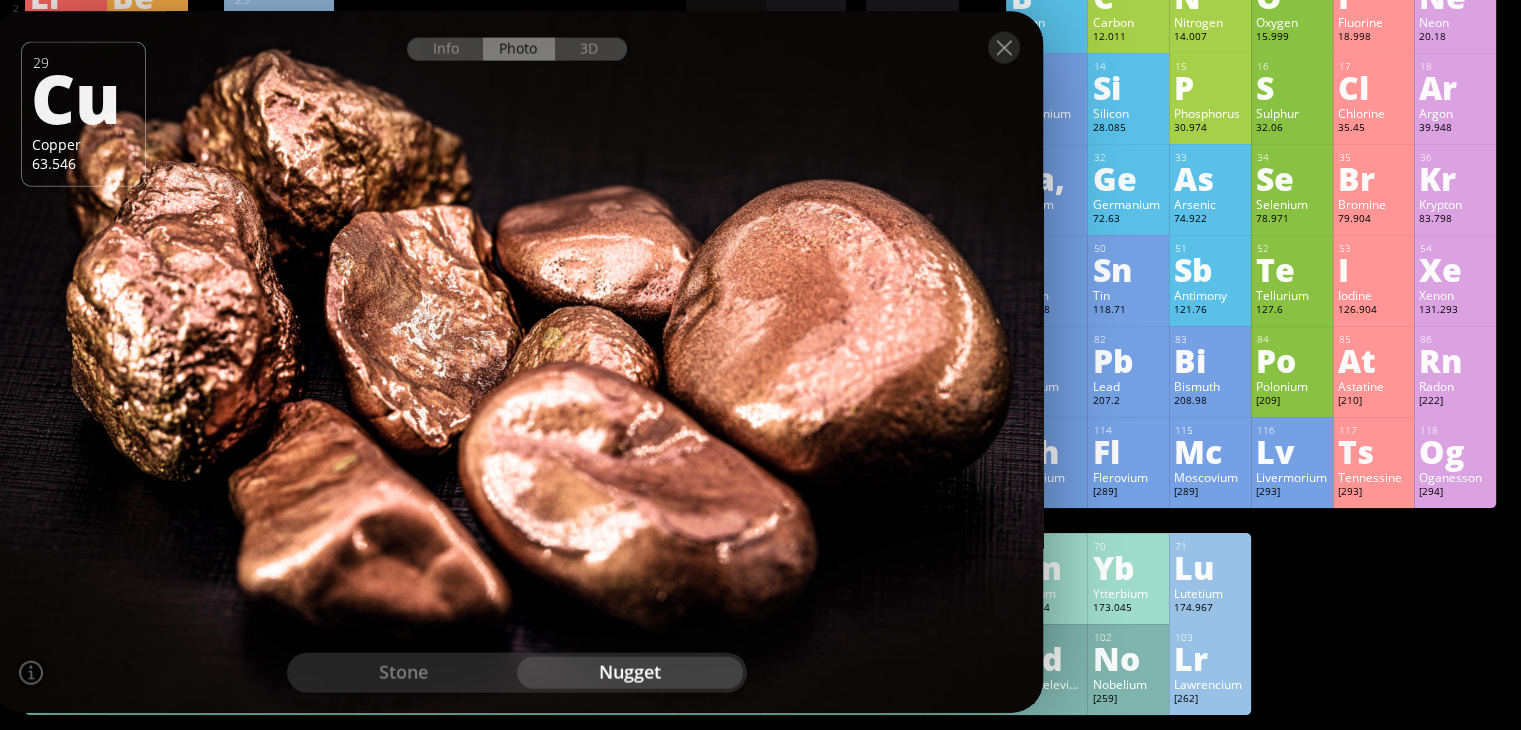 click at bounding box center [517, 47] 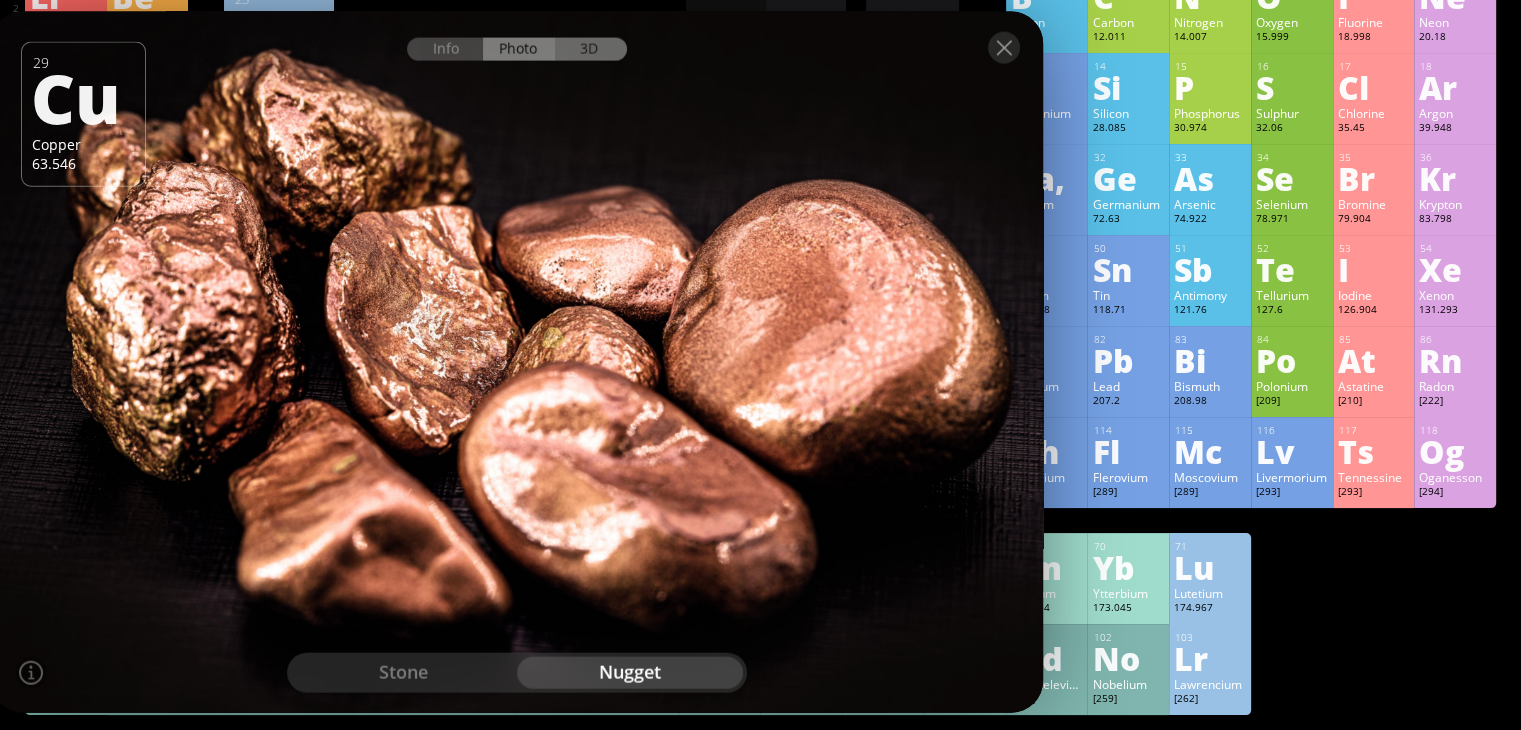click on "3D" at bounding box center [591, 49] 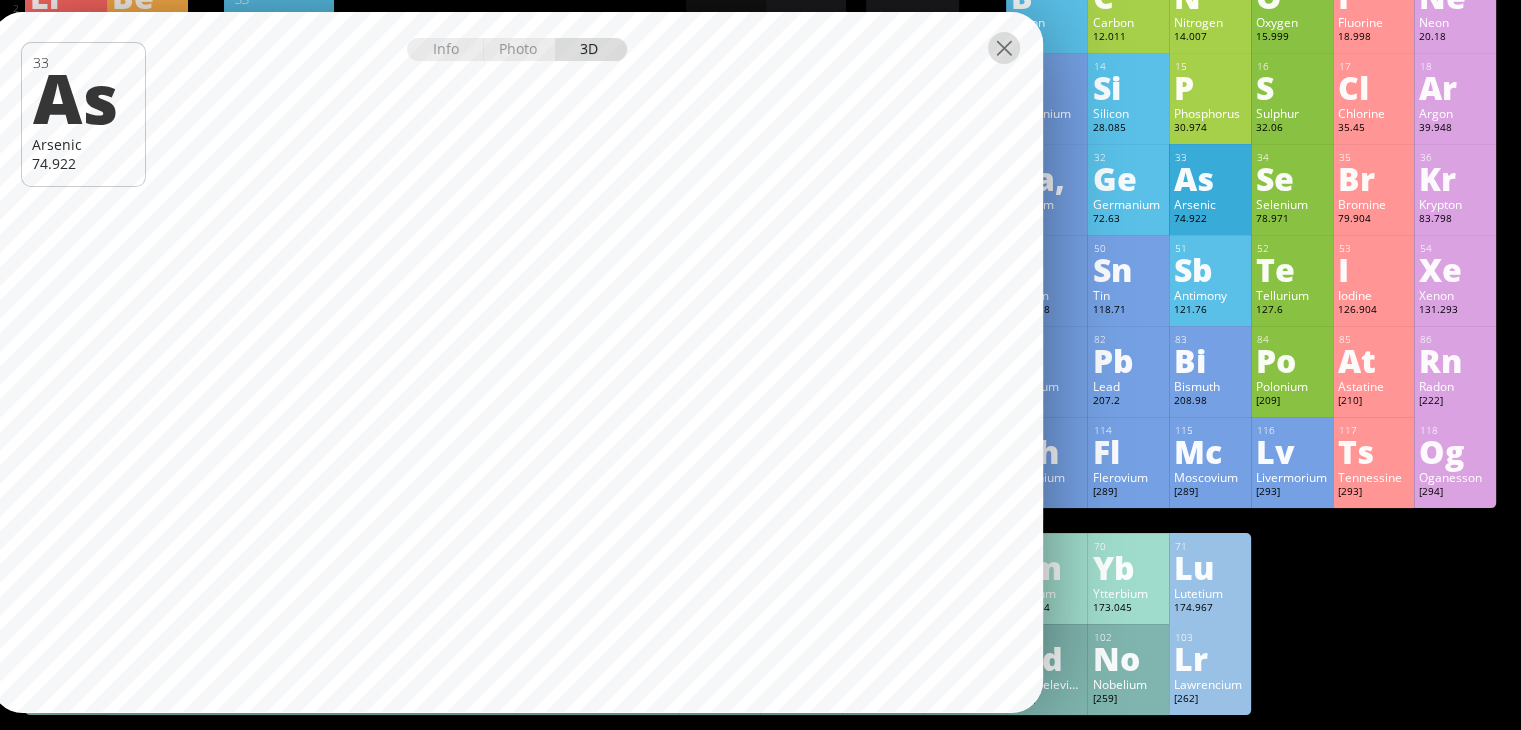 click at bounding box center (1004, 48) 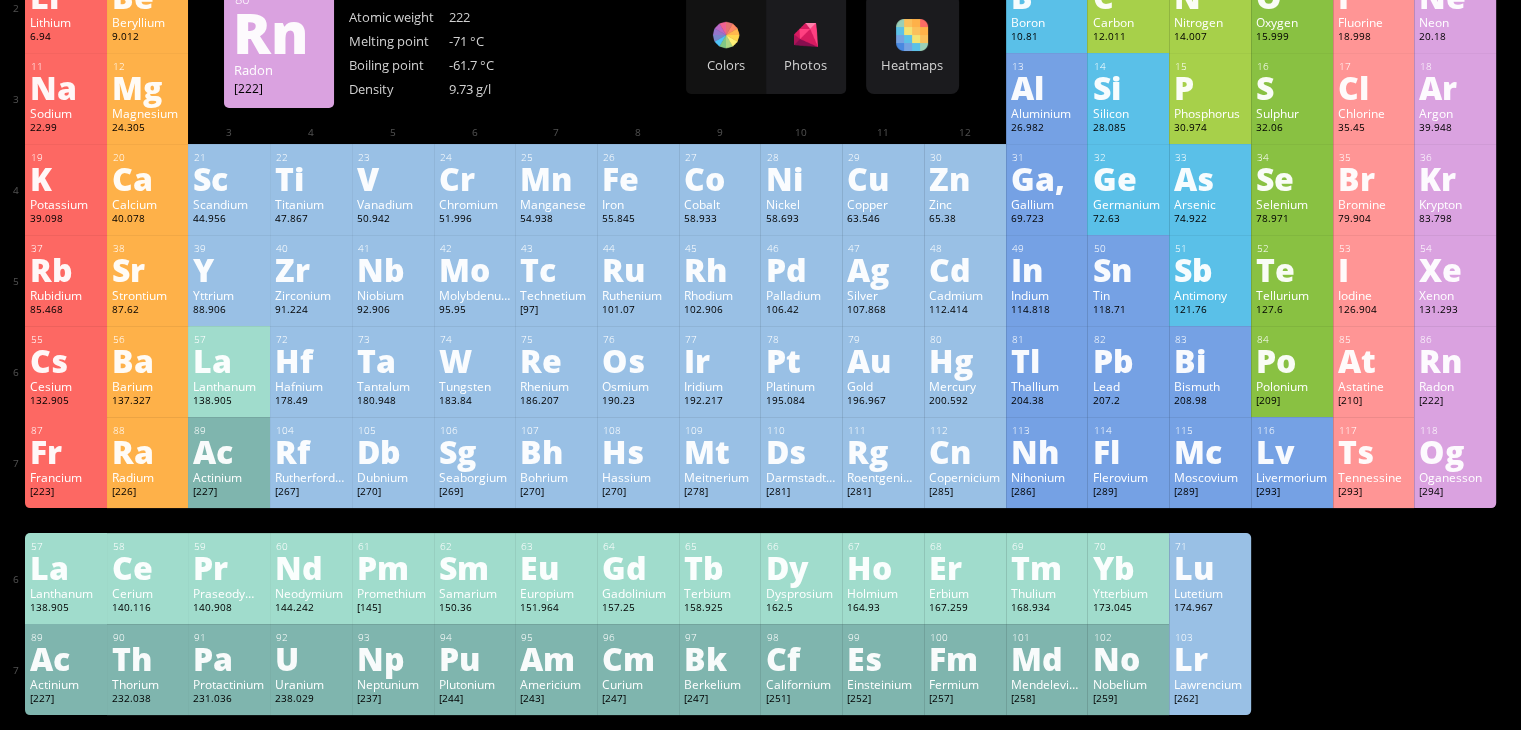 scroll, scrollTop: 0, scrollLeft: 0, axis: both 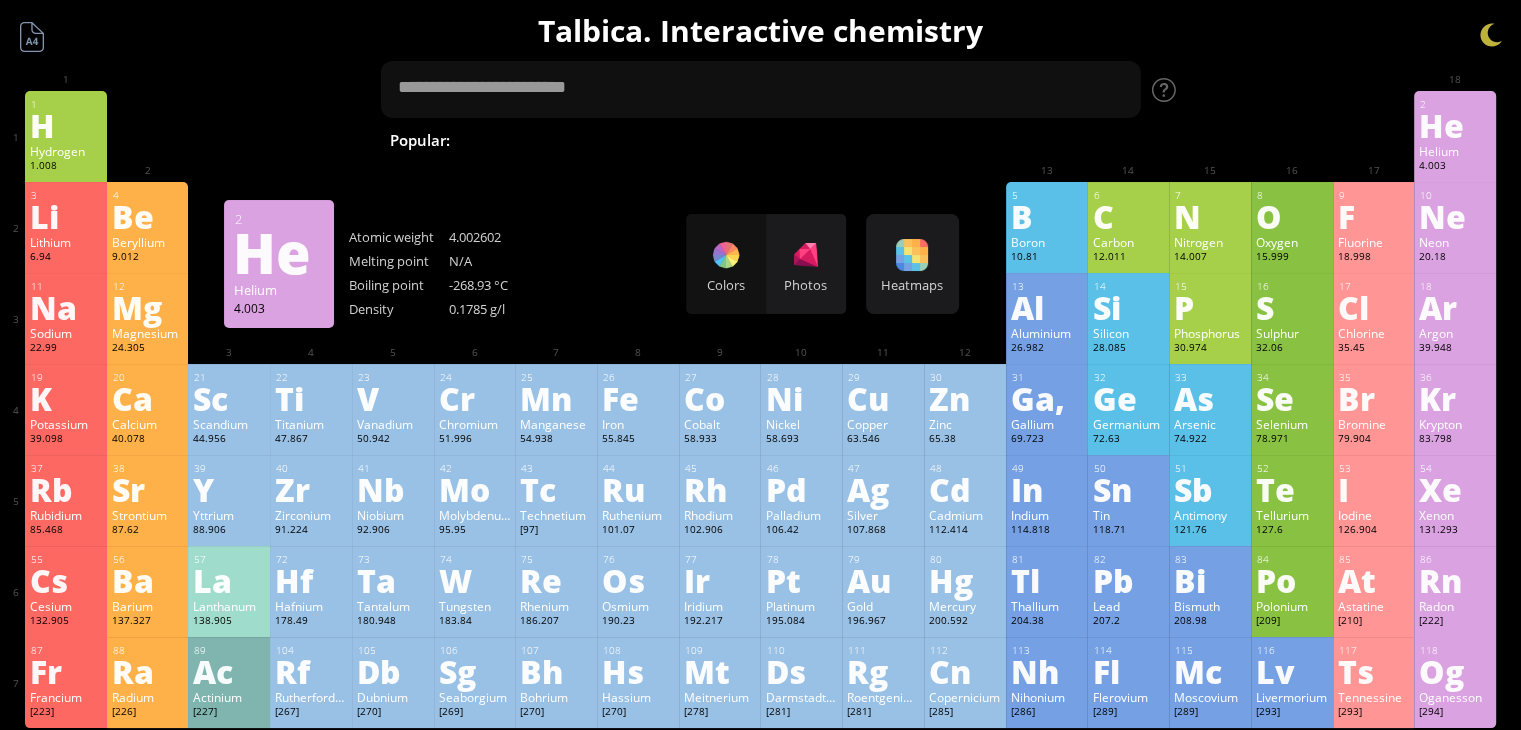 click on "He" at bounding box center [1455, 125] 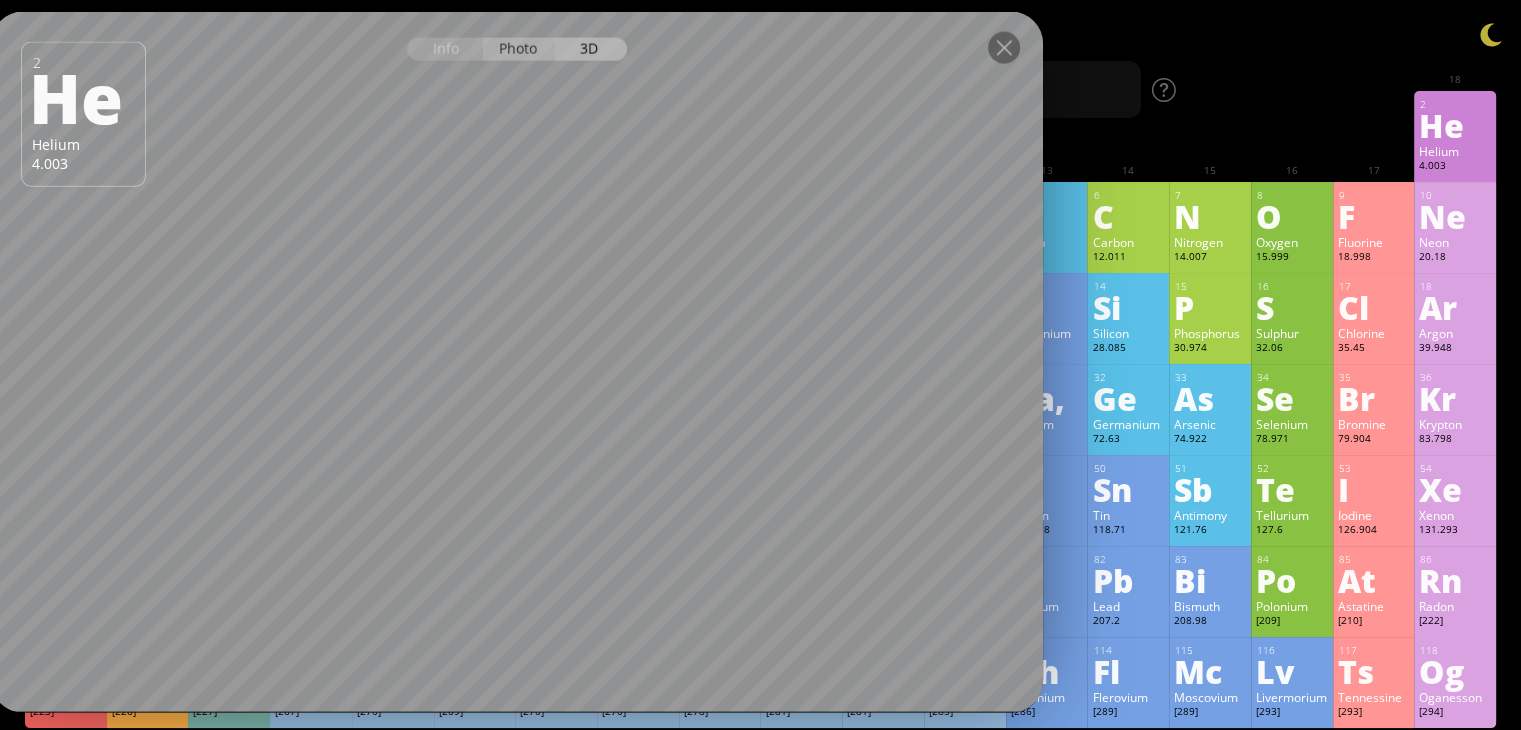 click on "Photo" at bounding box center (519, 49) 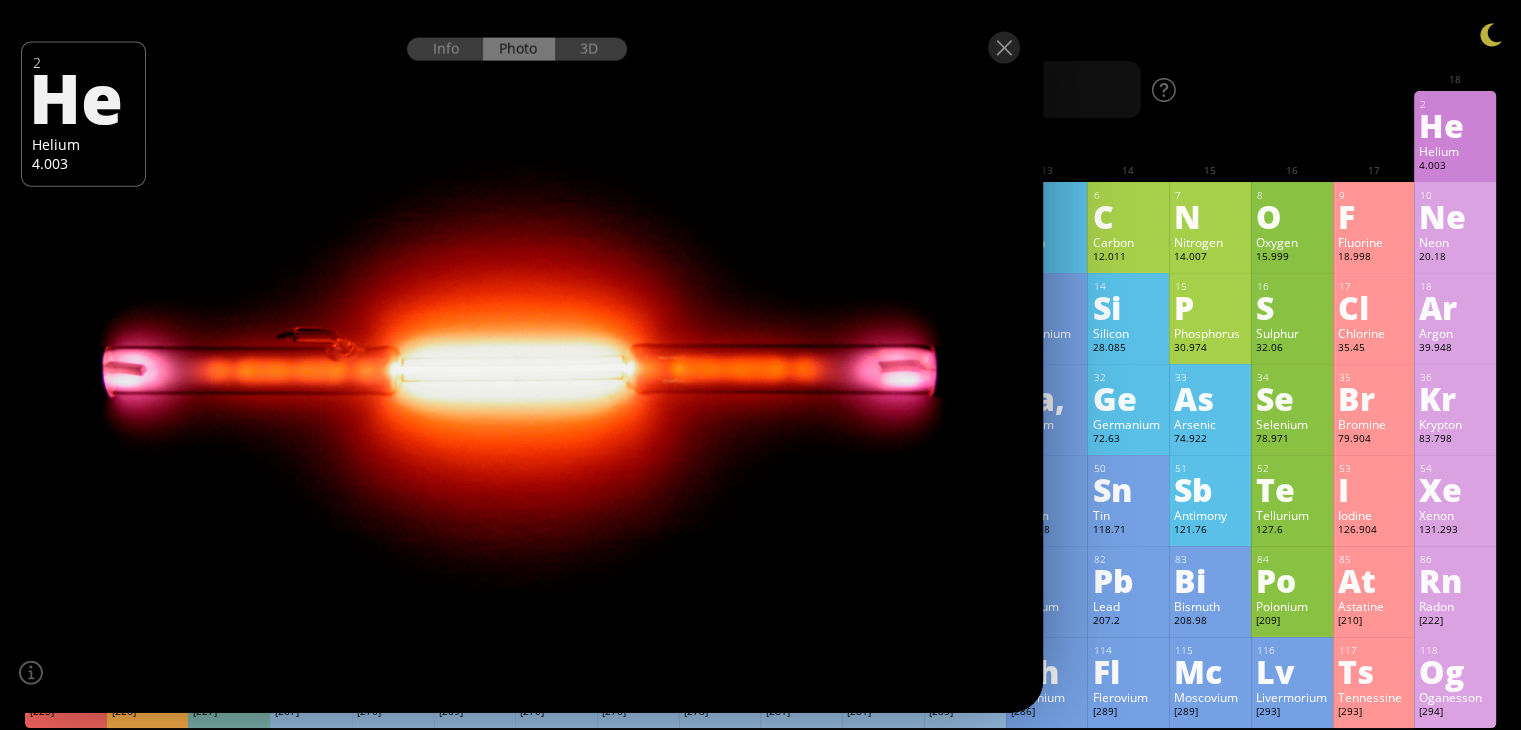 drag, startPoint x: 732, startPoint y: 369, endPoint x: 536, endPoint y: 383, distance: 196.49936 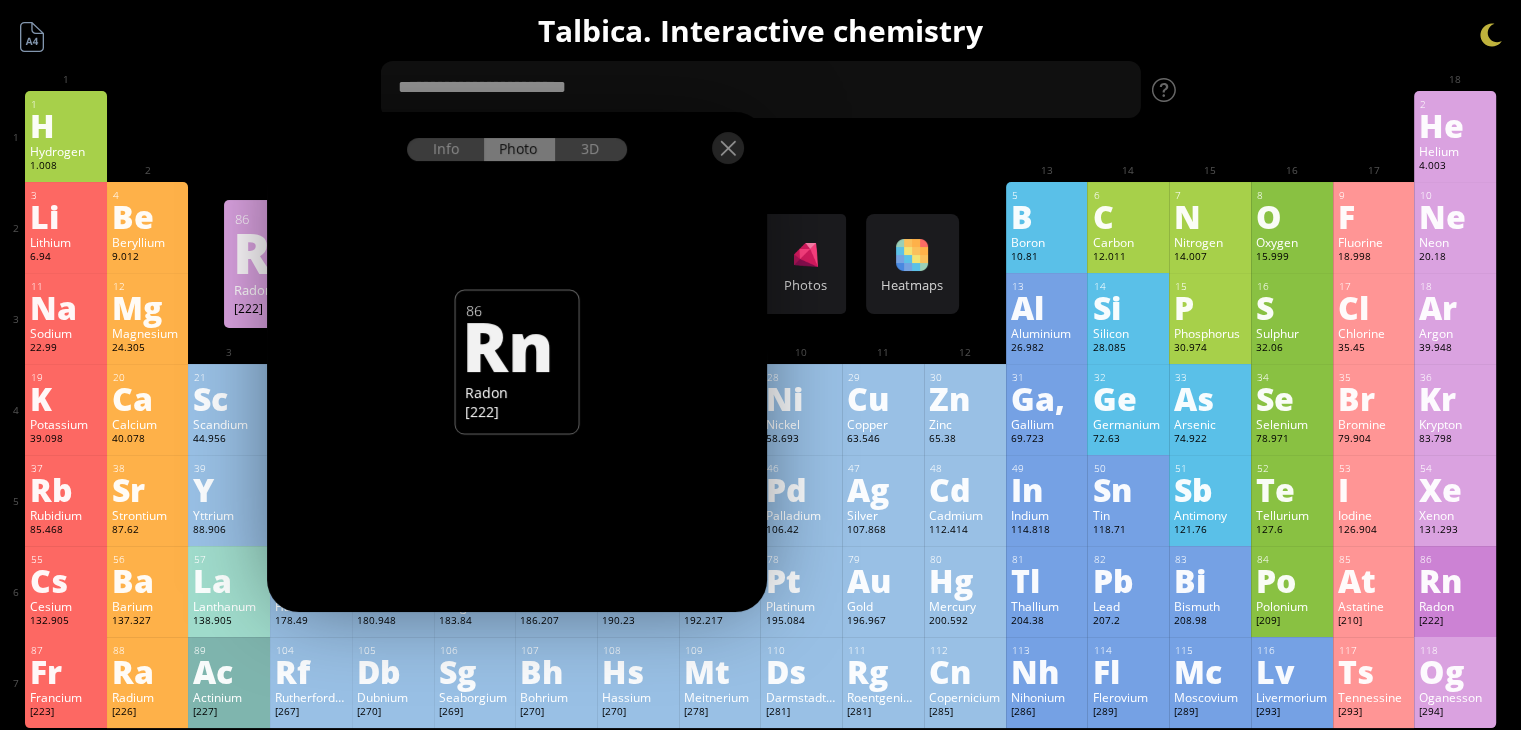 click at bounding box center [517, 147] 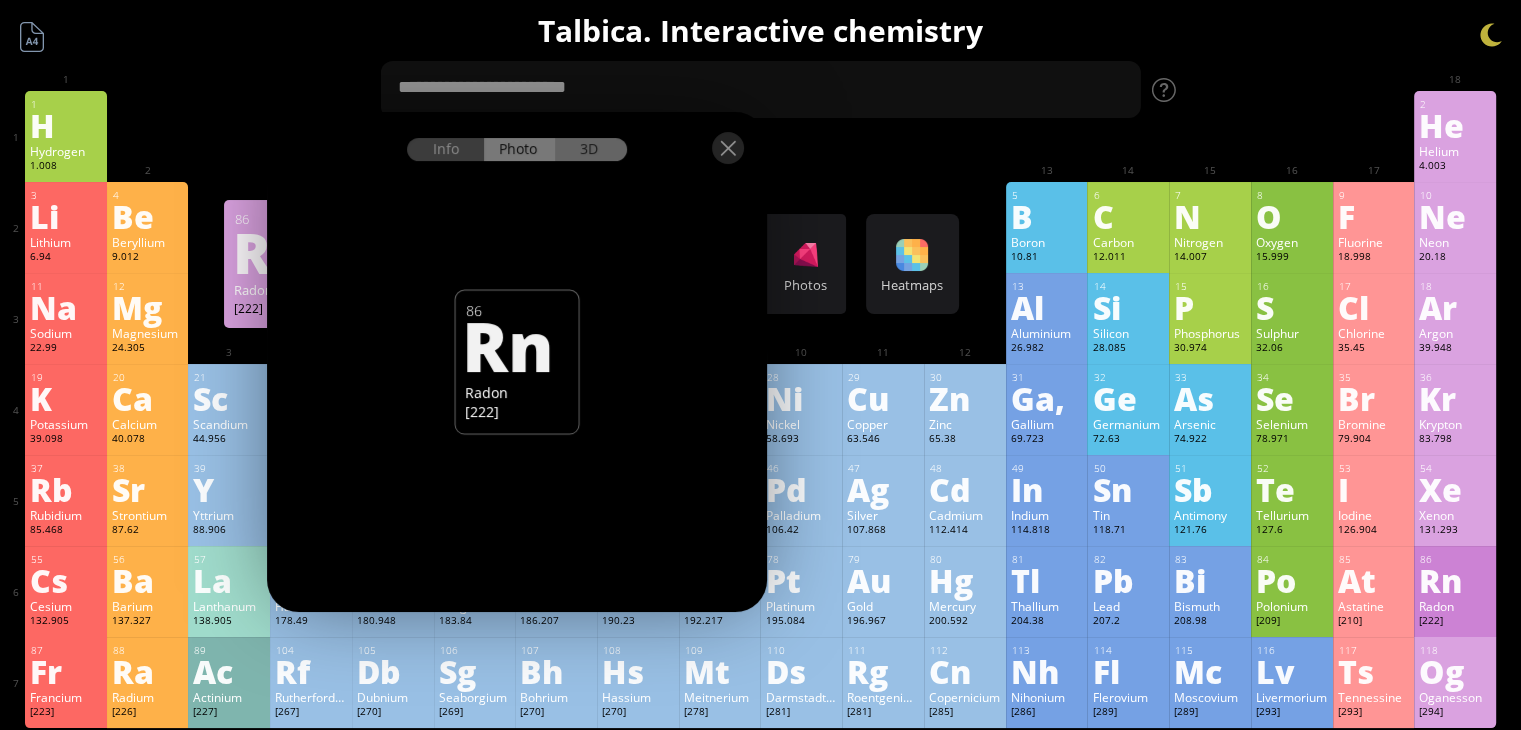 click on "3D" at bounding box center (591, 149) 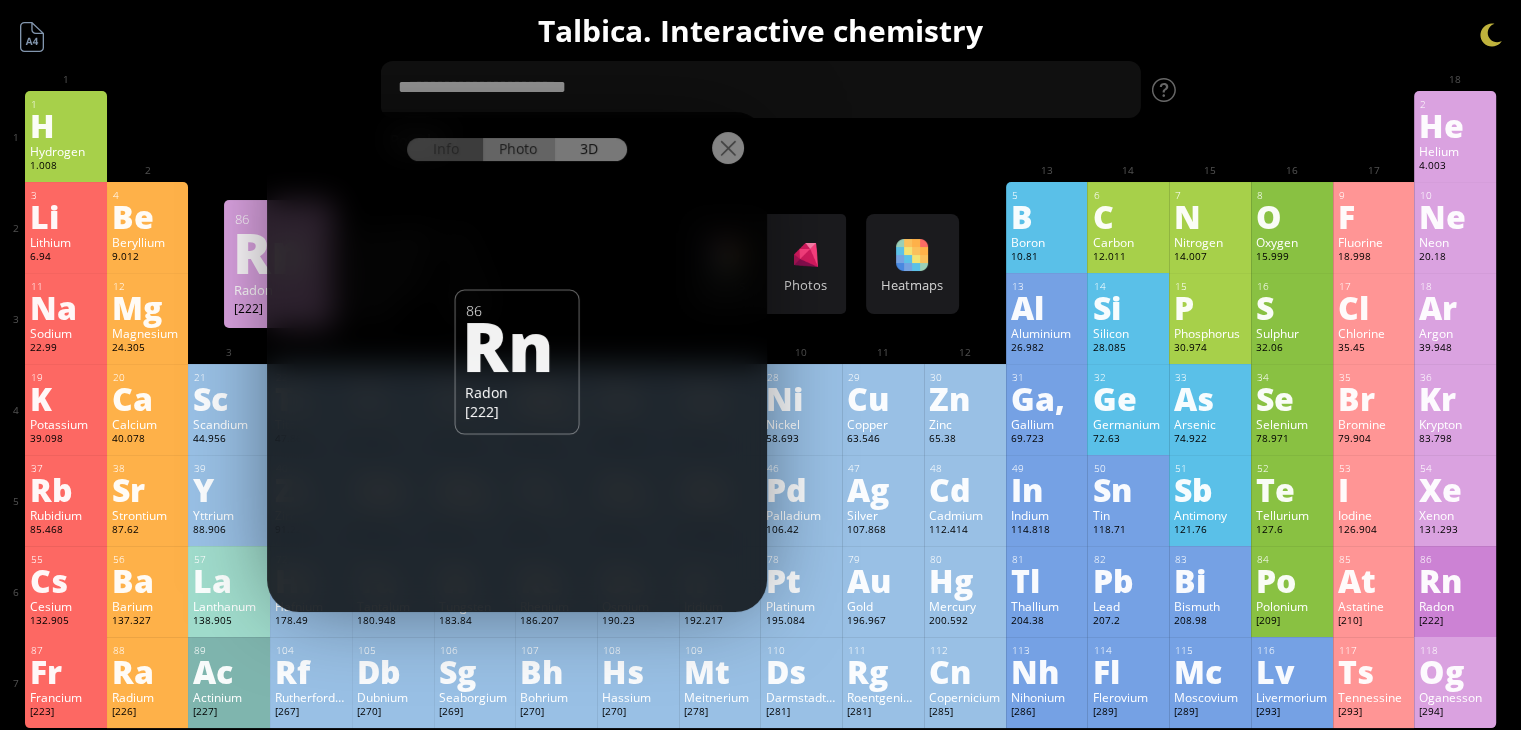 click on "Photo" at bounding box center [519, 149] 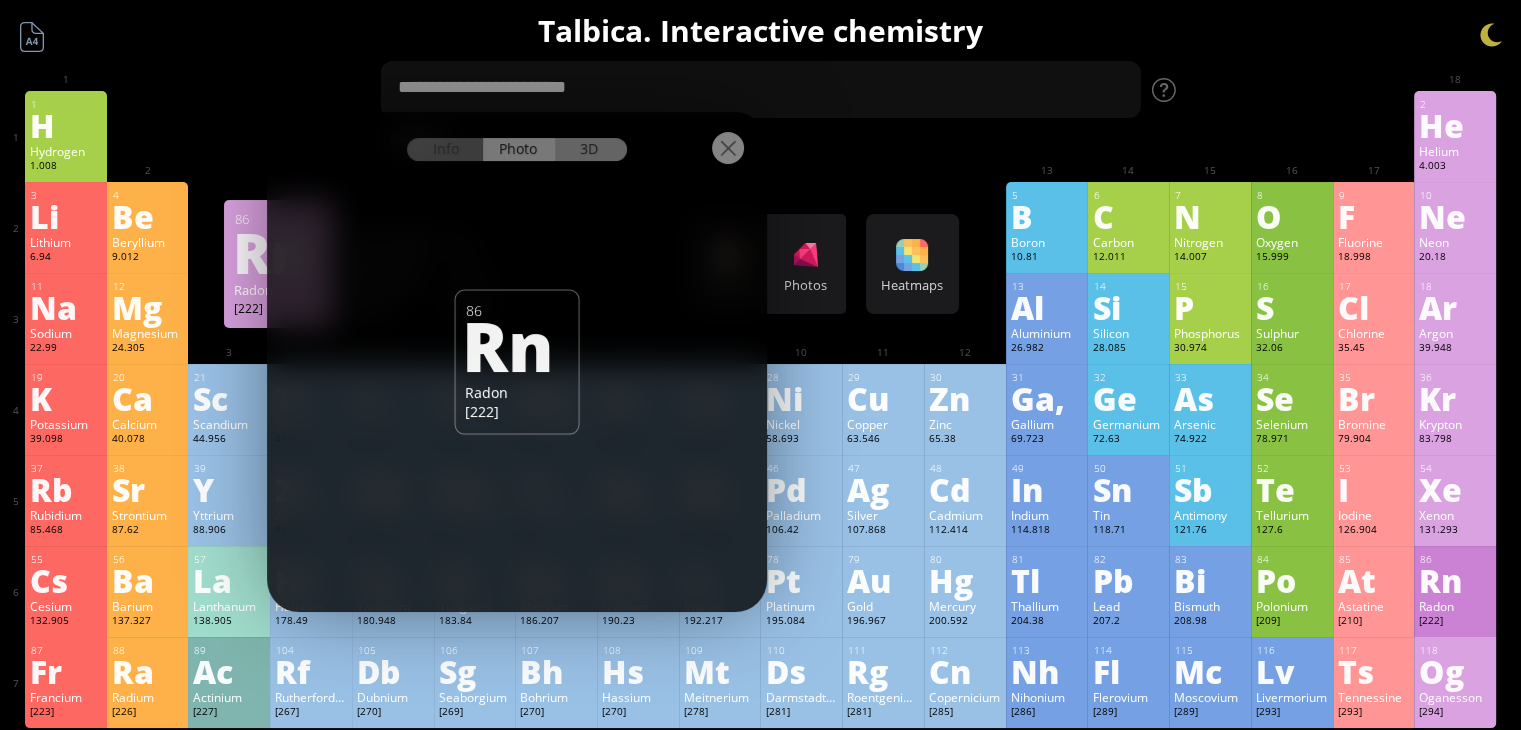 click on "3D" at bounding box center [591, 149] 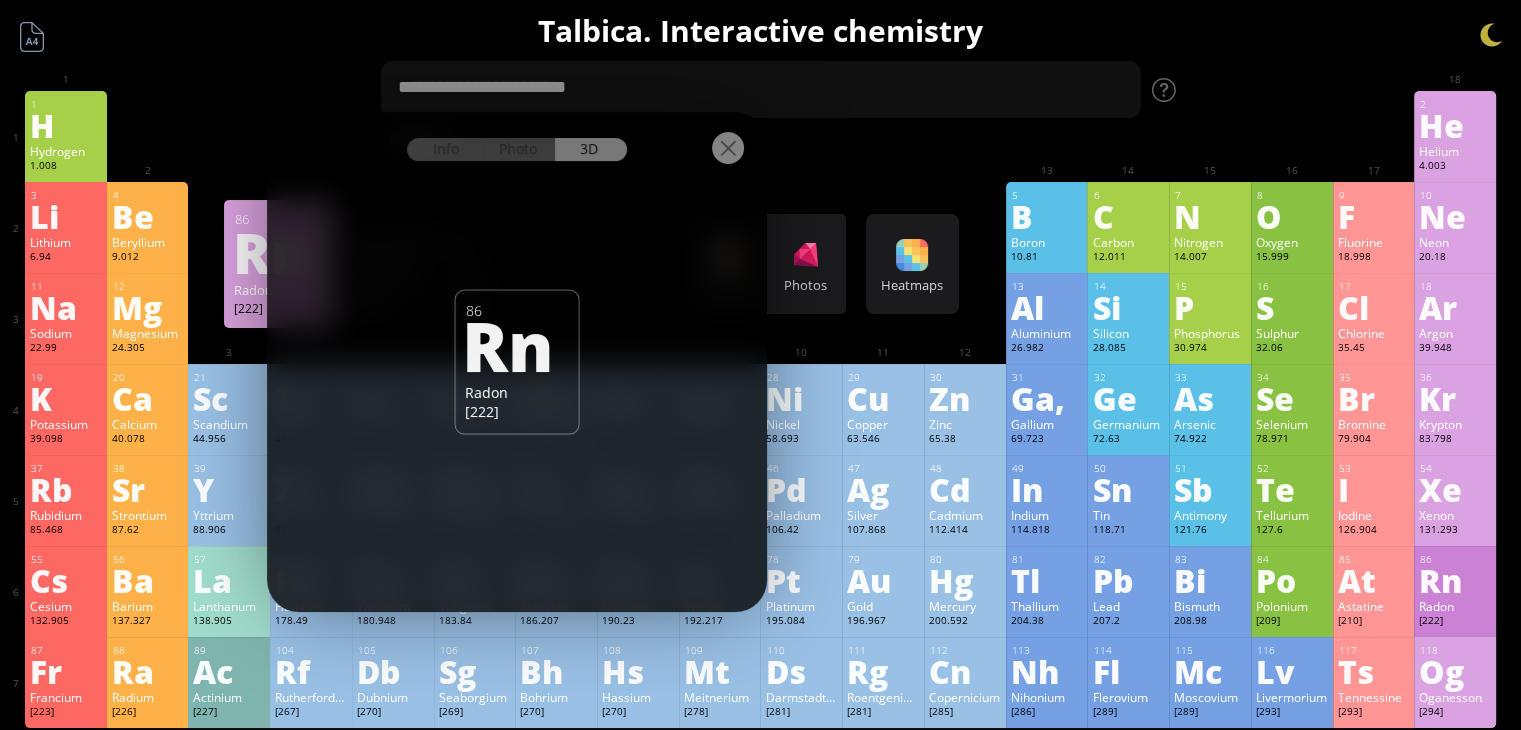 click at bounding box center [517, 147] 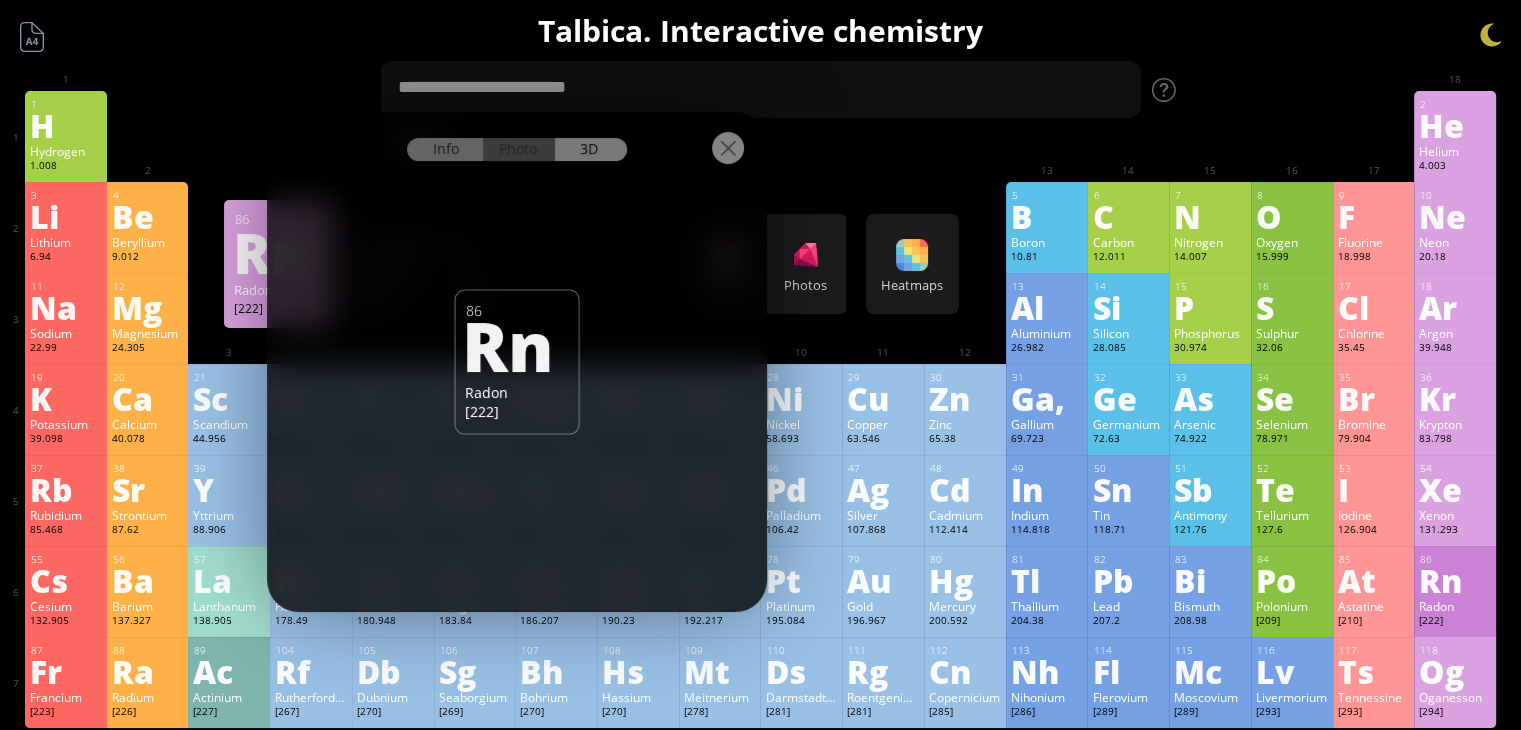 click on "Info" at bounding box center (445, 149) 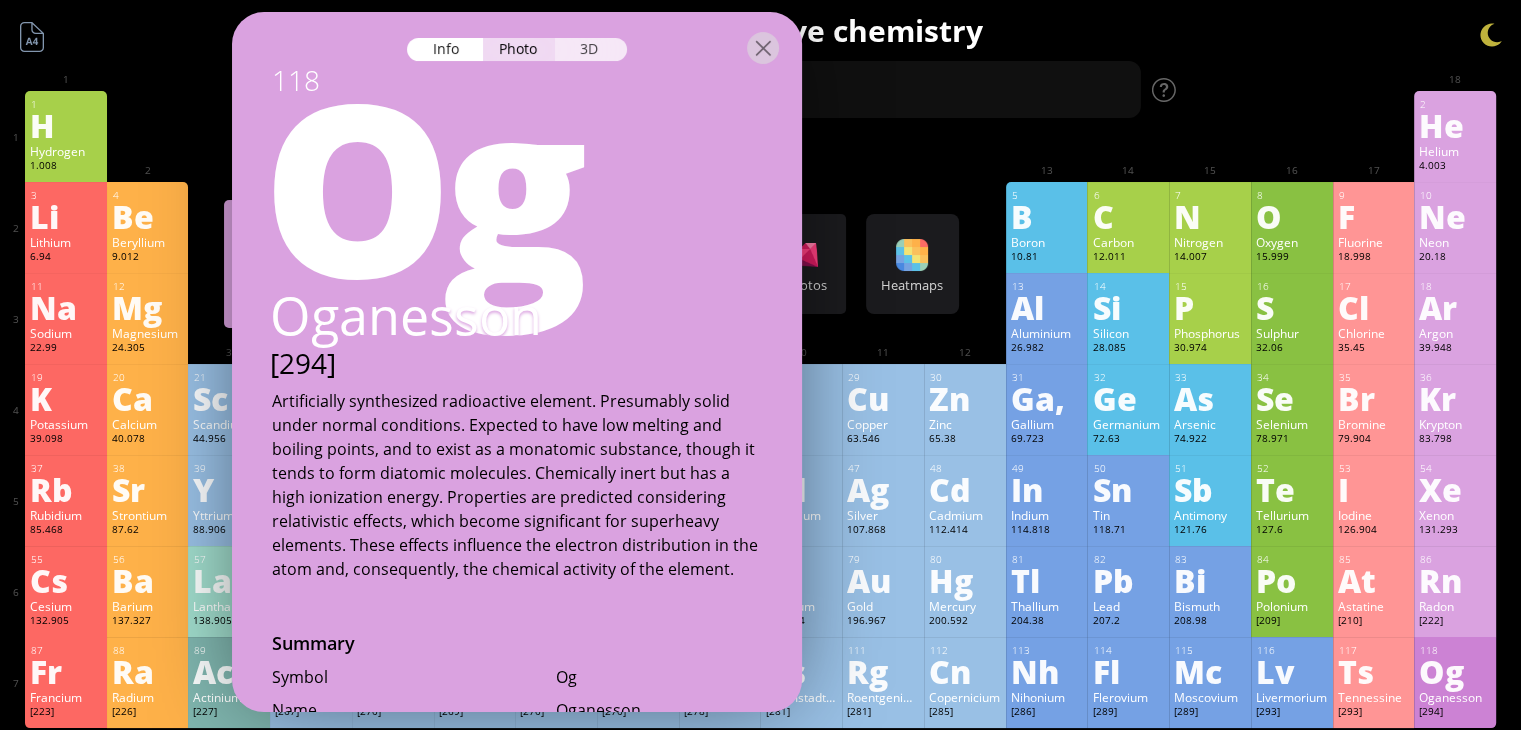click on "3D" at bounding box center [591, 49] 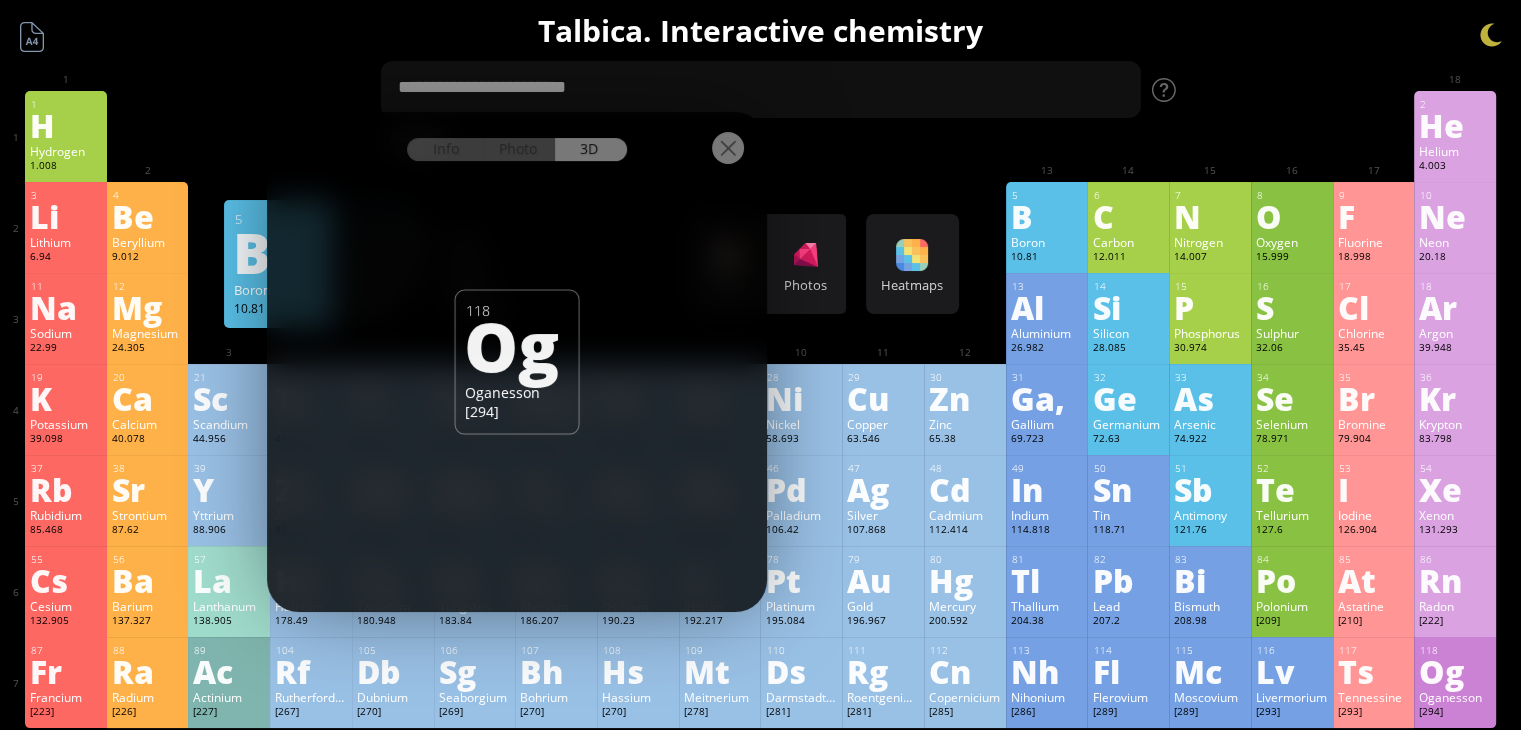 click at bounding box center [728, 148] 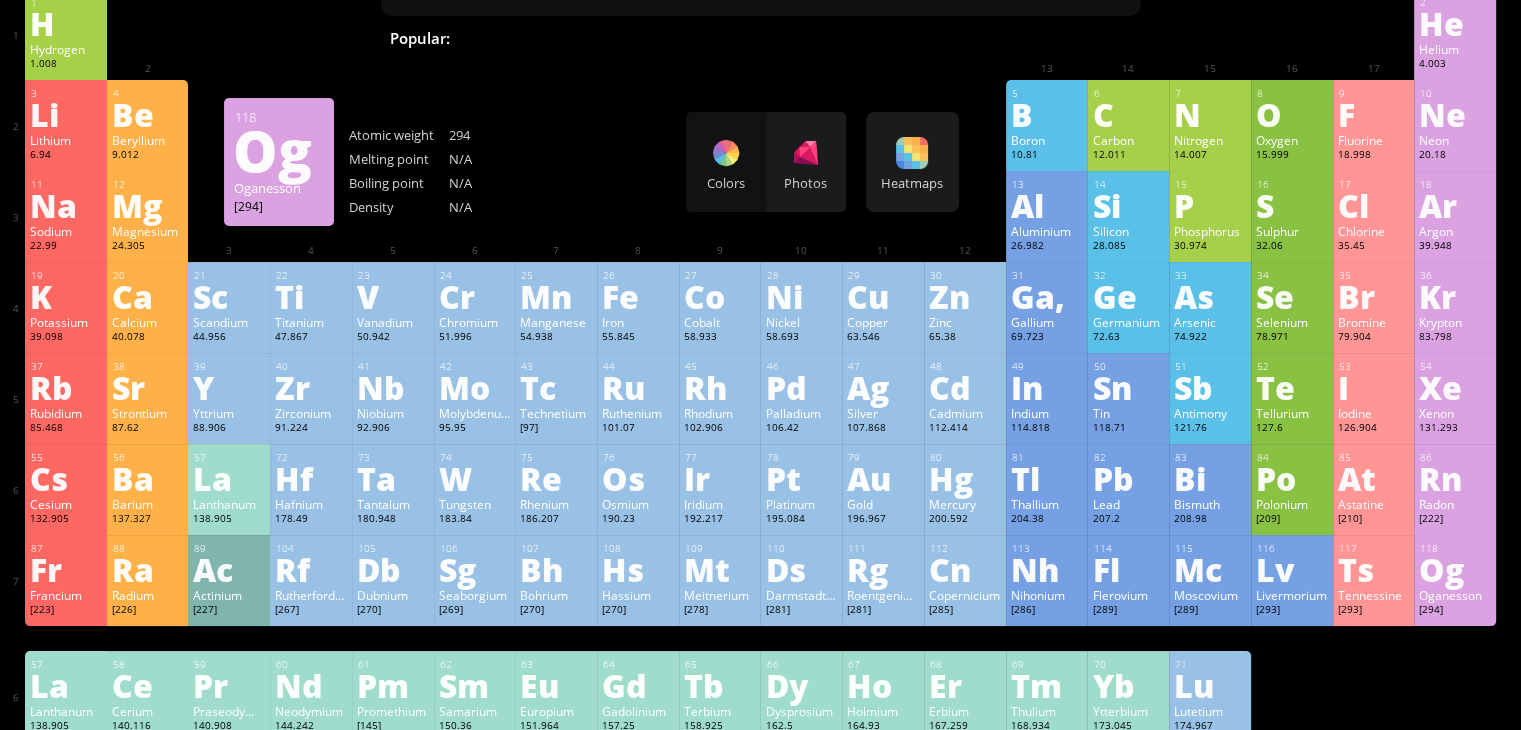 scroll, scrollTop: 0, scrollLeft: 0, axis: both 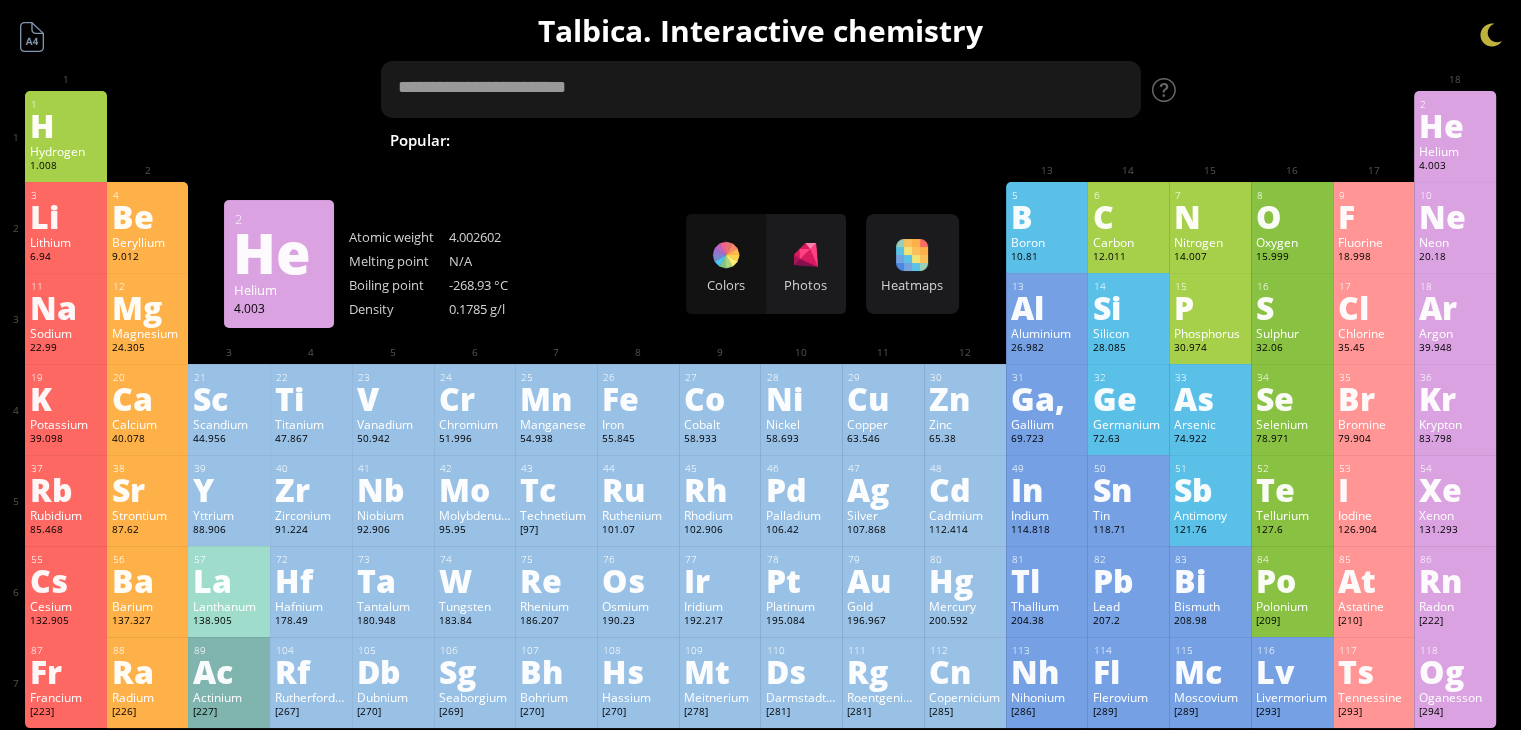 click at bounding box center [760, 89] 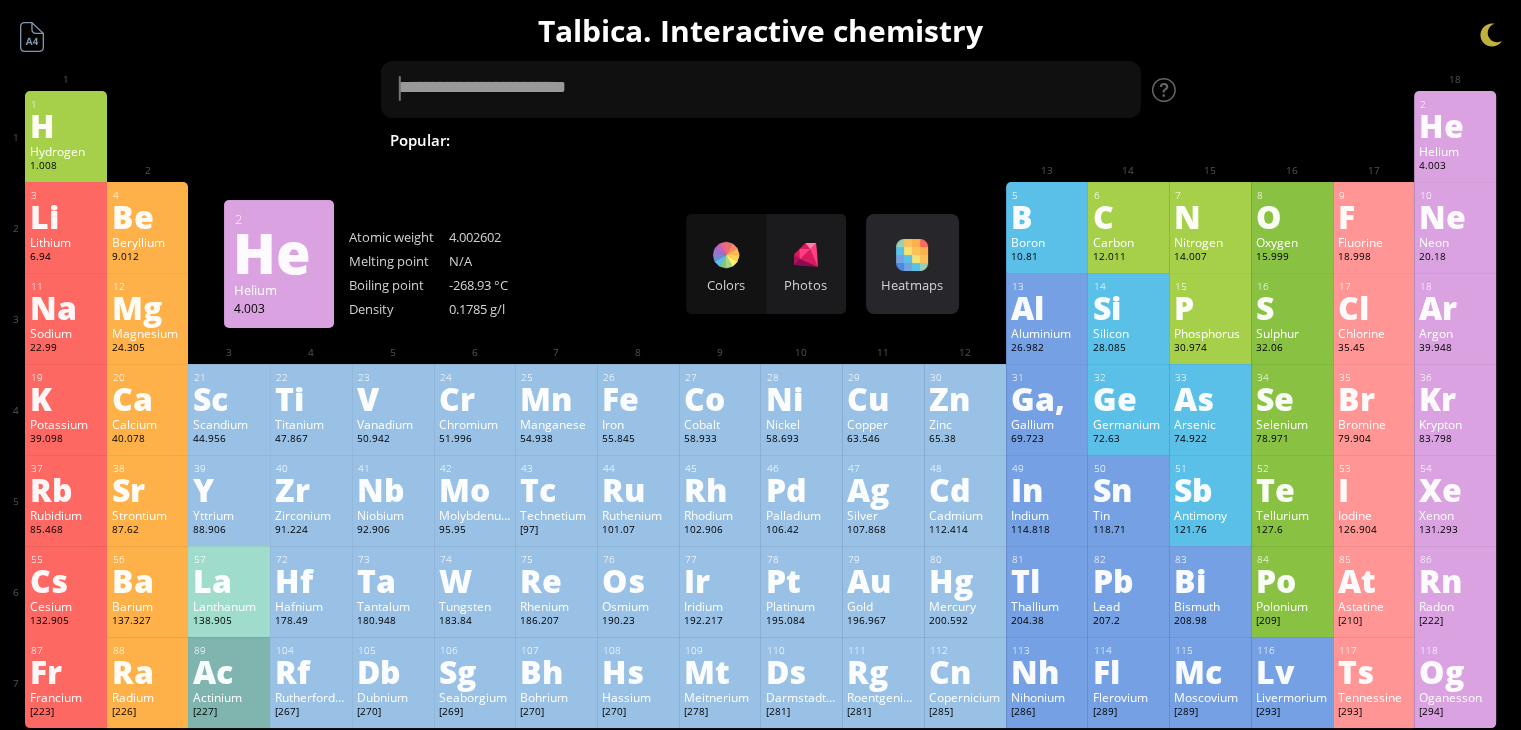 click on "Heatmaps" at bounding box center [912, 285] 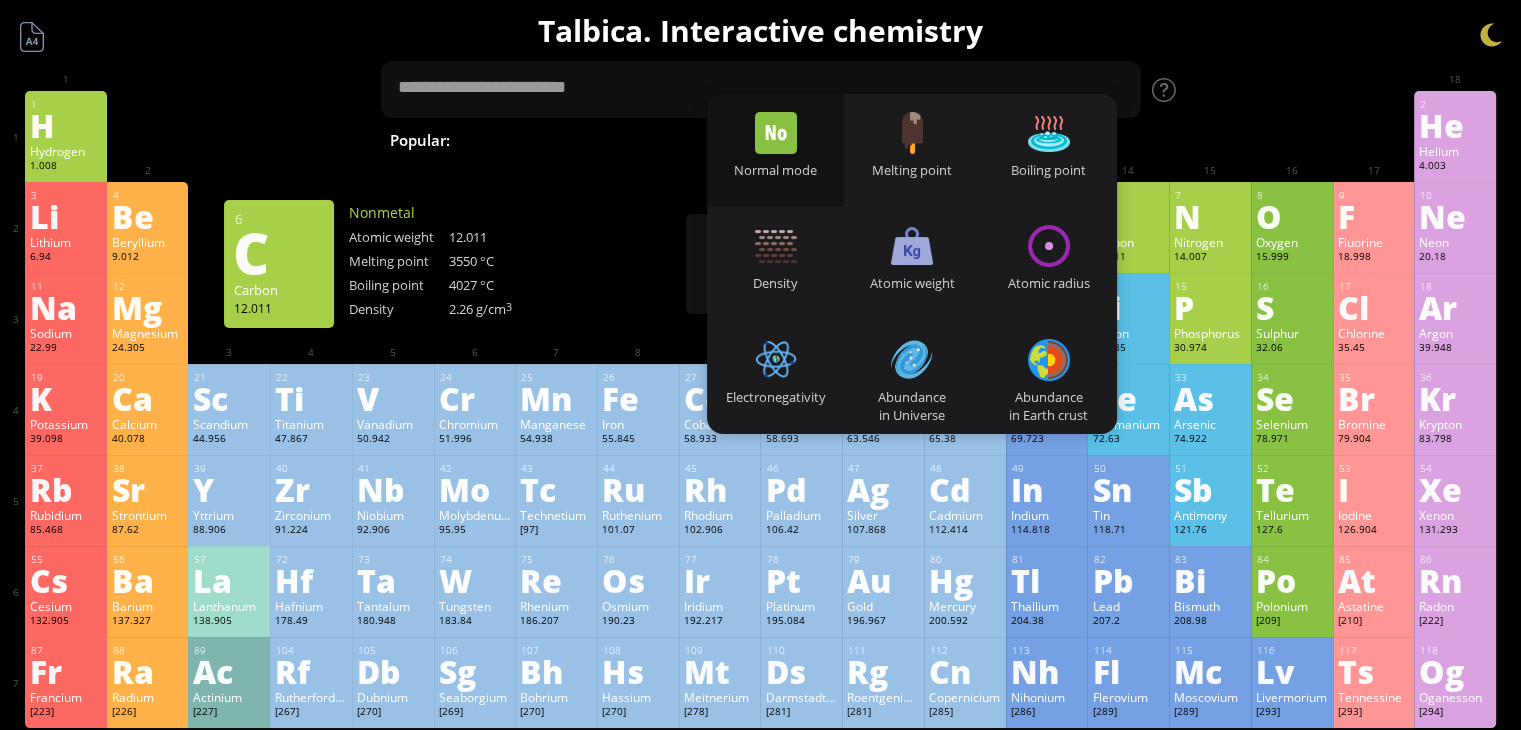 click on "3 Li Lithium 6.94 −1, +1 −1, +1 180.54 °C 1342 °C 0.535 g/cm 3 [He]2s 1 4 Be Beryllium 9.012 0, +1, +2 0, +1, +2 1287 °C 2470 °C 1.848 g/cm 3 [He]2s 2 5 B Boron 10.81 −5, −1, 0, +1, +2, +3 −5, −1, 0, +1, +2, +3 2075 °C 4000 °C 2.46 g/cm 3 [He]2s 2 2p 1 6 C Carbon 12.011 −4, −3, −2, −1, 0, +1, +2, +3, +4 −4, −3, −2, −1, 0, +1, +2, +3, +4 3550 °C 4027 °C 2.26 g/cm 3 [He]2s 2 2p 2 7 N Nitrogen 14.007 −3, −2, −1, 0, +1, +2, +3, +4, +5 −3, −2, −1, 0, +1, +2, +3, +4, +5 -210.1 °C -195.79 °C 1.251 g/l [He]2s 2 2p 3 8 O Oxygen 15.999 −2, −1, 0, +1, +2 −2, −1, 0, +1, +2 -218.3 °C -182.9 °C 1.429 g/l [He]2s 2 2p 4 9 F Fluorine 18.998 −1 −1 -219.6 °C -188.12 °C 1.696 g/l [He]2s 2 2p 5 10 Ne Neon 20.18 0 0 -248.59 °C -246.08 °C 0.9 g/l [He]2s 2 2p 6" at bounding box center (760, 227) 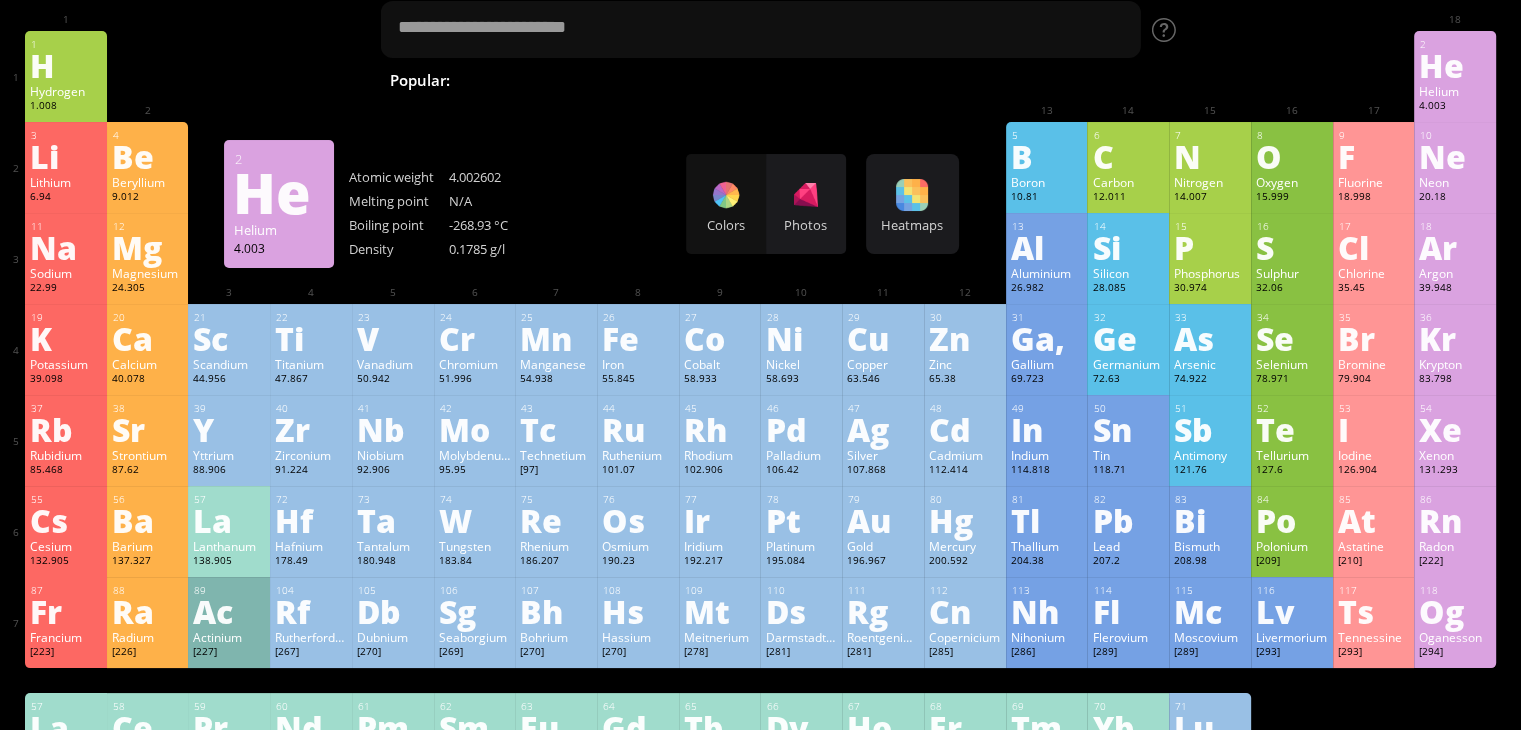 scroll, scrollTop: 48, scrollLeft: 0, axis: vertical 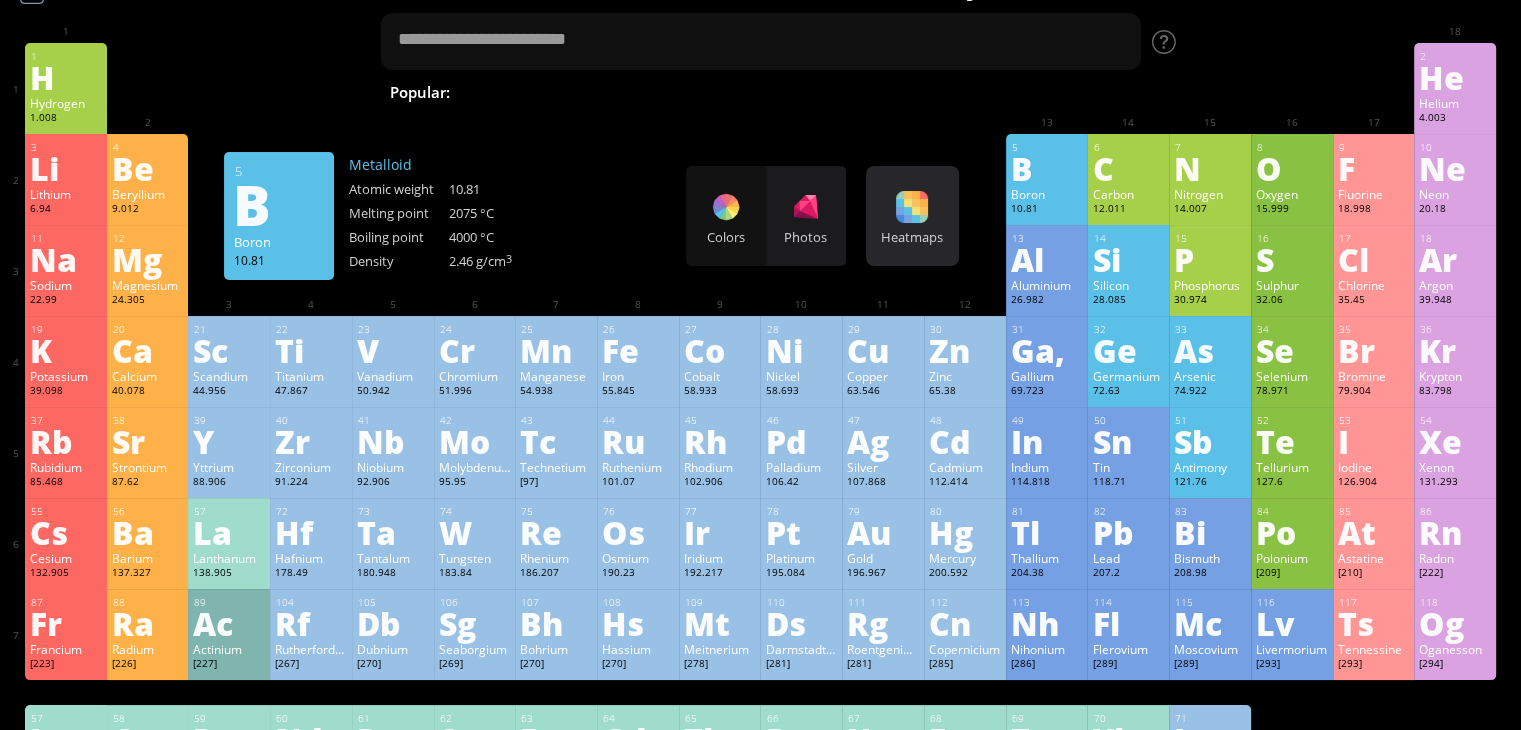 click on "Heatmaps Heatmaps Normal mode Melting point Boiling point Density Atomic weight Atomic radius Electronegativity Abundance in Universe Abundance in Earth crust Half-life period" at bounding box center [912, 216] 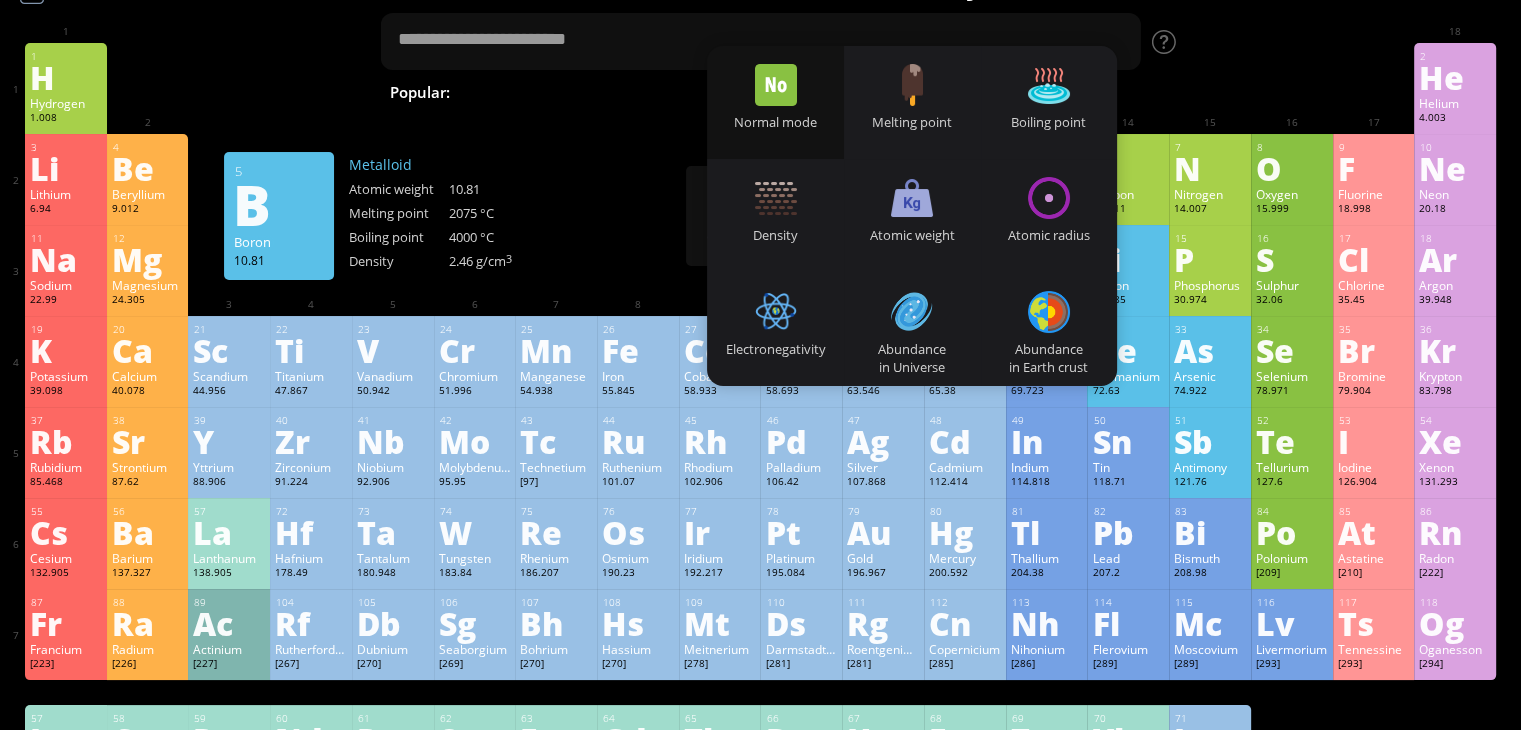 click on "Normal mode" at bounding box center (775, 102) 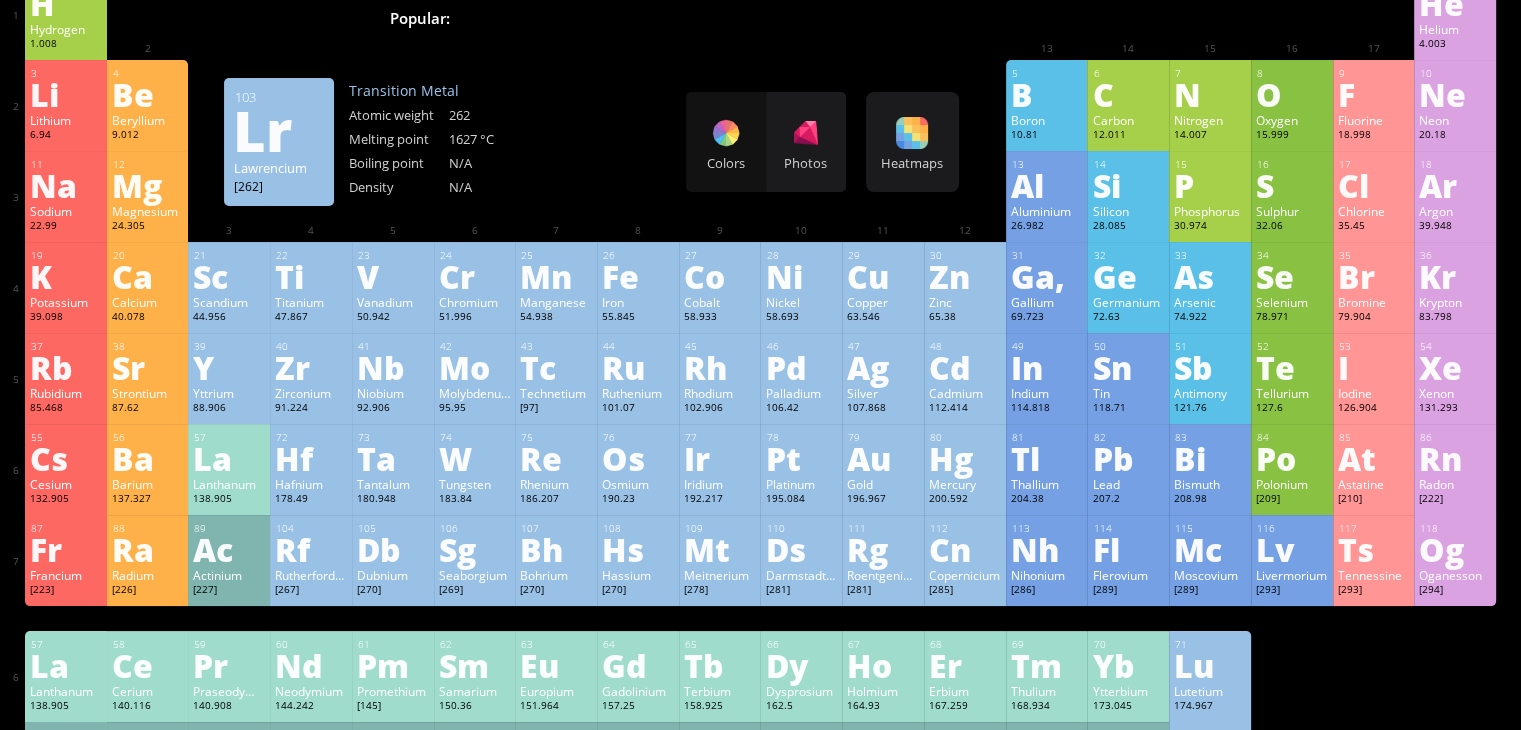scroll, scrollTop: 0, scrollLeft: 0, axis: both 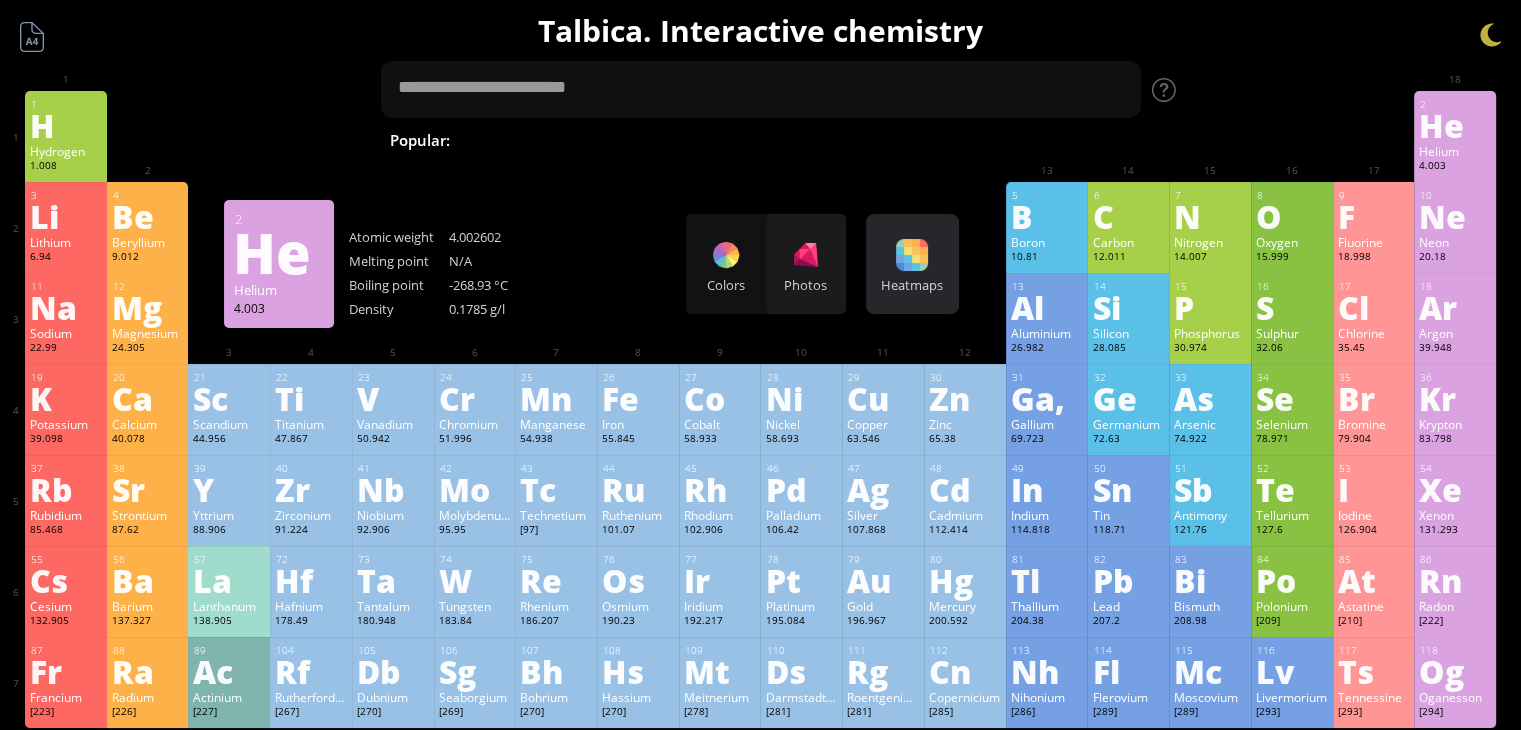 click on "Heatmaps" at bounding box center (912, 285) 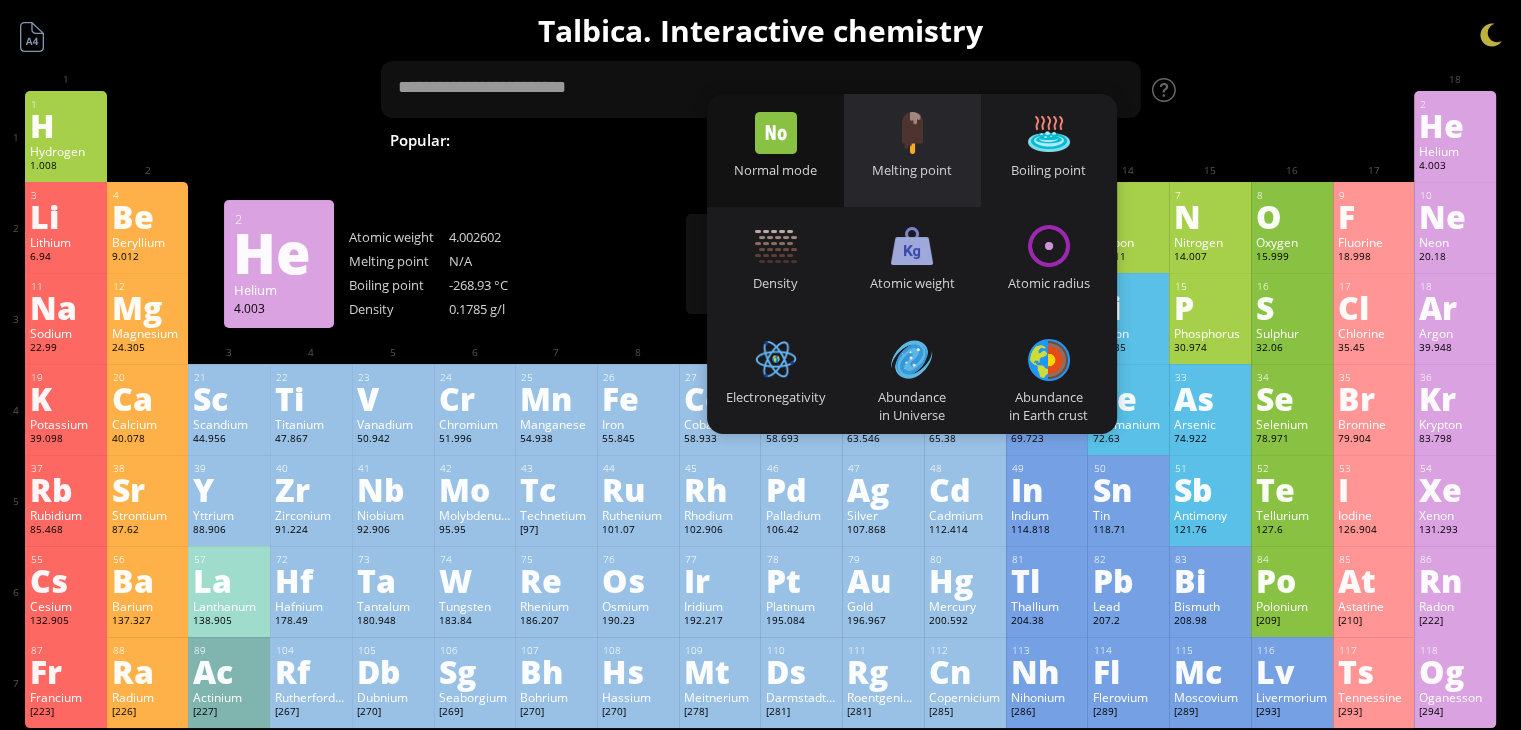 click on "Melting point" at bounding box center (912, 170) 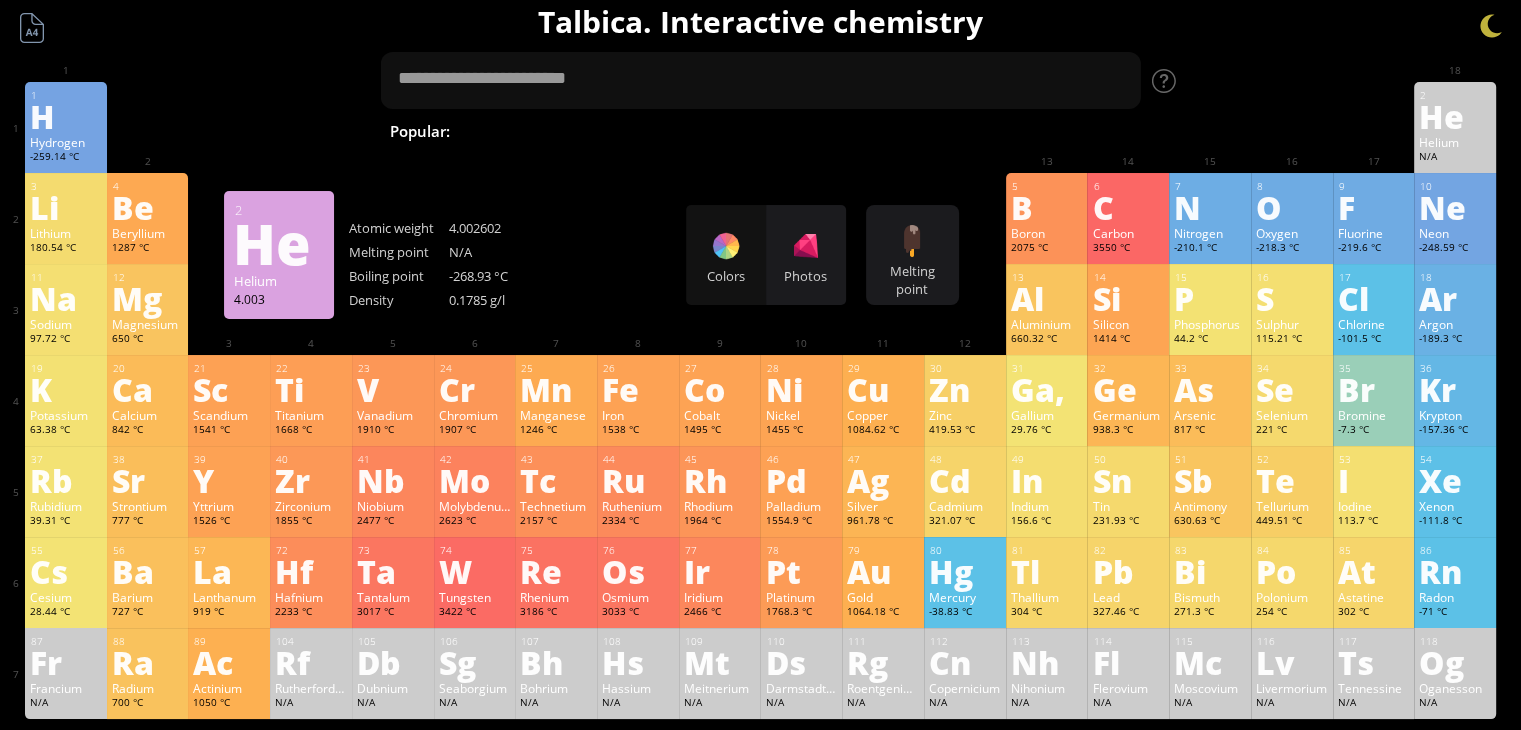 scroll, scrollTop: 0, scrollLeft: 0, axis: both 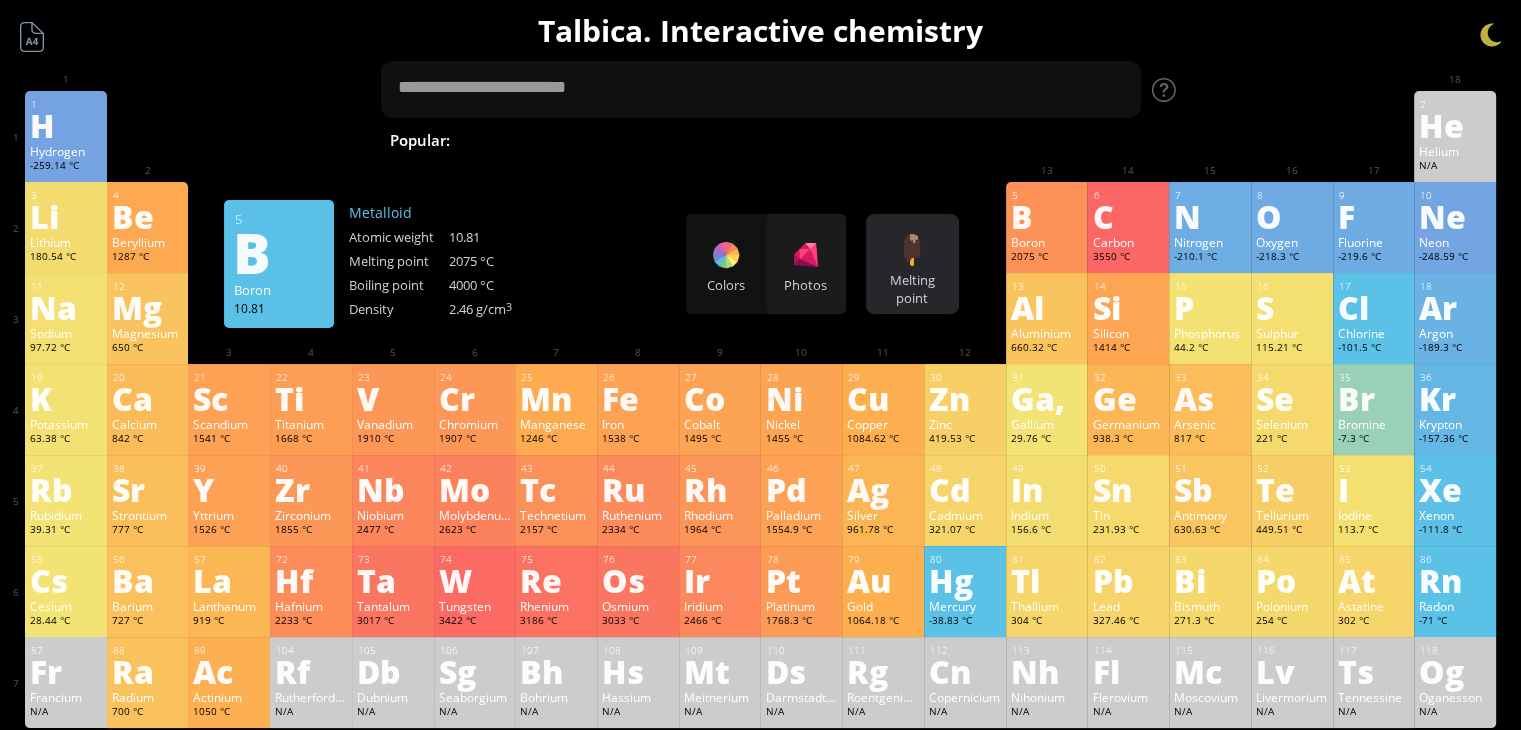click on "Melting point Heatmaps Normal mode Melting point Boiling point Density Atomic weight Atomic radius Electronegativity Abundance in Universe Abundance in Earth crust Half-life period" at bounding box center (912, 264) 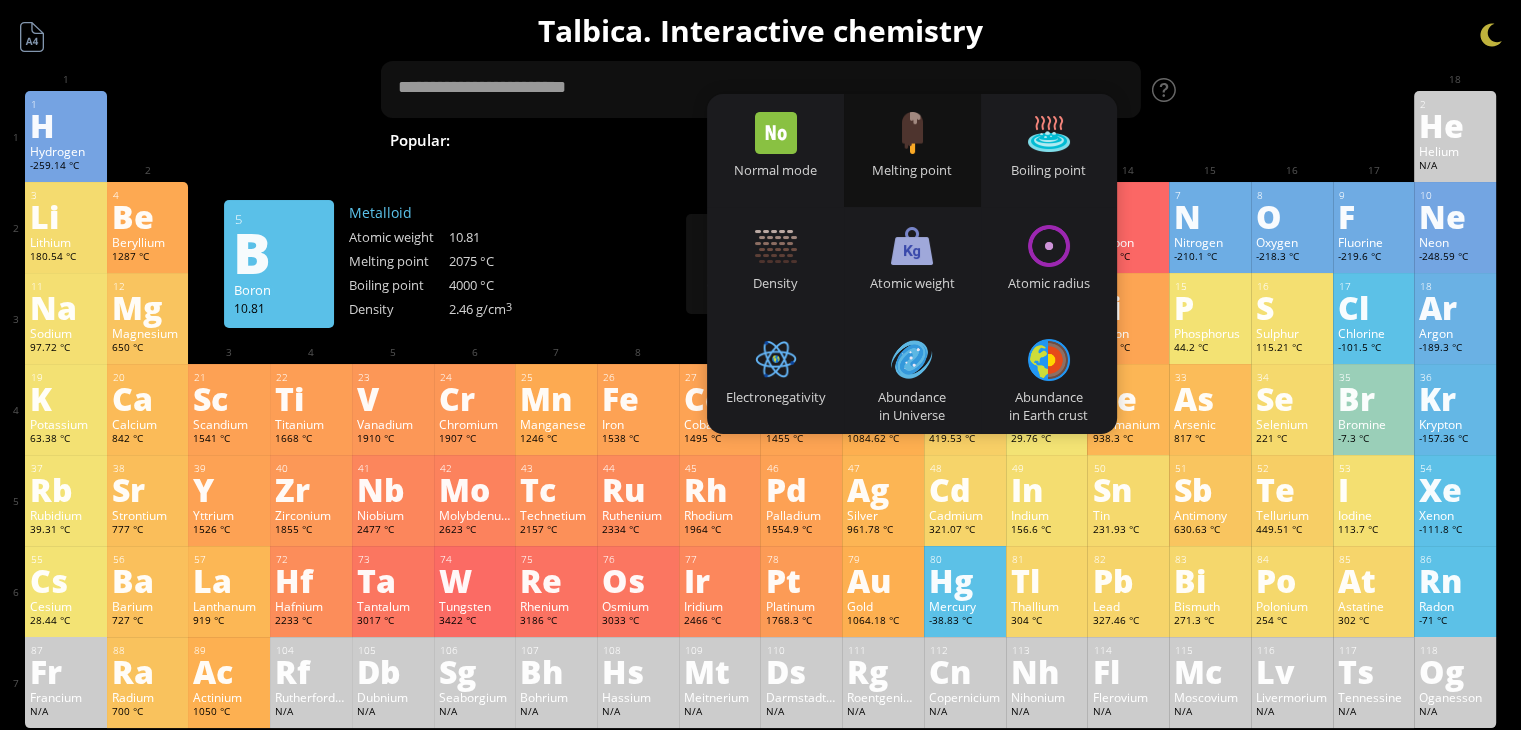 click on "Melting point" at bounding box center [912, 150] 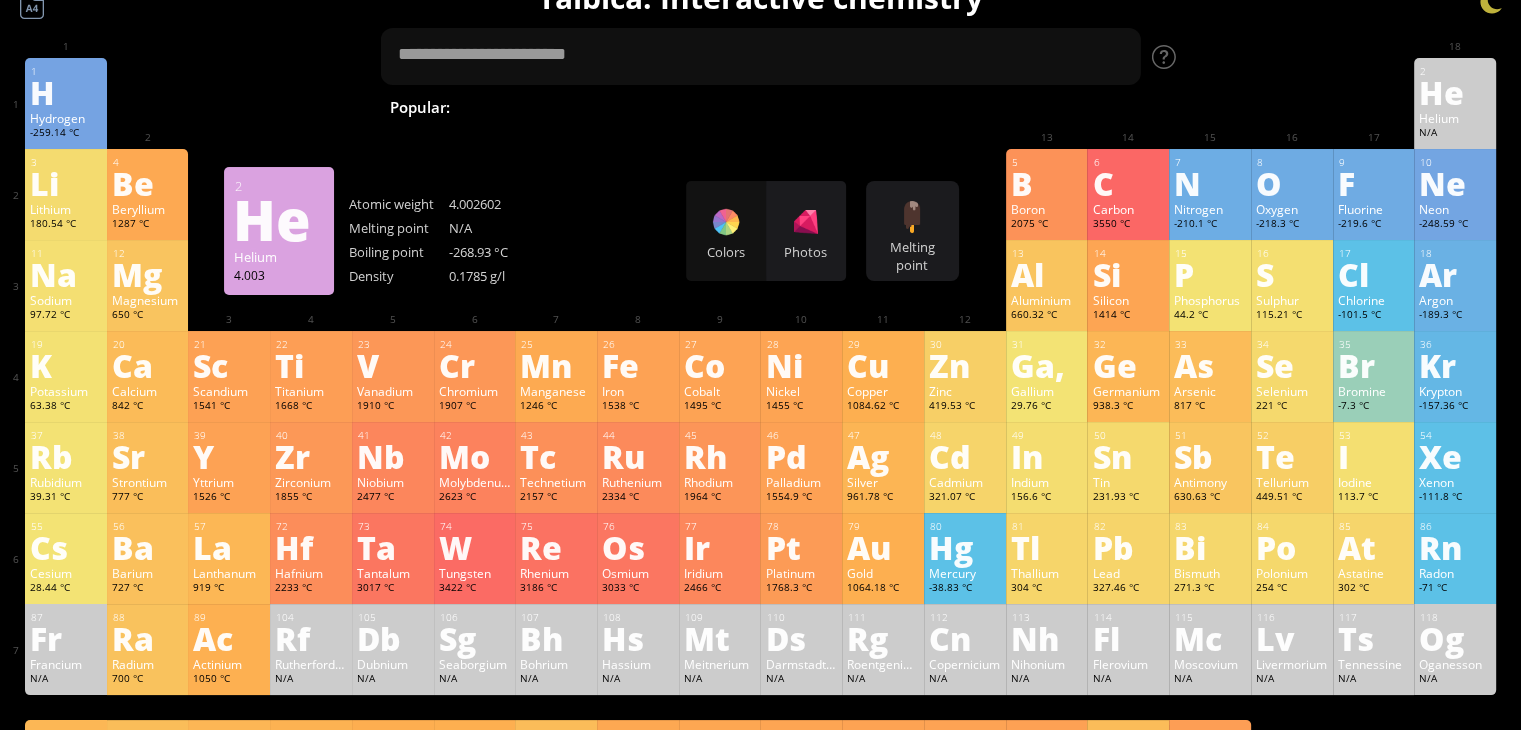 scroll, scrollTop: 35, scrollLeft: 0, axis: vertical 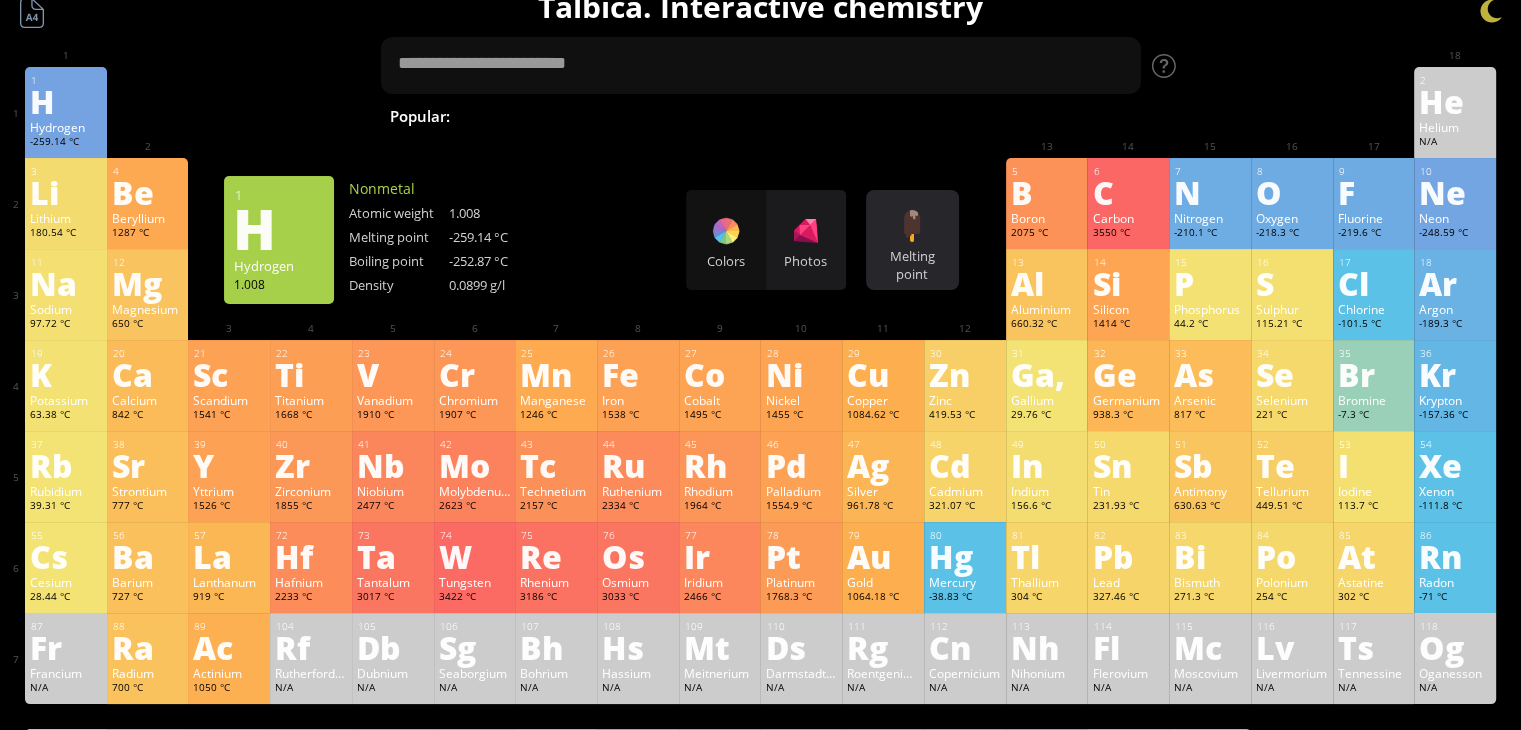 click on "Melting point Heatmaps Normal mode Melting point Boiling point Density Atomic weight Atomic radius Electronegativity Abundance in Universe Abundance in Earth crust Half-life period" at bounding box center [912, 240] 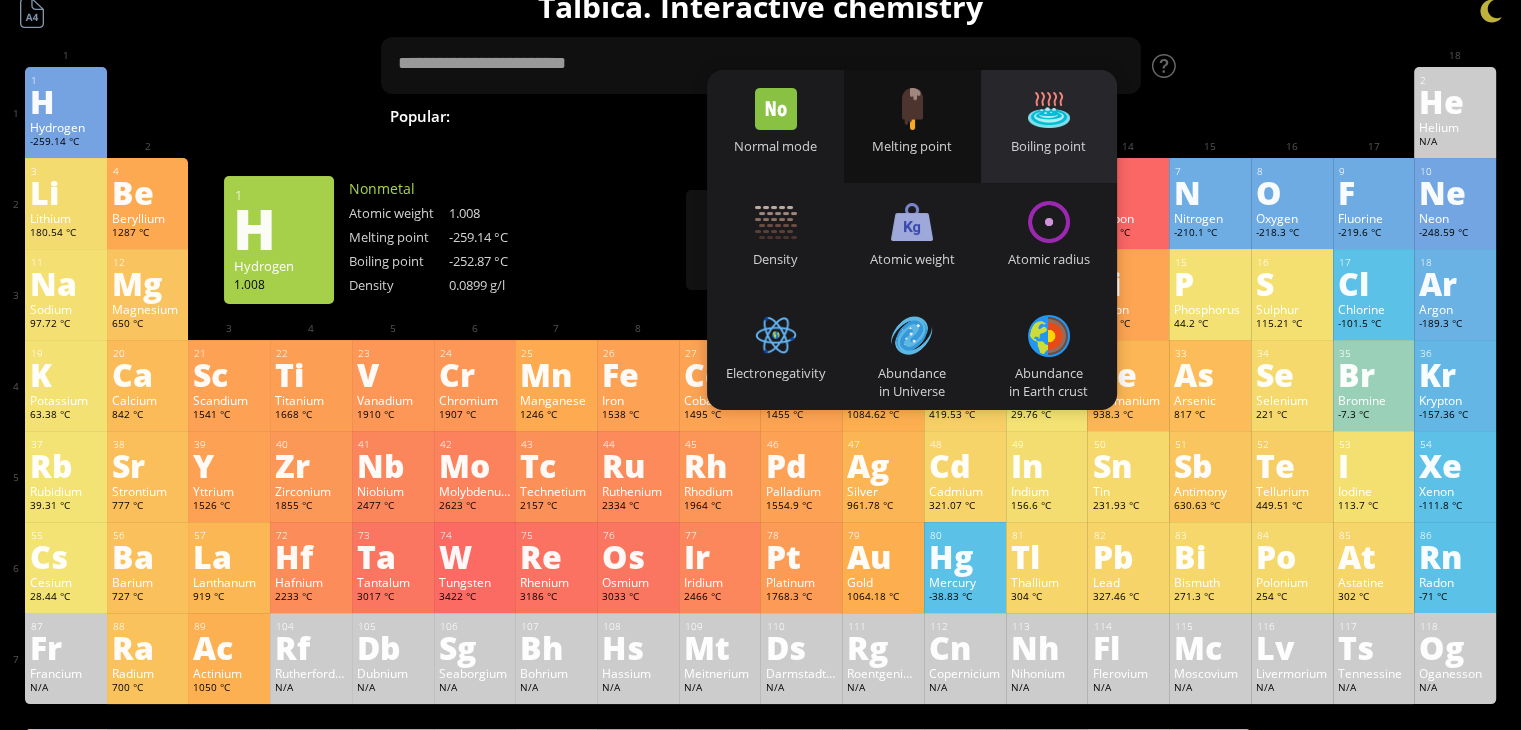 click at bounding box center (1049, 109) 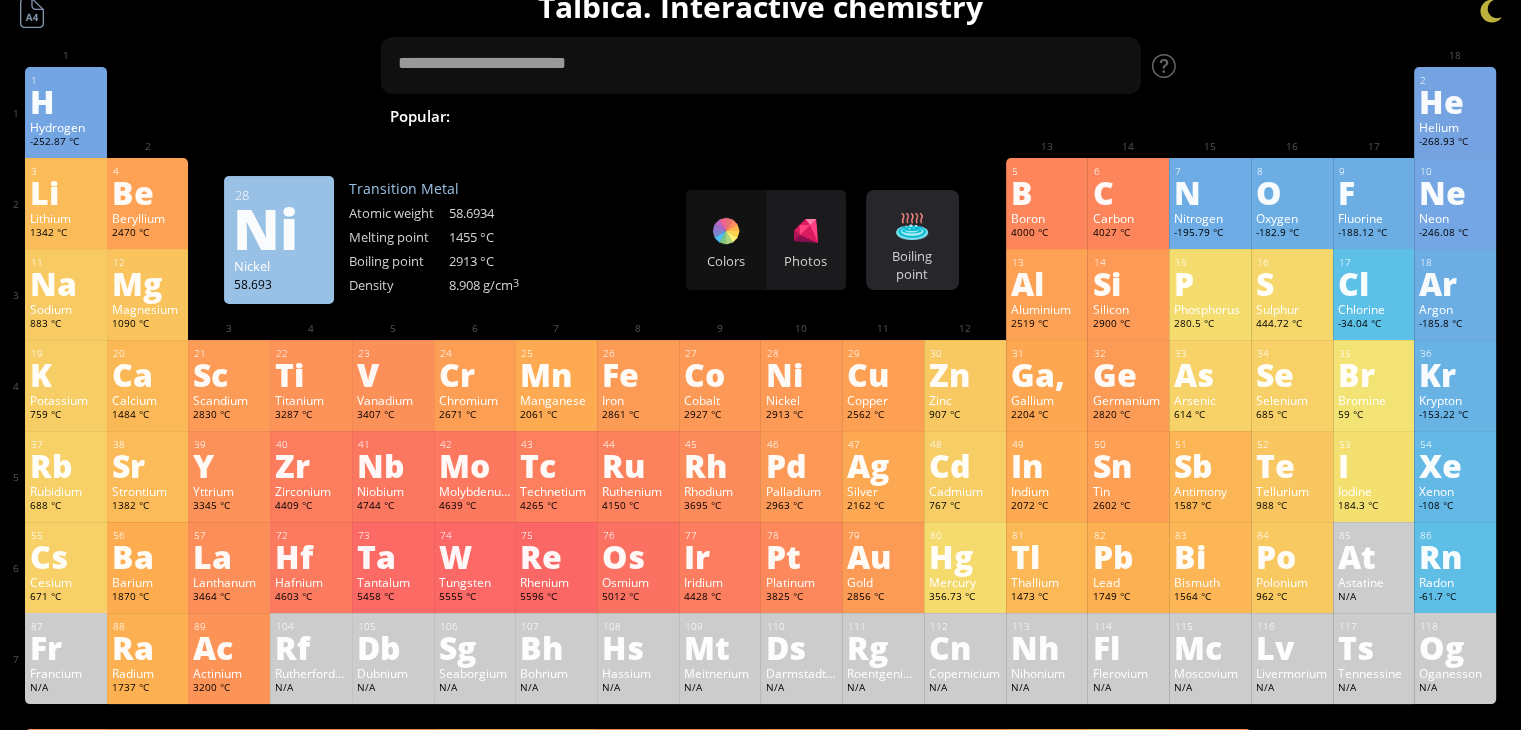 click on "Boiling point" at bounding box center [912, 265] 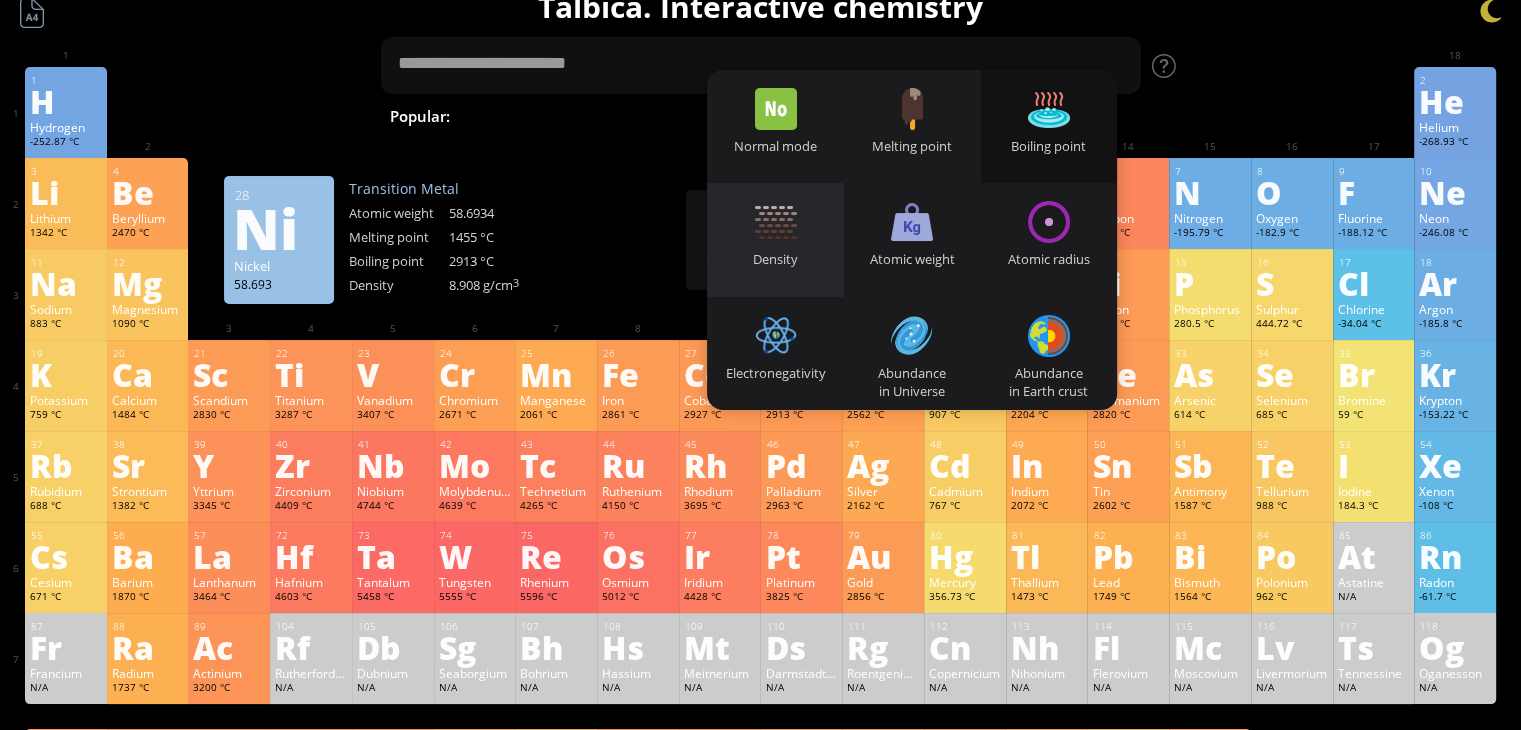 click at bounding box center [776, 222] 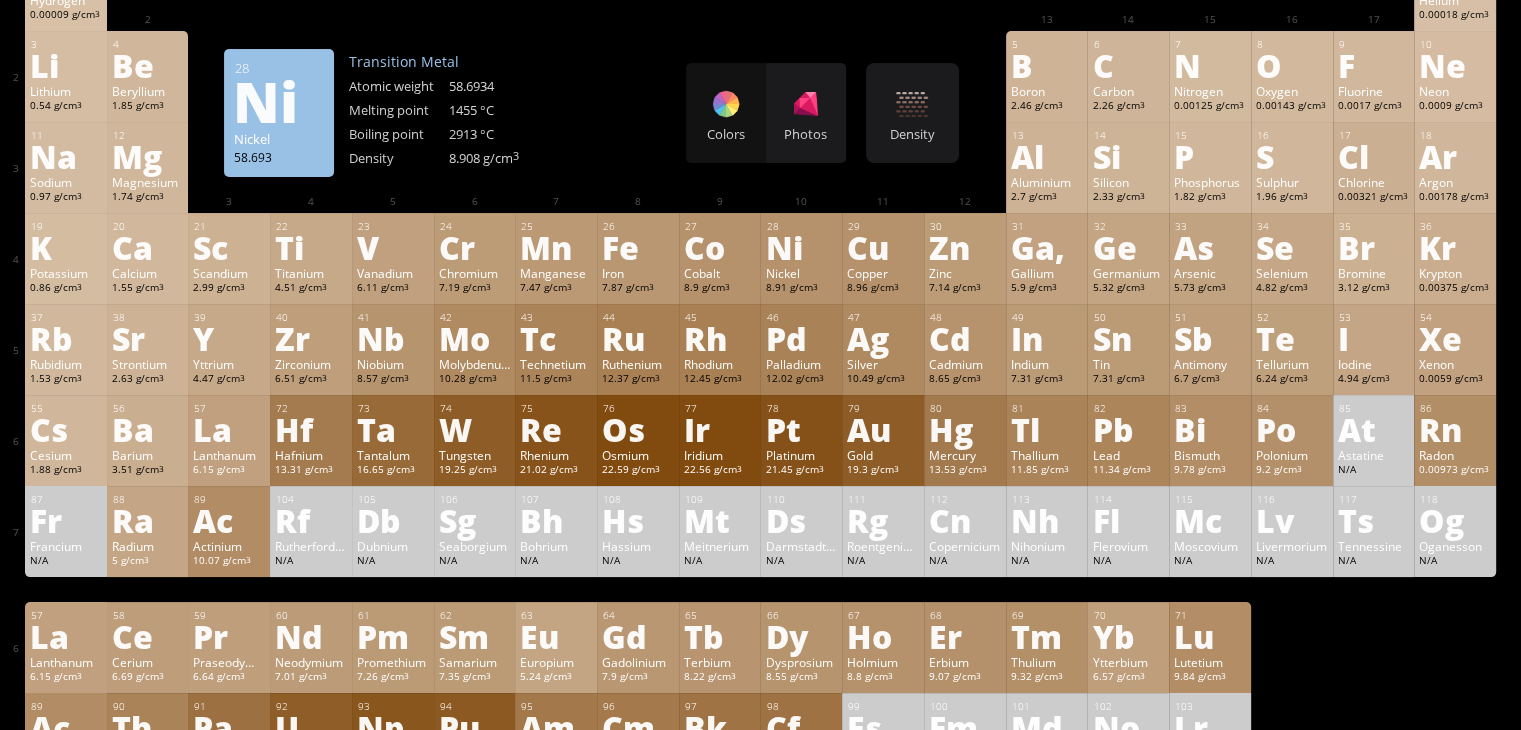 scroll, scrollTop: 157, scrollLeft: 0, axis: vertical 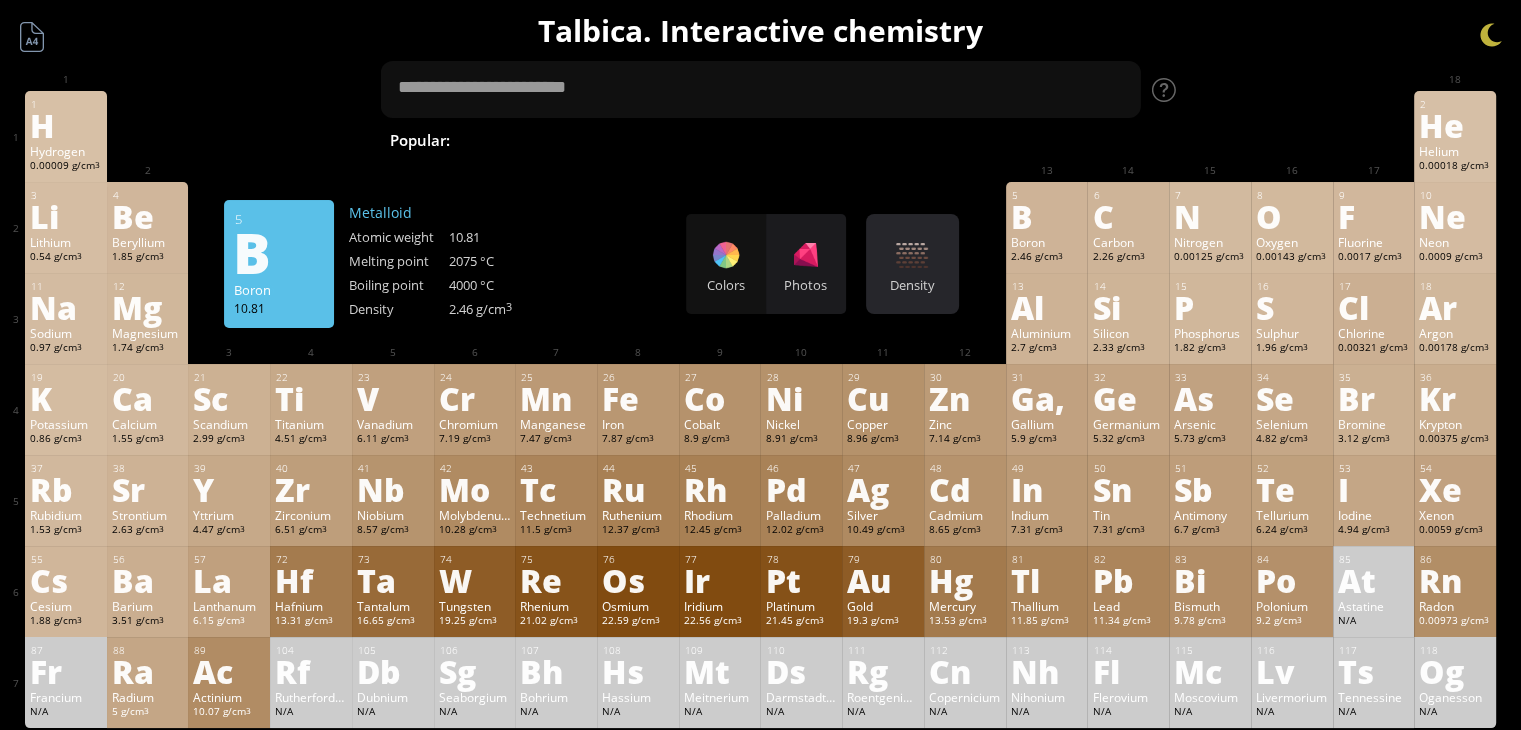 click at bounding box center (912, 255) 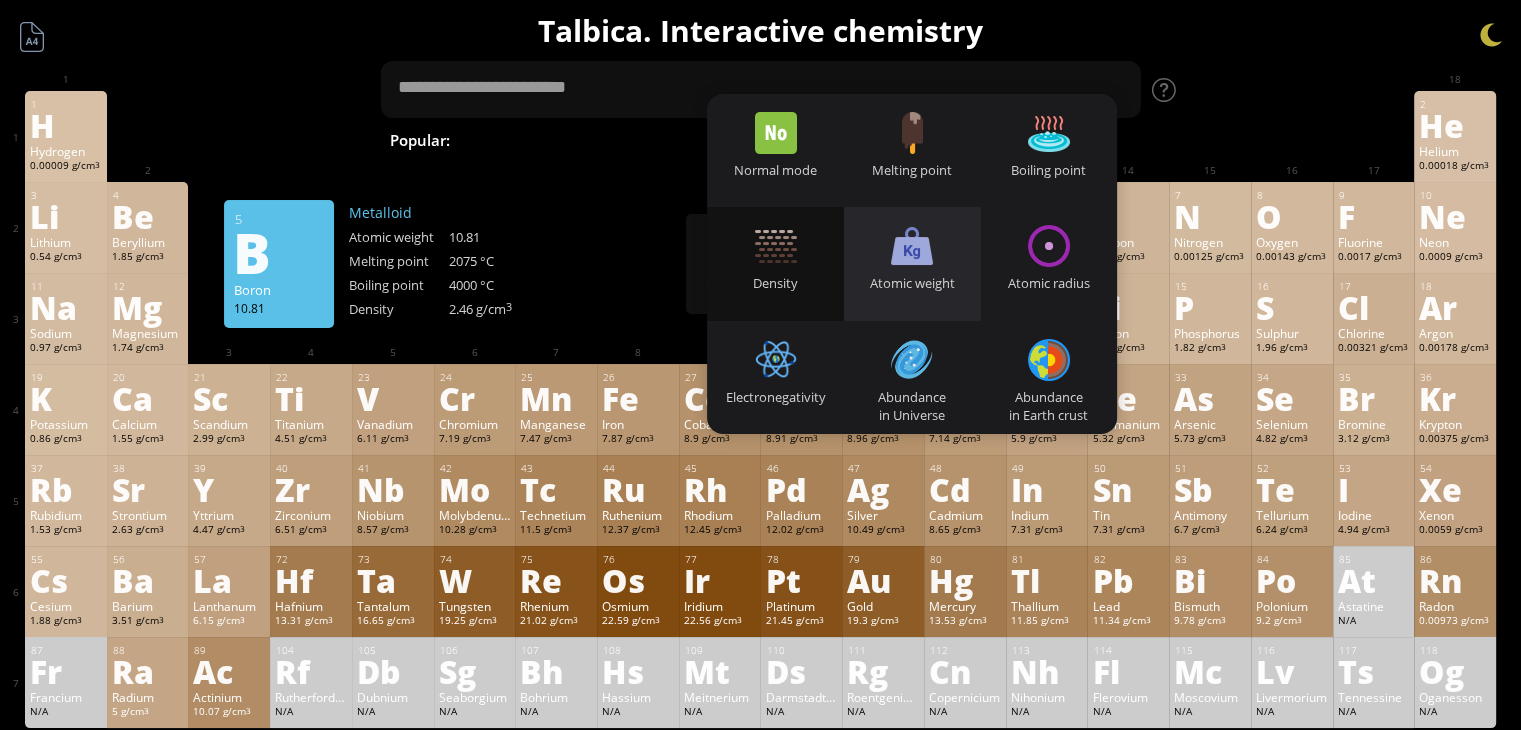 click on "Atomic weight" at bounding box center (912, 283) 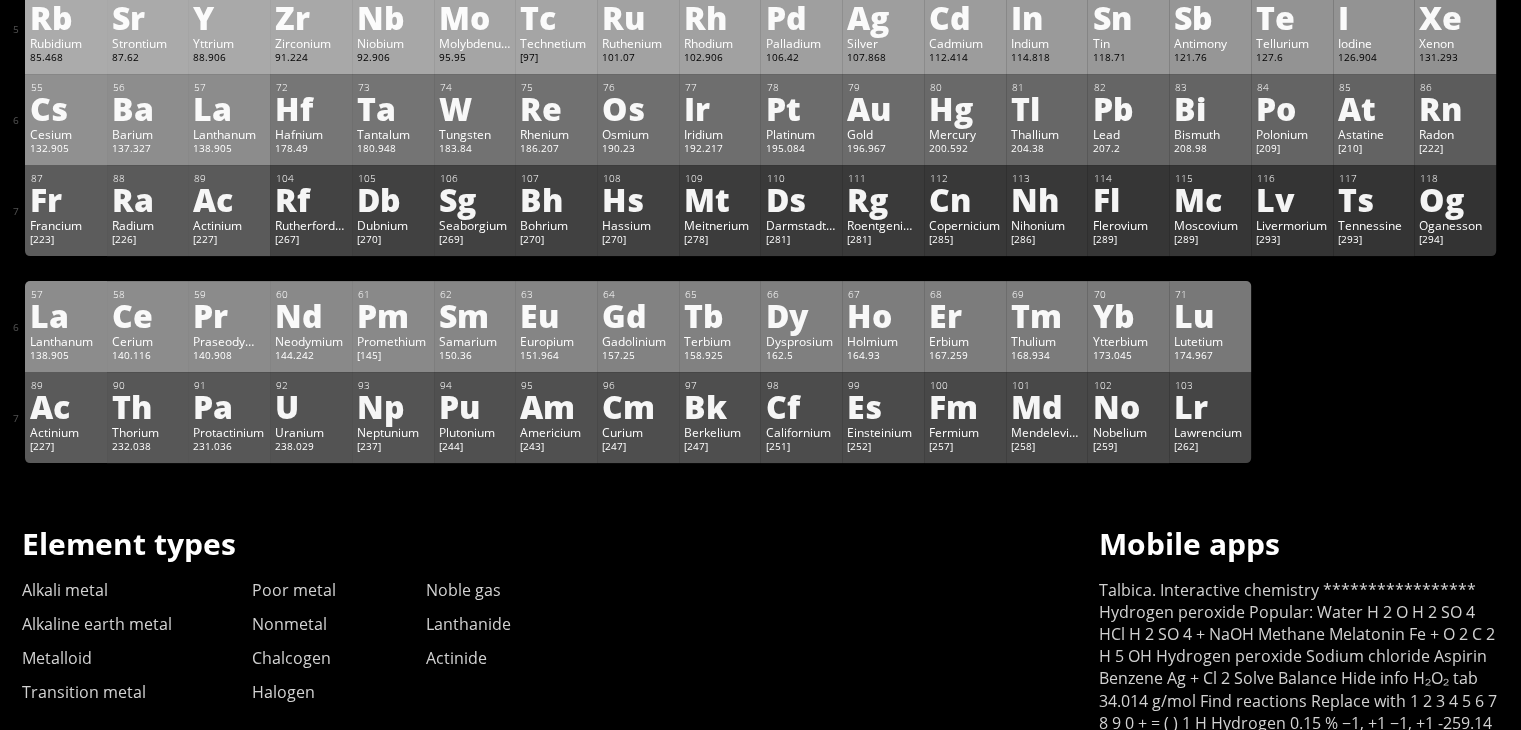 scroll, scrollTop: 466, scrollLeft: 0, axis: vertical 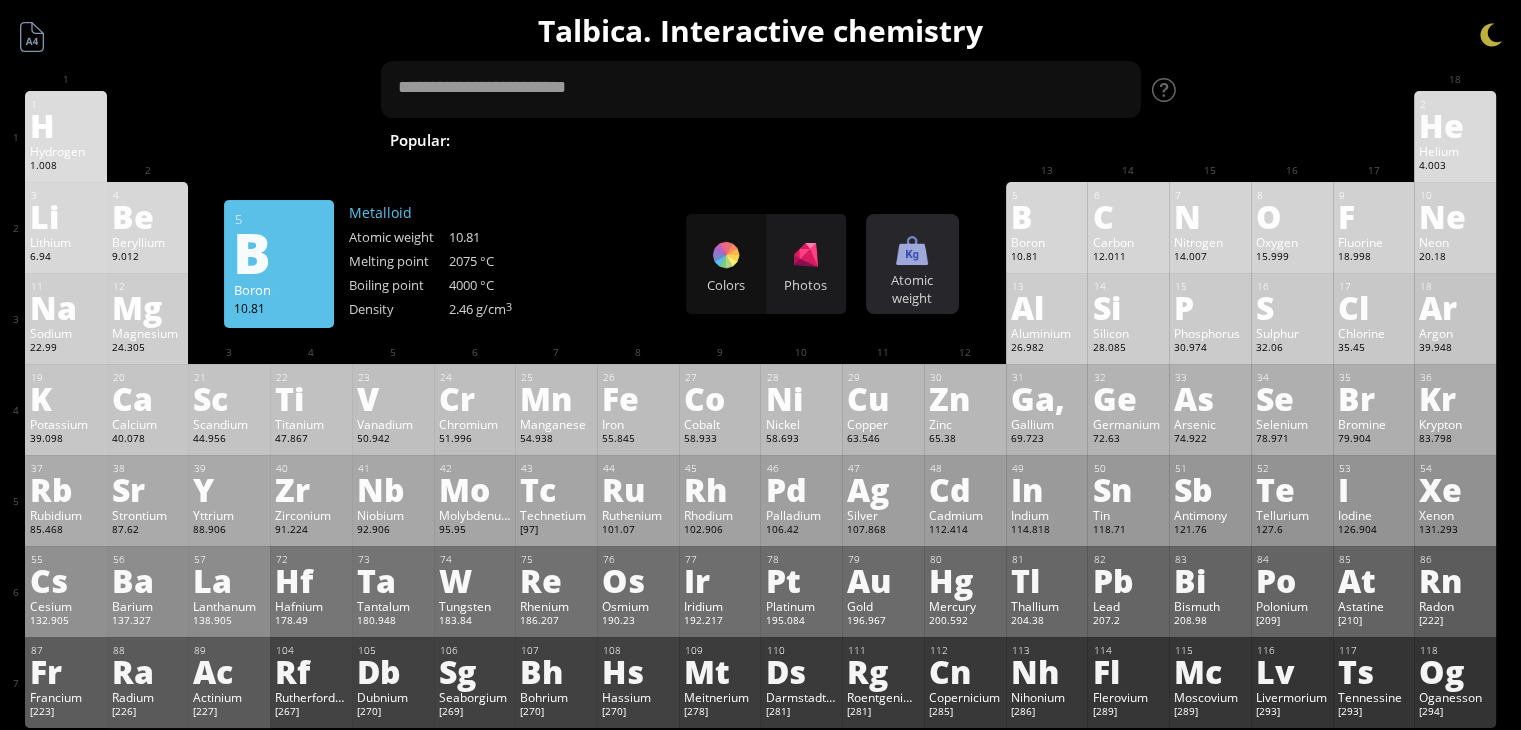 click on "Atomic weight Heatmaps Normal mode Melting point Boiling point Density Atomic weight Atomic radius Electronegativity Abundance in Universe Abundance in Earth crust Half-life period" at bounding box center (912, 264) 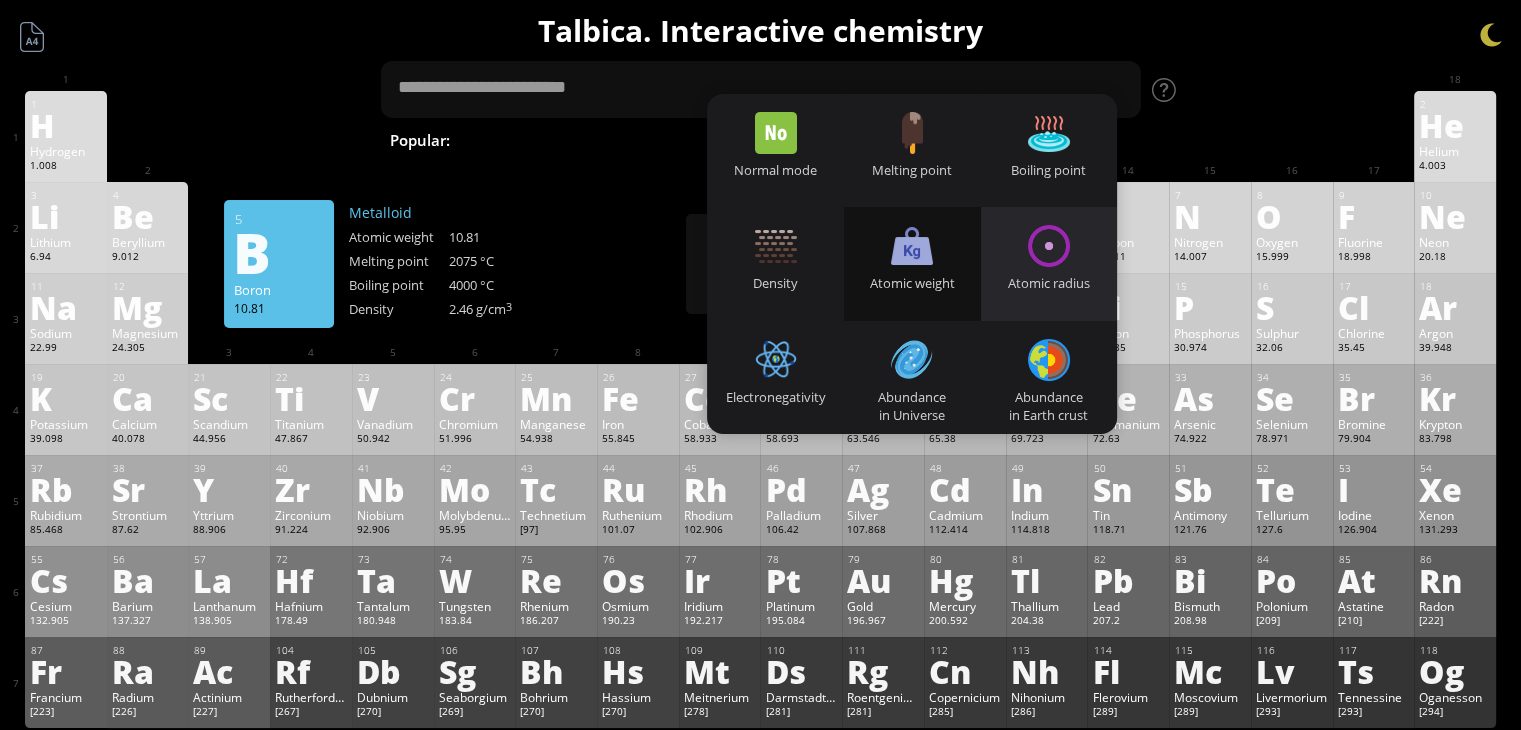 click on "Atomic radius" at bounding box center (1049, 263) 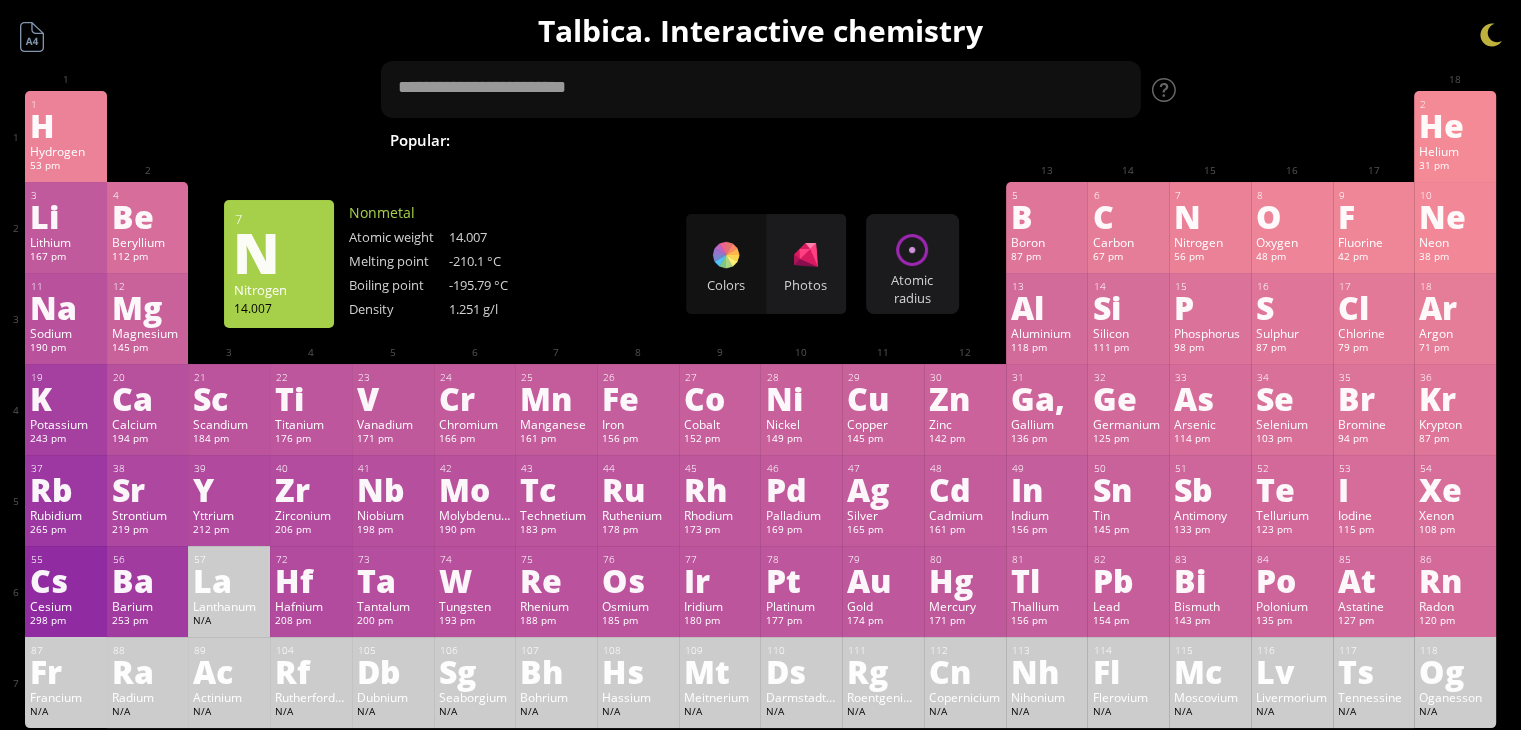 scroll, scrollTop: 138, scrollLeft: 0, axis: vertical 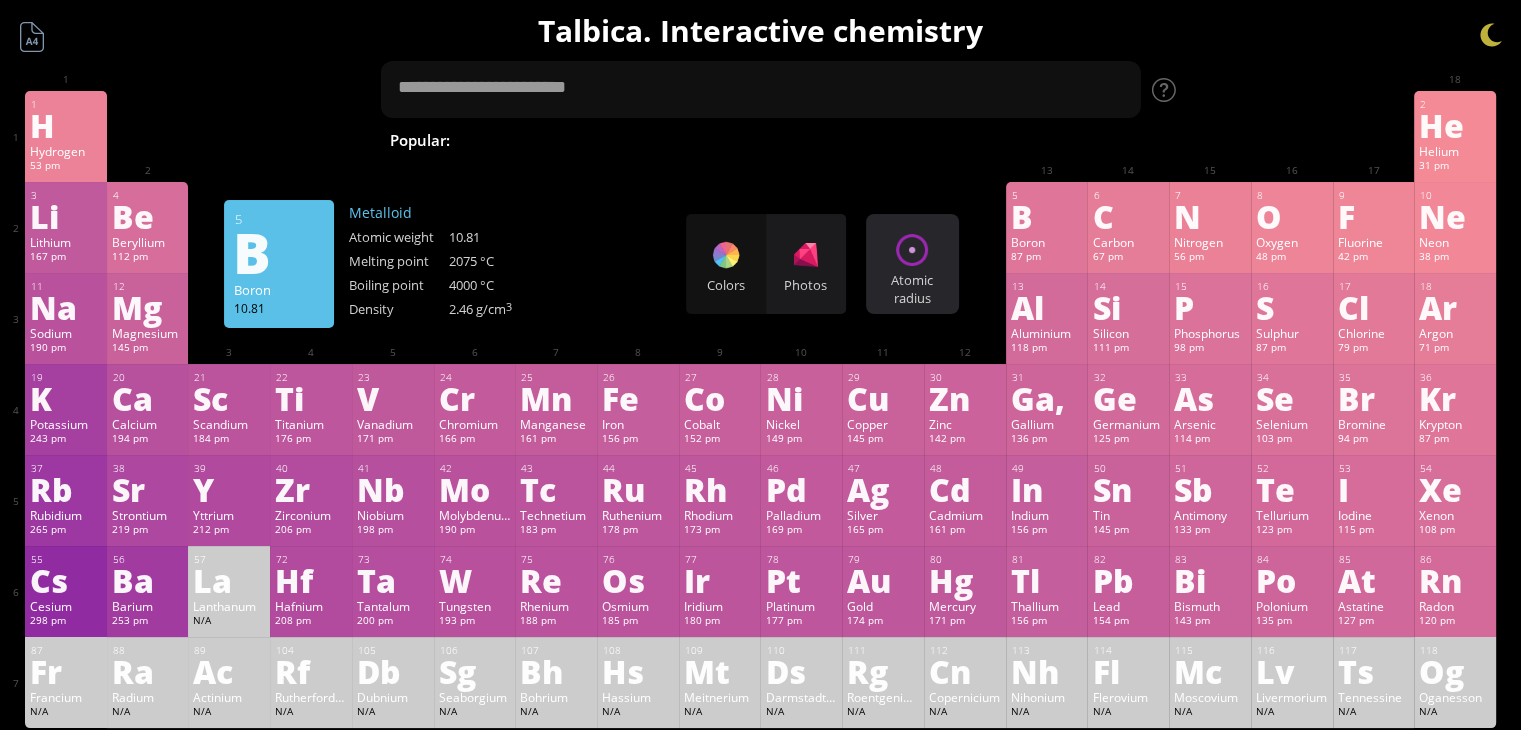 click on "Atomic radius" at bounding box center (912, 289) 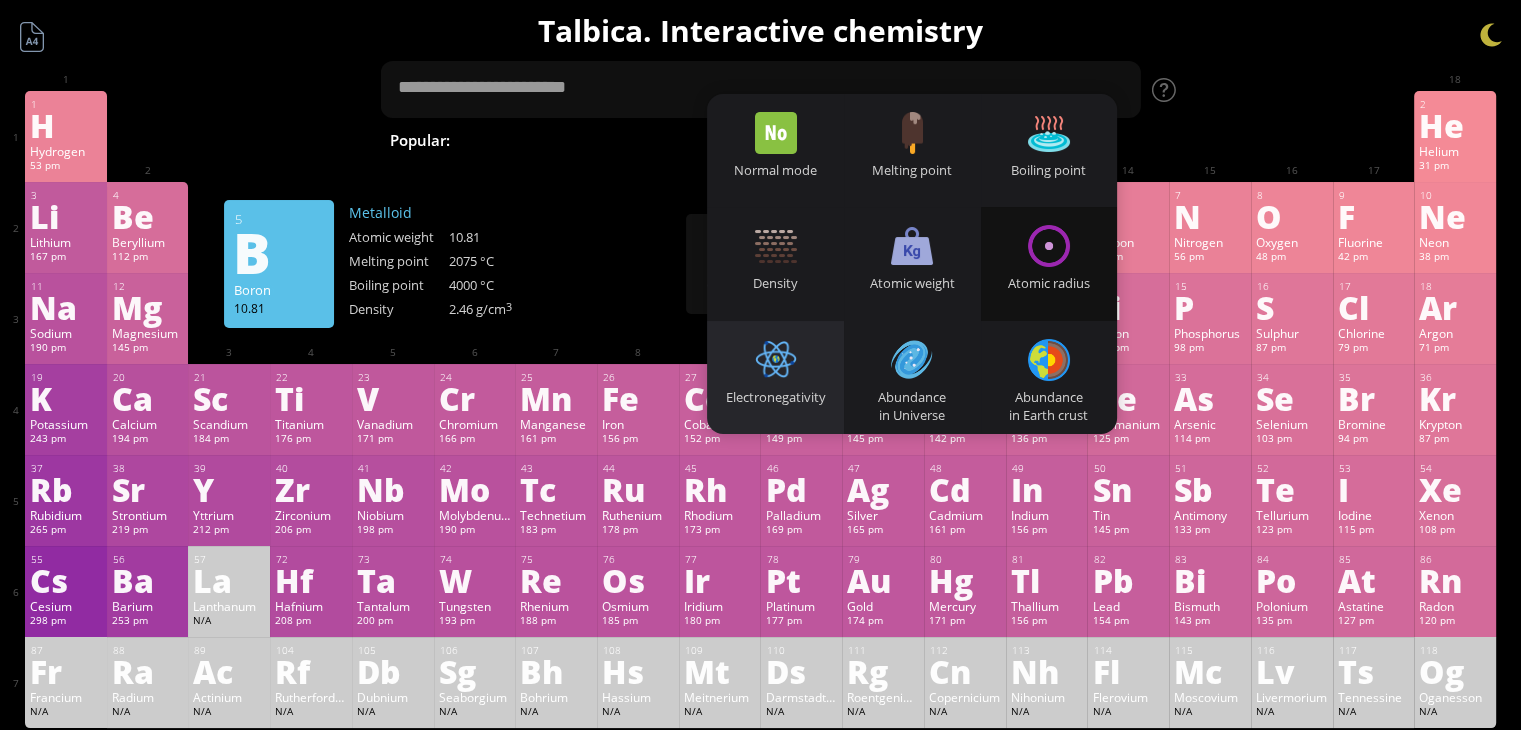 click on "Electronegativity" at bounding box center [775, 397] 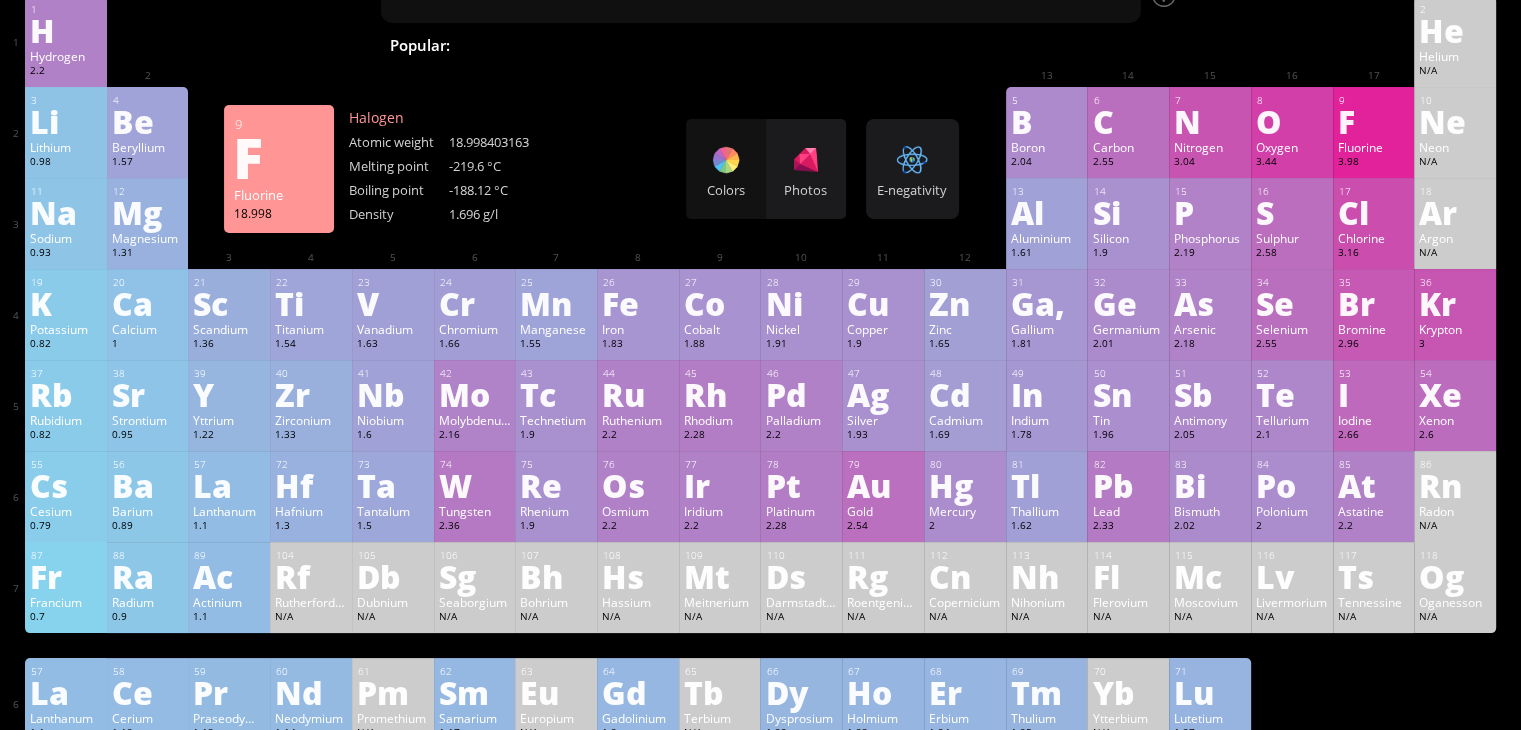 scroll, scrollTop: 96, scrollLeft: 0, axis: vertical 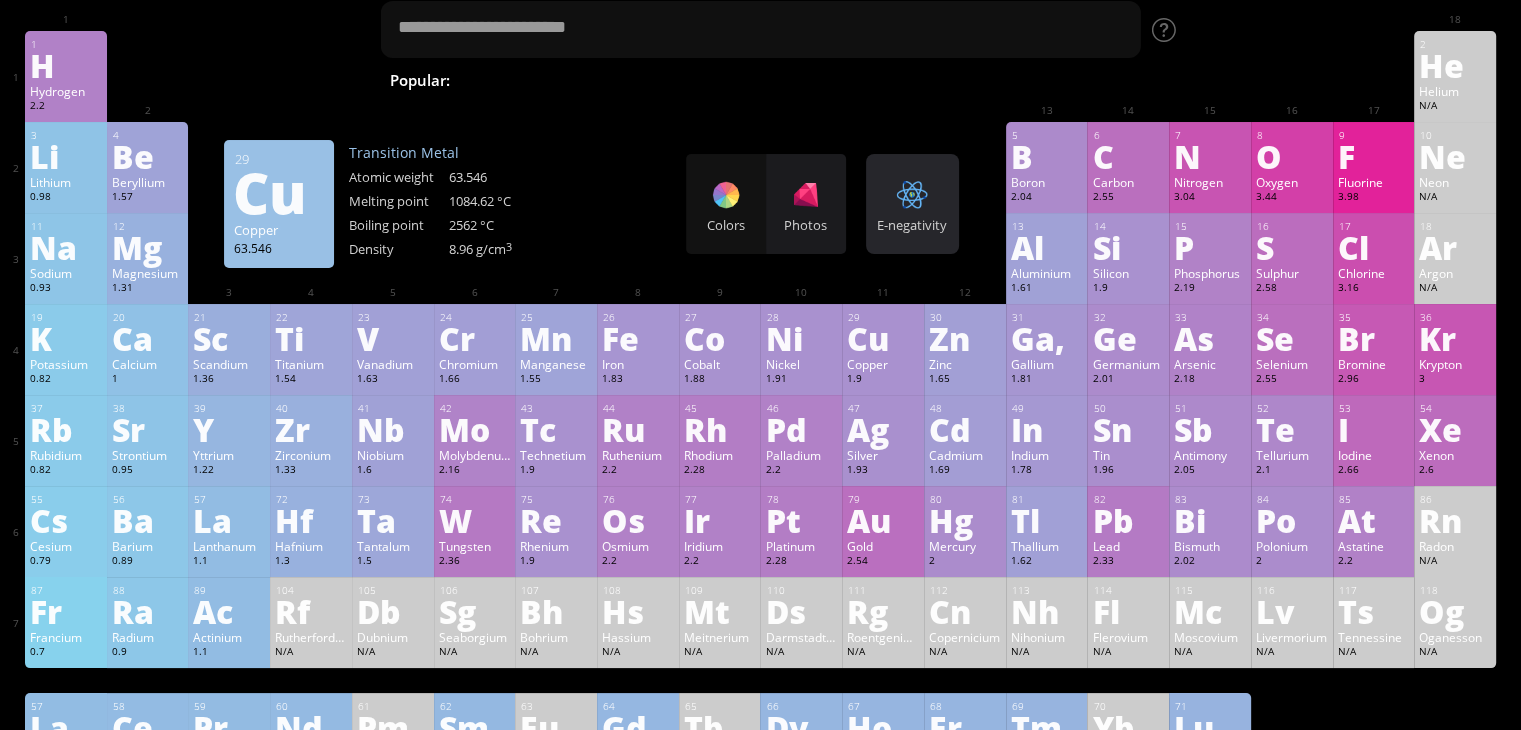 click at bounding box center (912, 195) 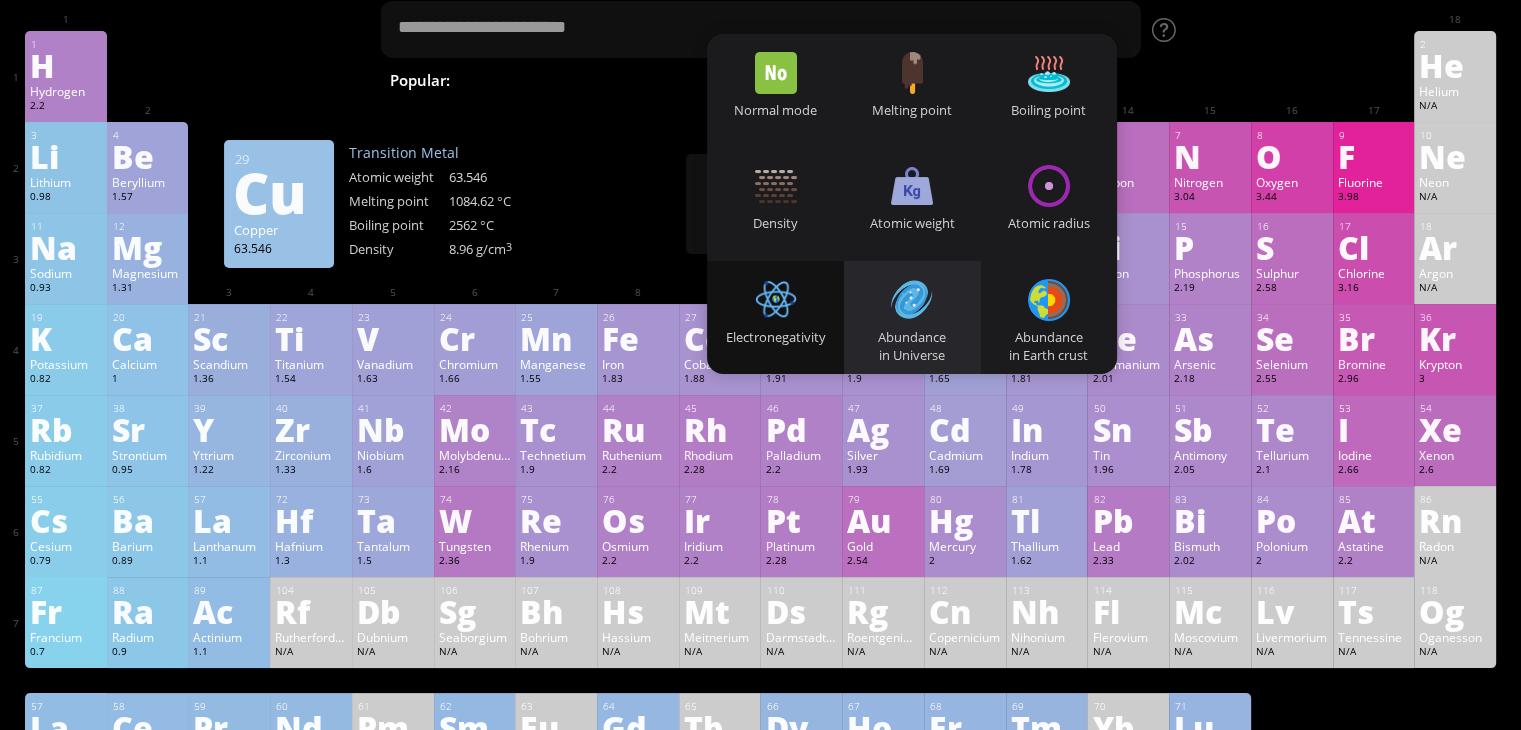 click at bounding box center (912, 300) 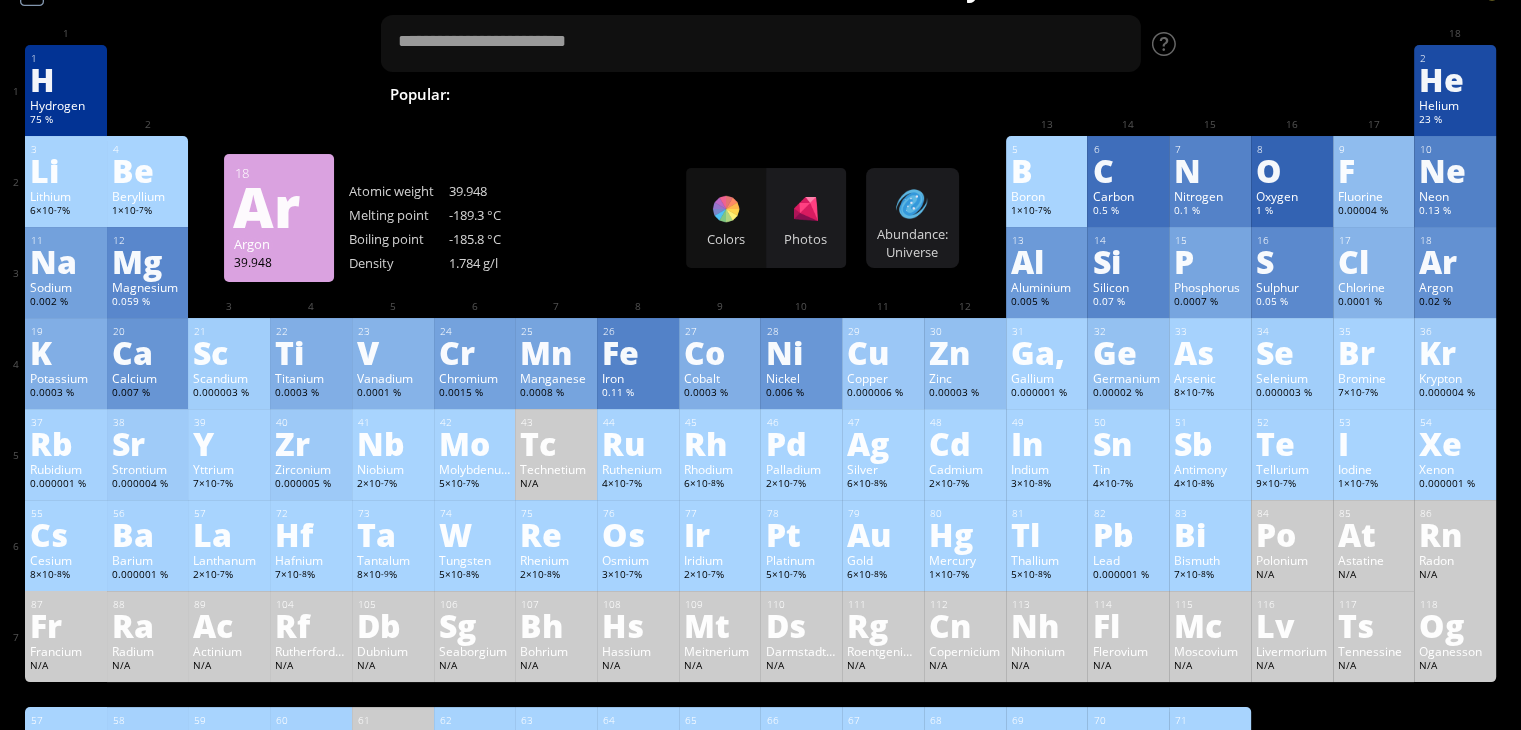 scroll, scrollTop: 42, scrollLeft: 0, axis: vertical 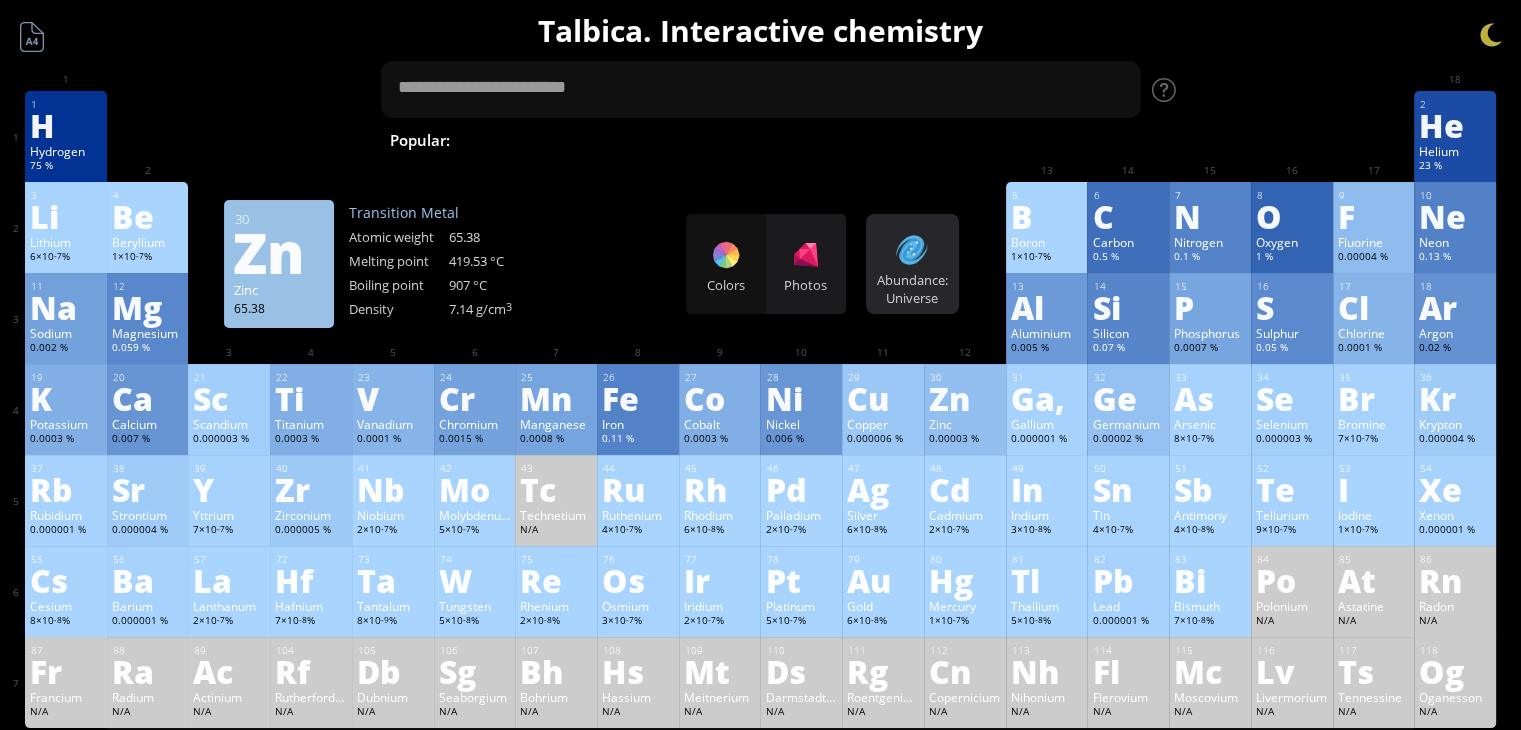 click on "Abundance: Universe Heatmaps Normal mode Melting point Boiling point Density Atomic weight Atomic radius Electronegativity Abundance in Universe Abundance in Earth crust Half-life period" at bounding box center [912, 264] 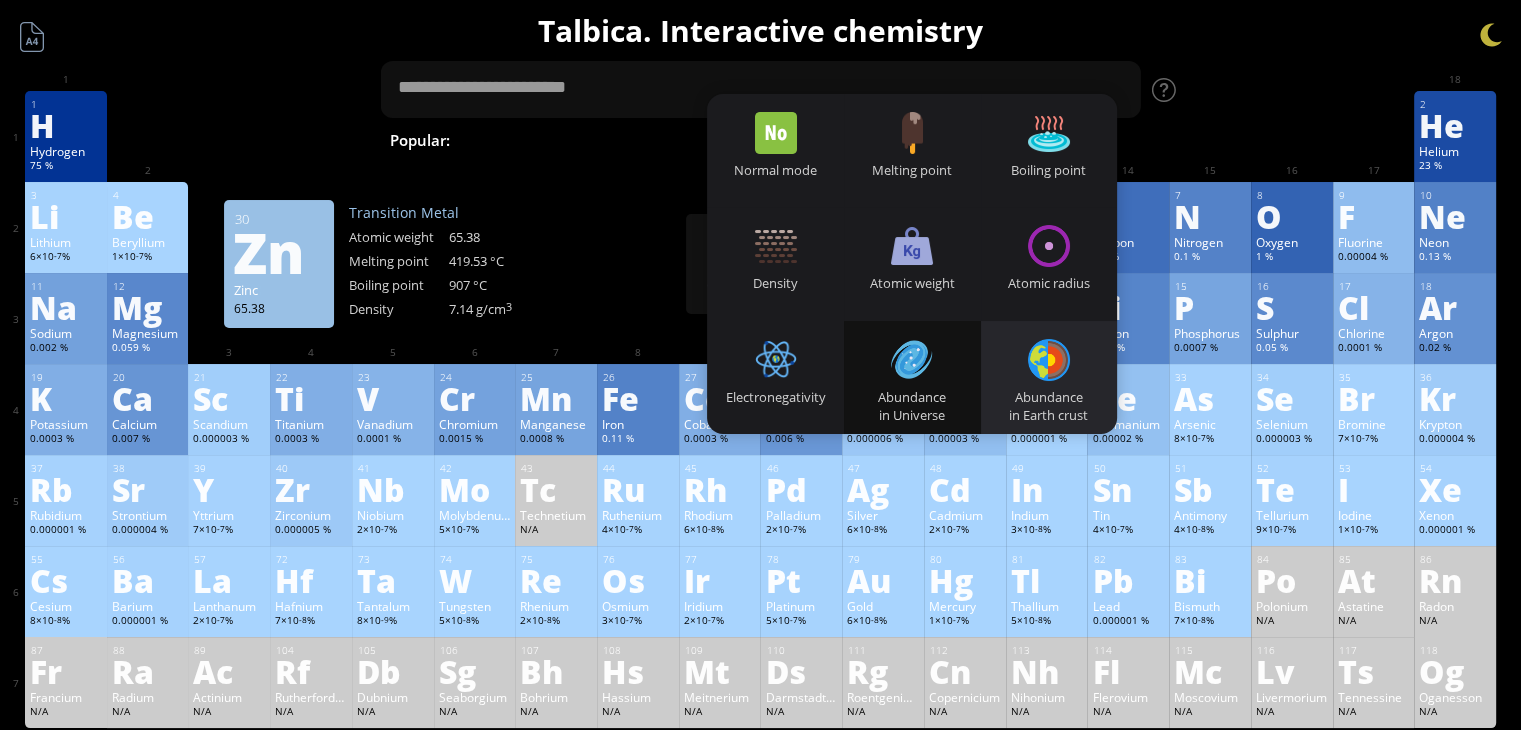 click at bounding box center [1049, 360] 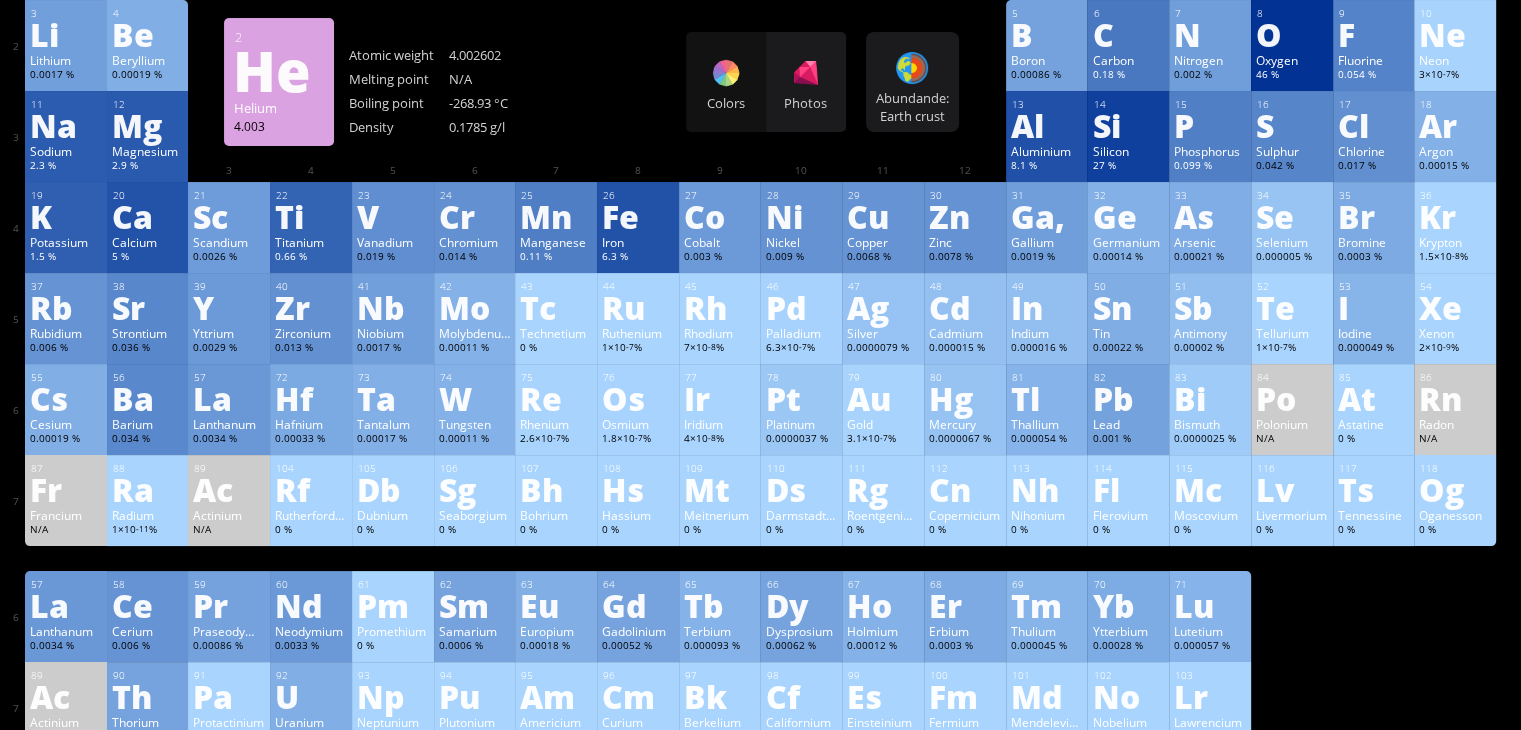 scroll, scrollTop: 184, scrollLeft: 0, axis: vertical 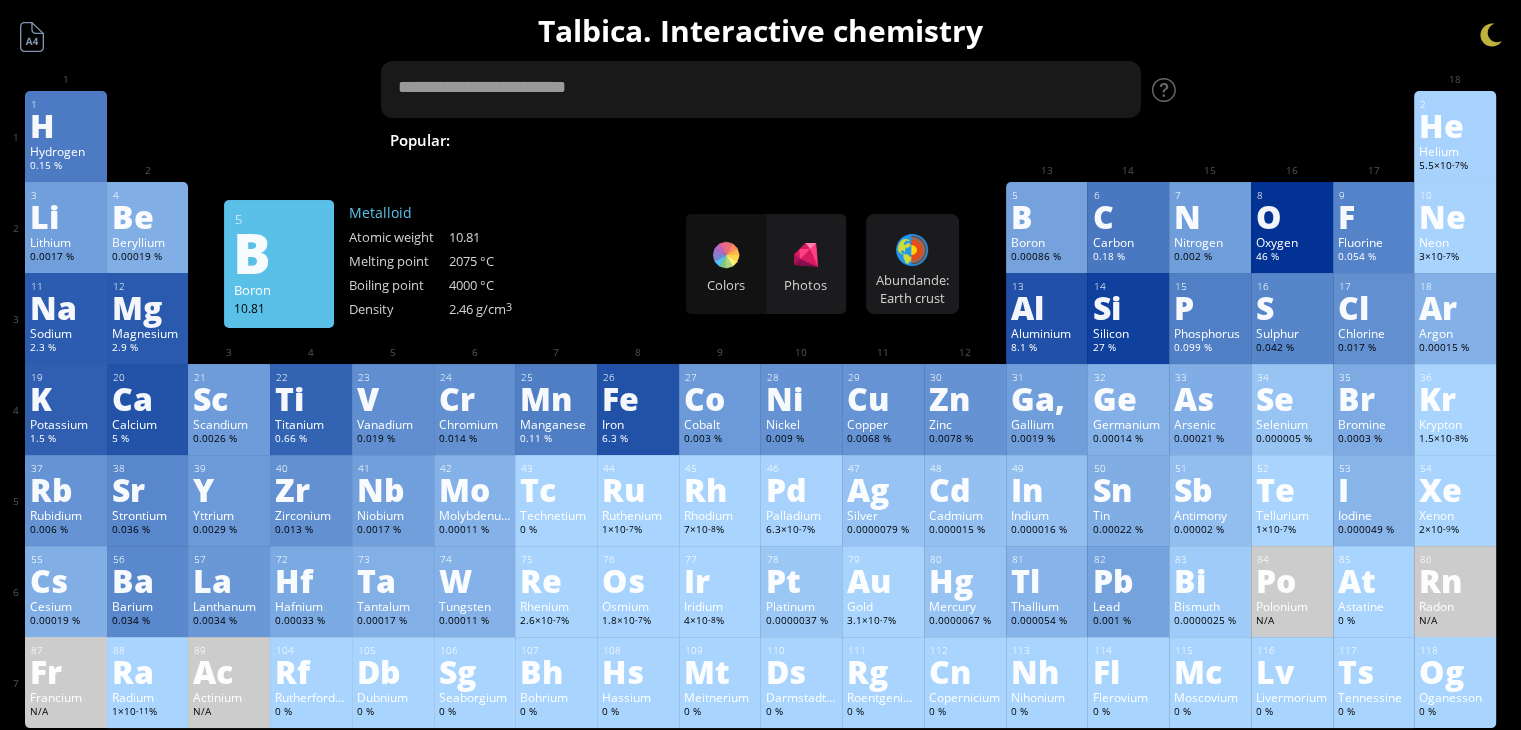 click at bounding box center [760, 89] 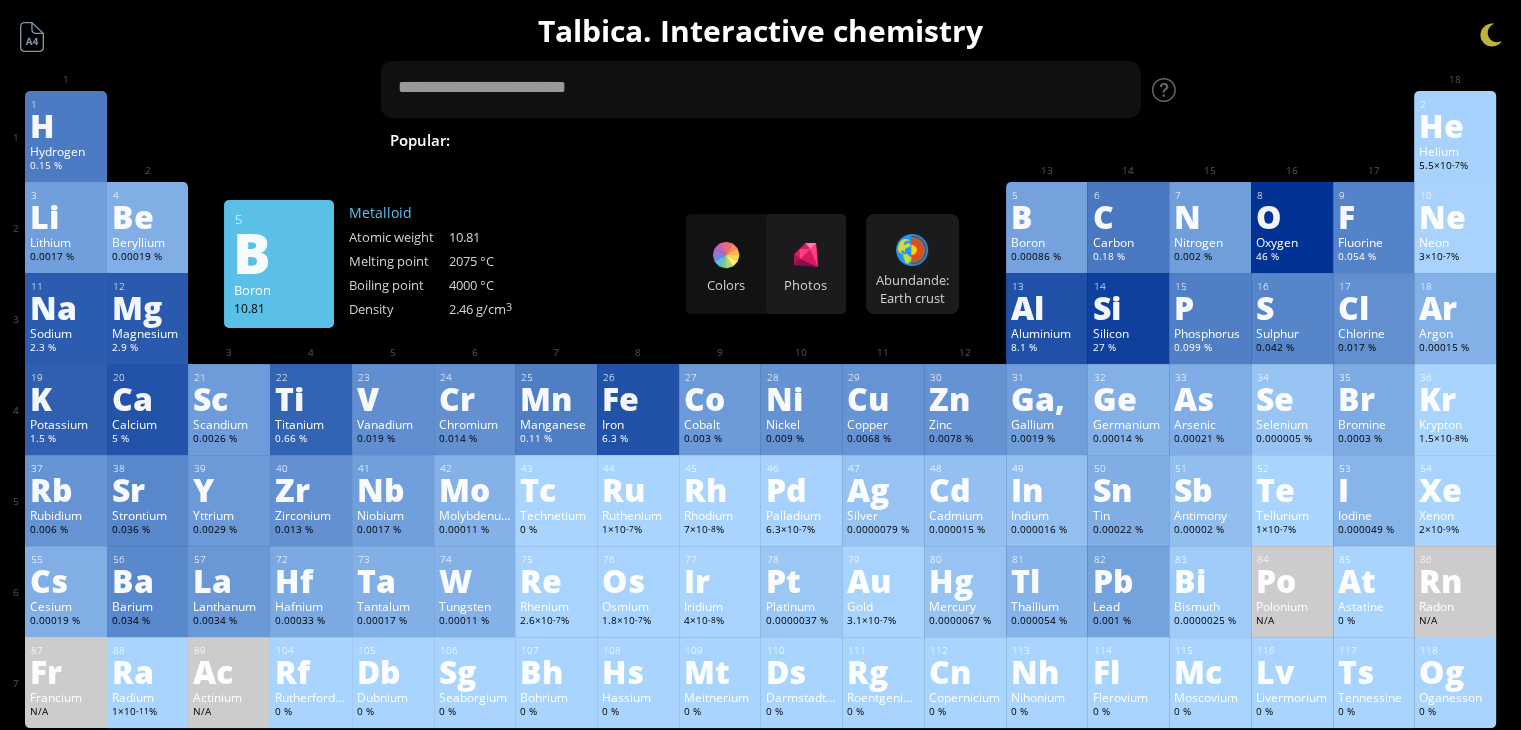 click on "Hydrogen peroxide" at bounding box center [1450, 140] 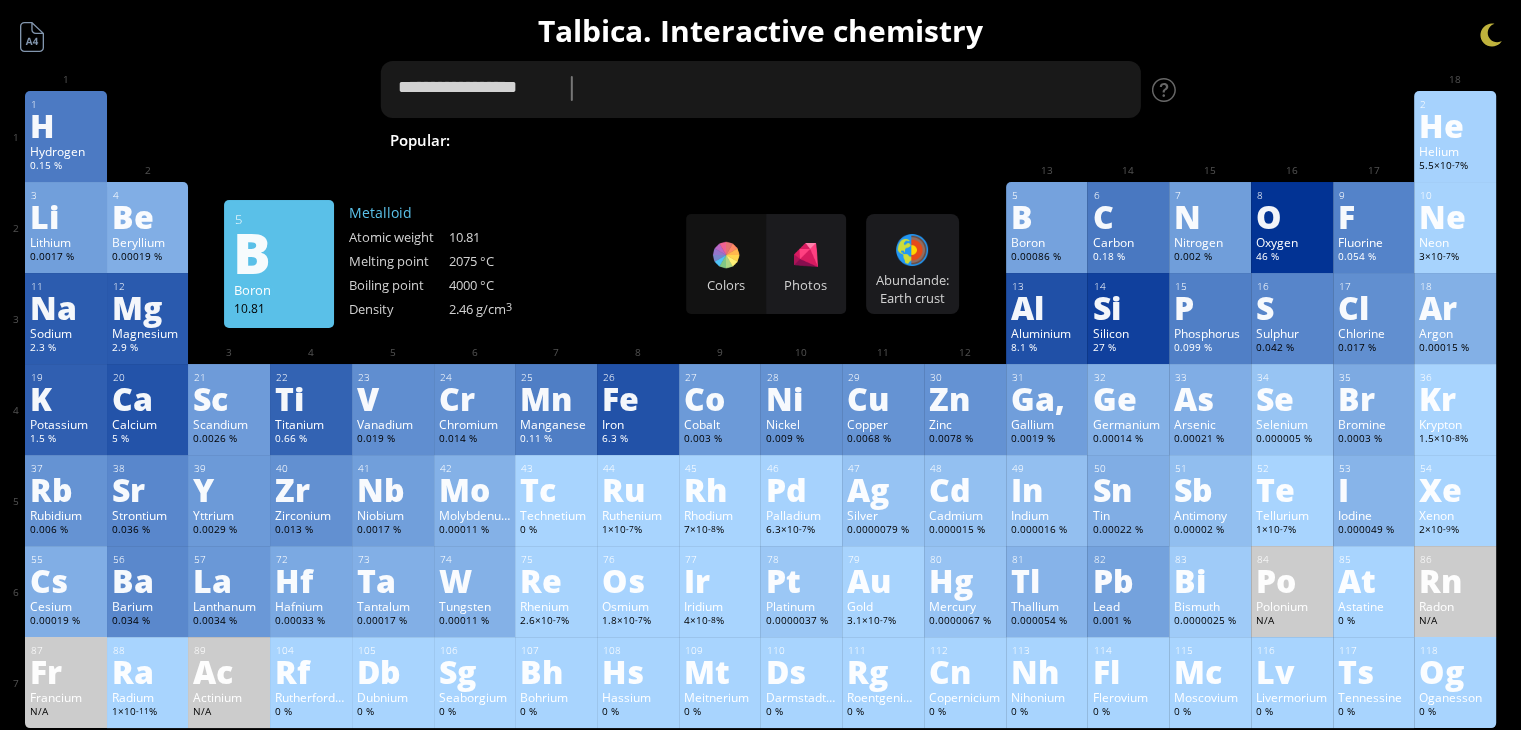 type on "**********" 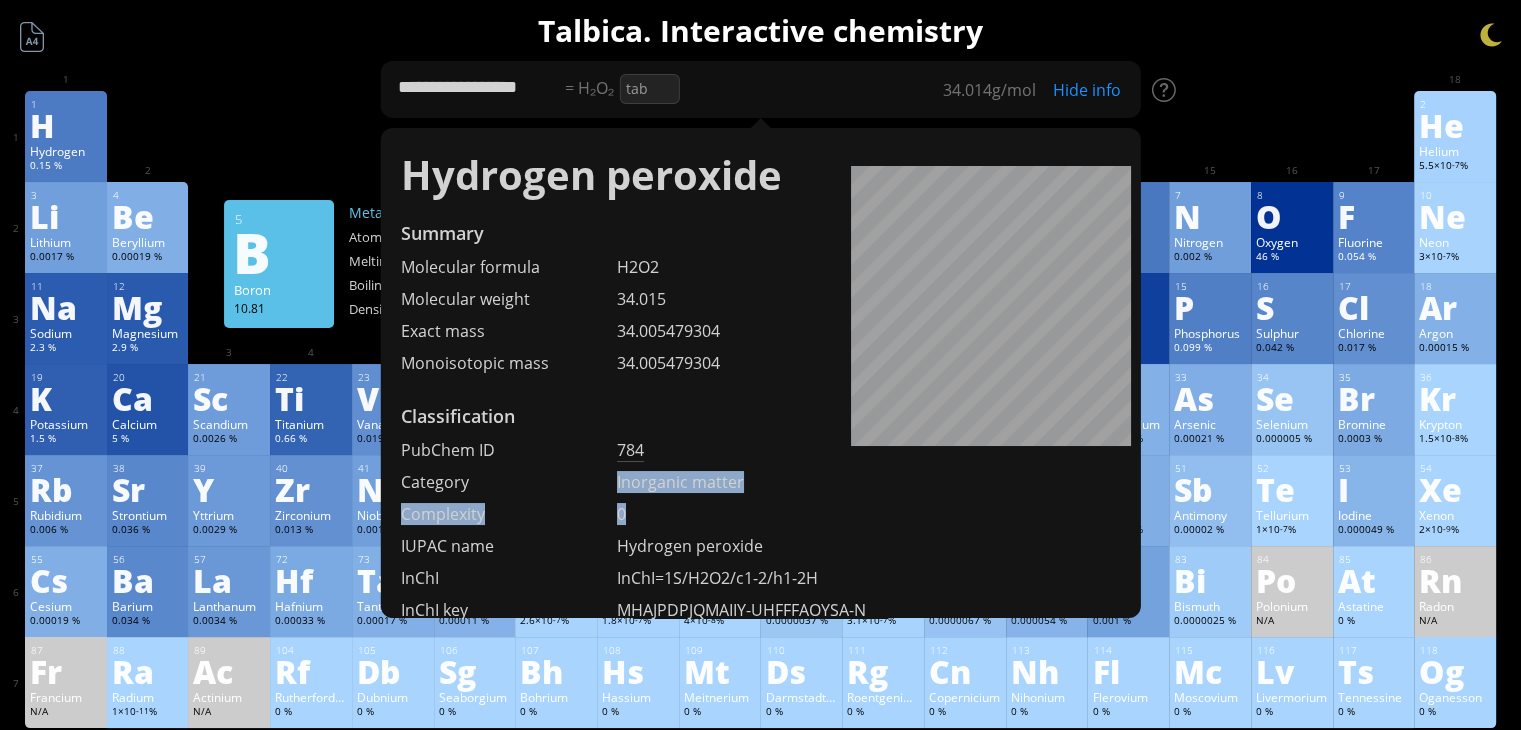 drag, startPoint x: 812, startPoint y: 464, endPoint x: 825, endPoint y: 509, distance: 46.840153 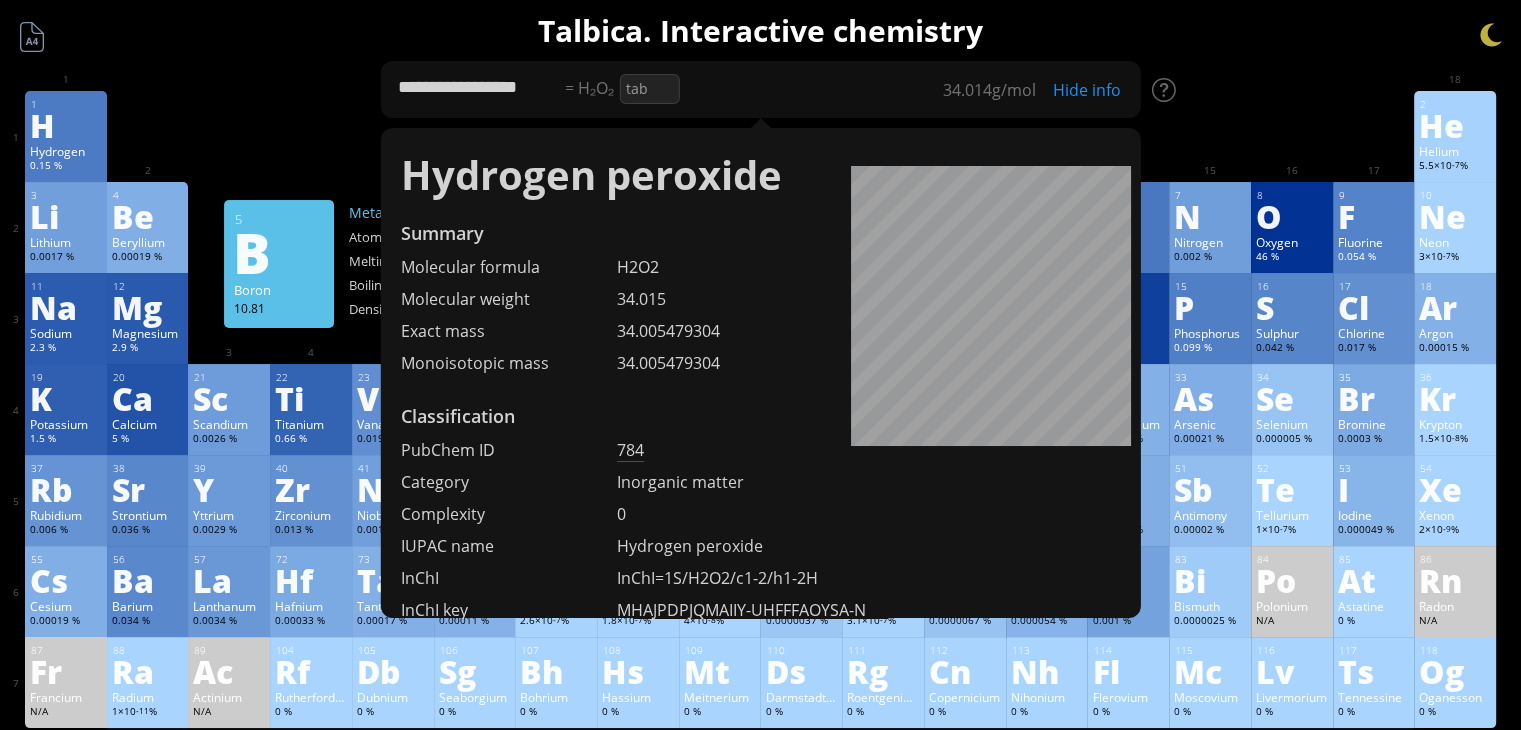 click on "Hydrogen peroxide Summary Molecular formula H2O2 Molecular weight 34.015 Exact mass 34.005479304 Monoisotopic mass 34.005479304 Classification PubChem ID 784 Category Inorganic matter Complexity 0 IUPAC name Hydrogen peroxide InChI InChI=1S/H2O2/c1-2/h1-2H InChI key MHAJPDPJQMAIIY-UHFFFAOYSA-N Color and form Colorless liquid Odor ... Slightly sharp odor ... Taste Bitter Compound properties Density 1.44 g/cu cm 25 °C Melting point -0.43 °C Boiling point 150.2 °C Critical point Critical temperature: 457 °C; critical pressure: 20.99 Mpa Heat of vaporization 1519 J-g/K at 25 °C Vapor density Vapor pressure 1.97 mm Hg at 25 °C Solubility In water, 1X10+6 mgL at 25 °C Viscosity 1.819 cP at 0 °C; 1.249 cP at 20 °C pH Weak acid; H2O2 concn wt% = 35, 50, 70, 90; corresponding true pH: 4.6, 4.3, 4.4, 5.1 LogP -0.9 Molecular properties Charge 0 H Bond Acceptor 2 H Bond Donor 2 Rotatable Bond 0 Source: PubChem, National Institutes of Health." at bounding box center [760, 373] 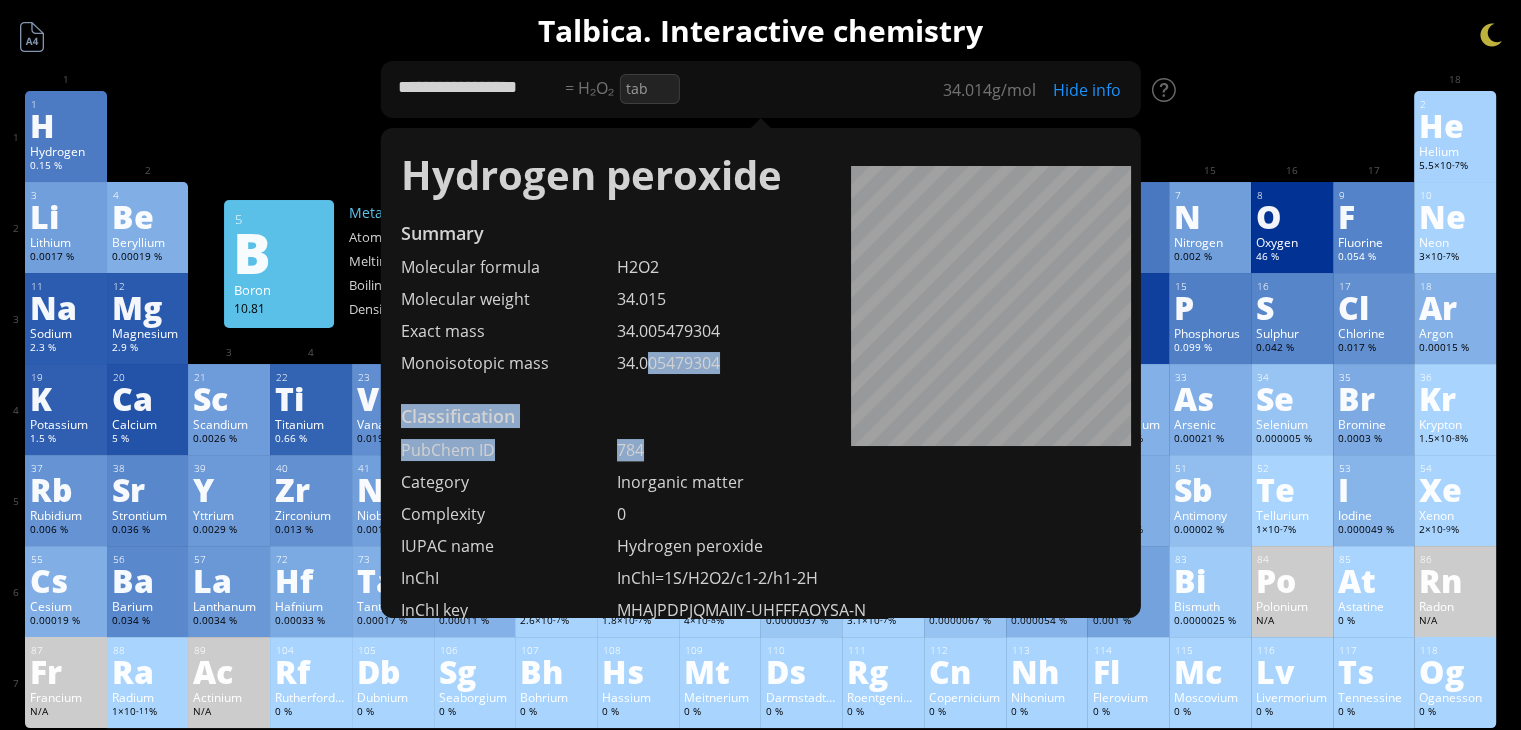 drag, startPoint x: 648, startPoint y: 442, endPoint x: 648, endPoint y: 364, distance: 78 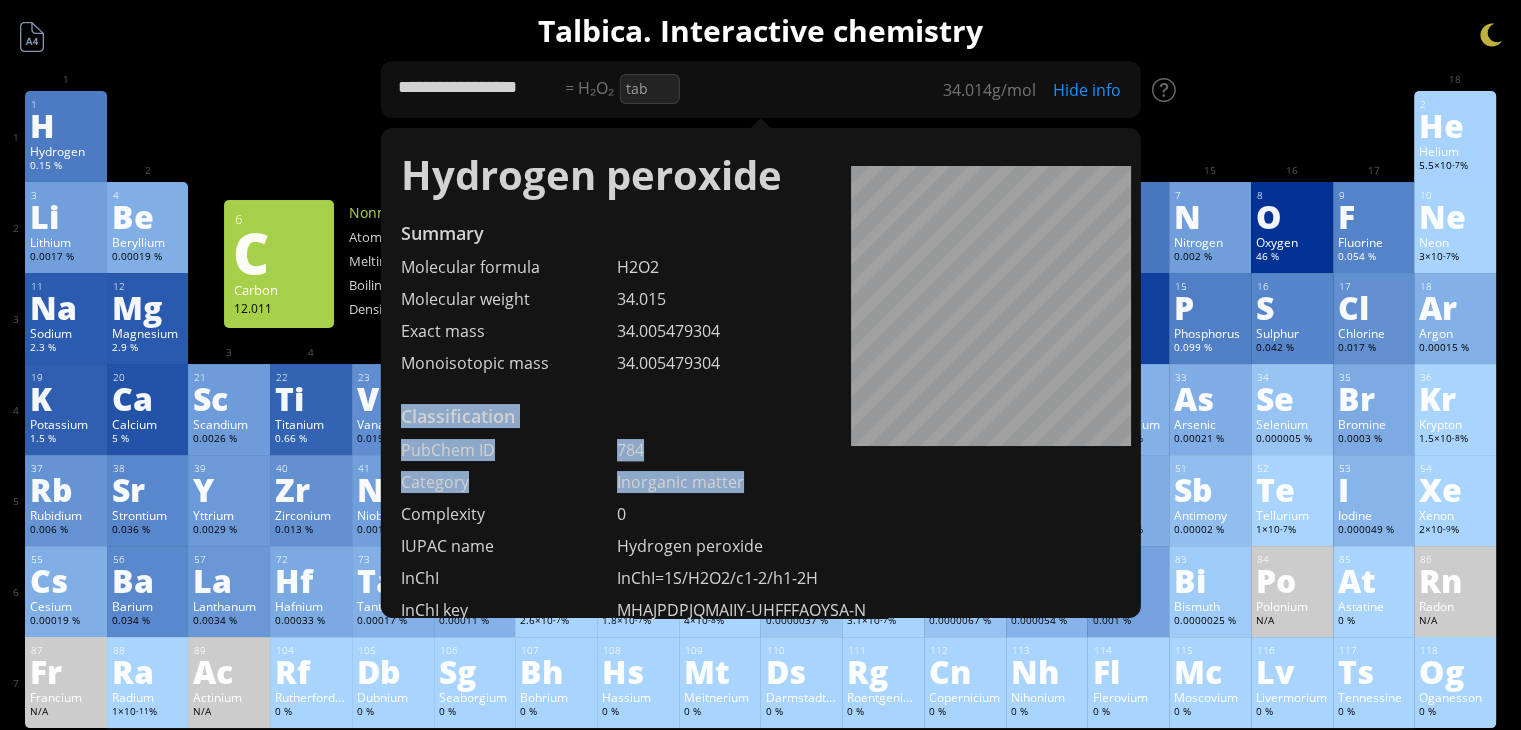 click on "Hydrogen peroxide Summary Molecular formula H2O2 Molecular weight 34.015 Exact mass 34.005479304 Monoisotopic mass 34.005479304 Classification PubChem ID 784 Category Inorganic matter Complexity 0 IUPAC name Hydrogen peroxide InChI InChI=1S/H2O2/c1-2/h1-2H InChI key MHAJPDPJQMAIIY-UHFFFAOYSA-N Color and form Colorless liquid Odor ... Slightly sharp odor ... Taste Bitter Compound properties Density 1.44 g/cu cm 25 °C Melting point -0.43 °C Boiling point 150.2 °C Critical point Critical temperature: 457 °C; critical pressure: 20.99 Mpa Heat of vaporization 1519 J-g/K at 25 °C Vapor density Vapor pressure 1.97 mm Hg at 25 °C Solubility In water, 1X10+6 mgL at 25 °C Viscosity 1.819 cP at 0 °C; 1.249 cP at 20 °C pH Weak acid; H2O2 concn wt% = 35, 50, 70, 90; corresponding true pH: 4.6, 4.3, 4.4, 5.1 LogP -0.9 Molecular properties Charge 0 H Bond Acceptor 2 H Bond Donor 2 Rotatable Bond 0 Source: PubChem, National Institutes of Health." at bounding box center (760, 373) 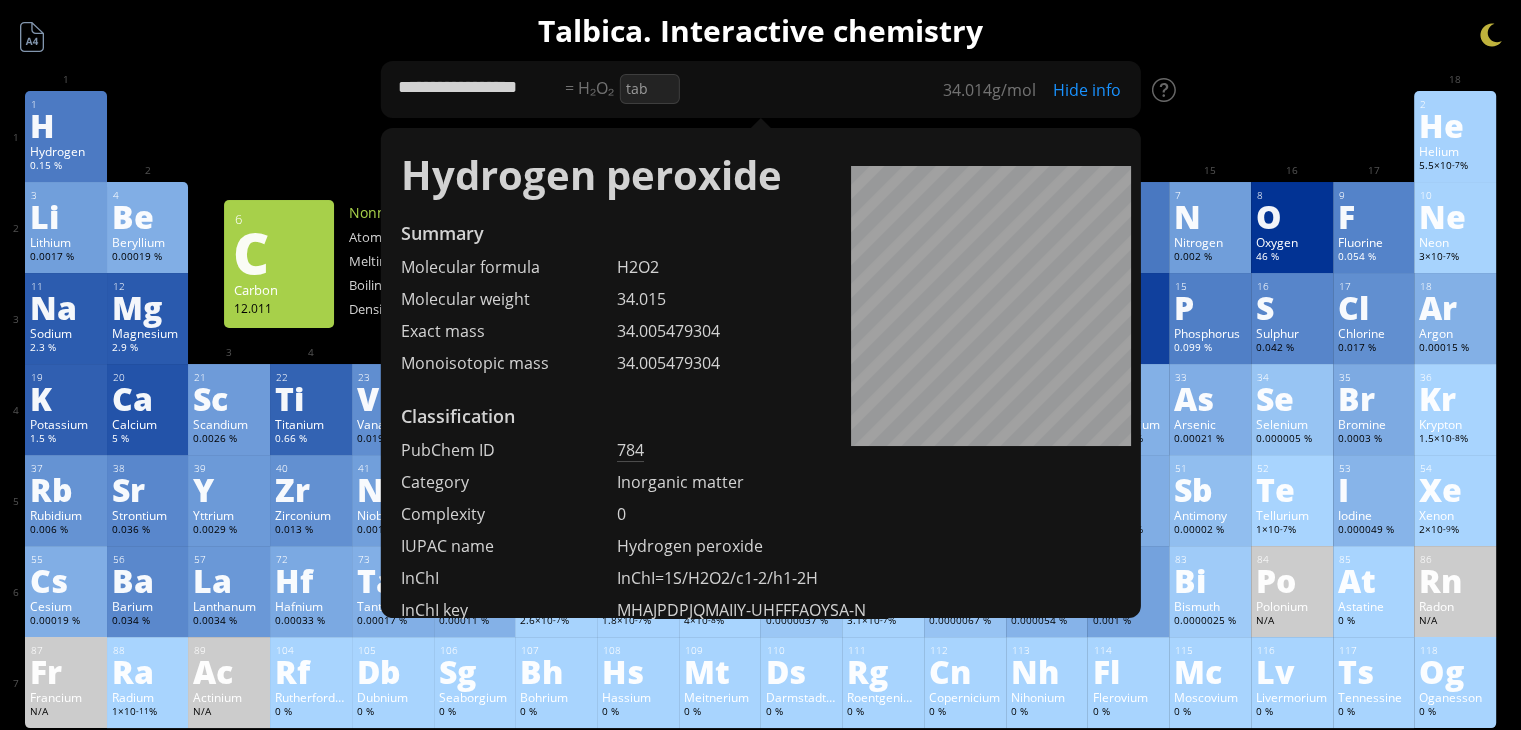 click on "Hydrogen peroxide" at bounding box center [868, 546] 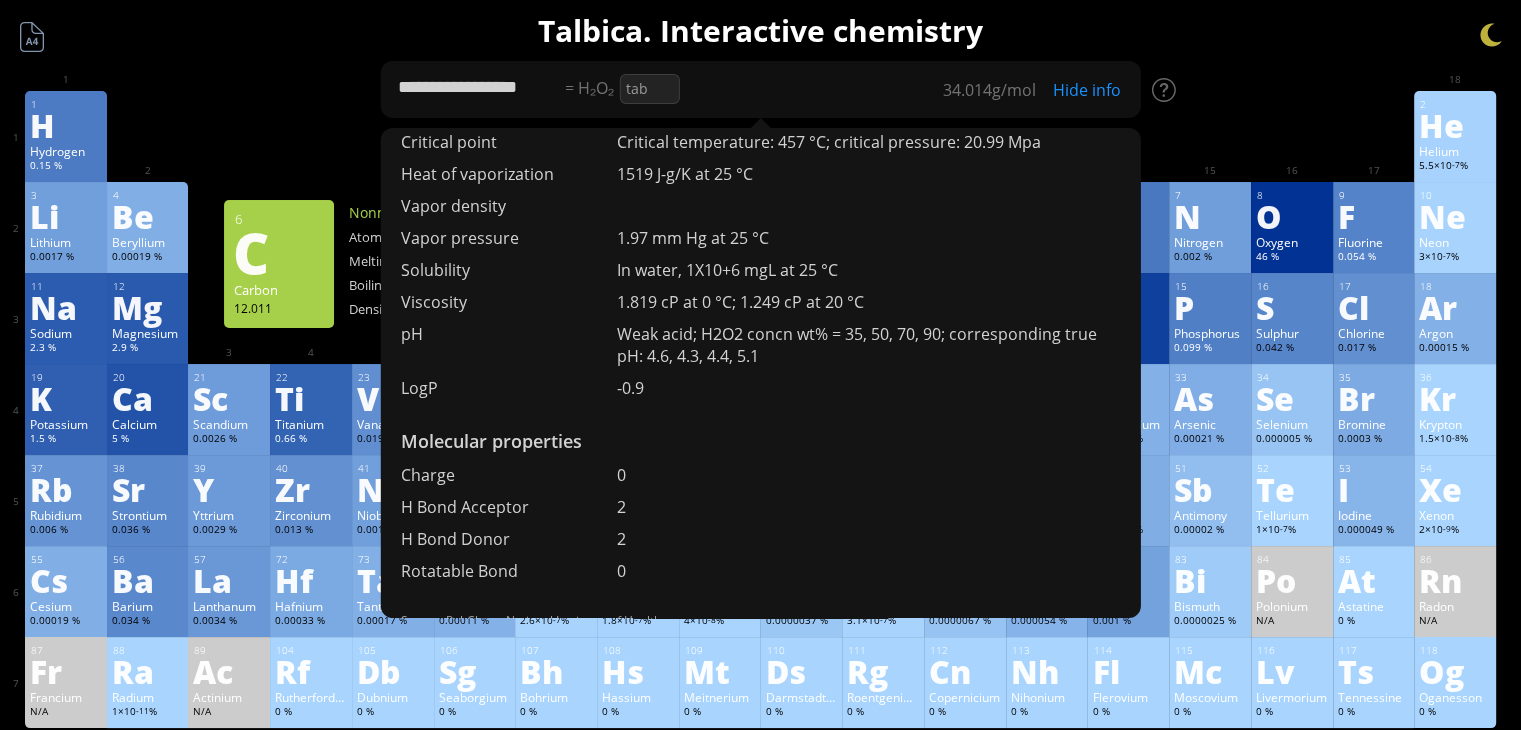 scroll, scrollTop: 780, scrollLeft: 0, axis: vertical 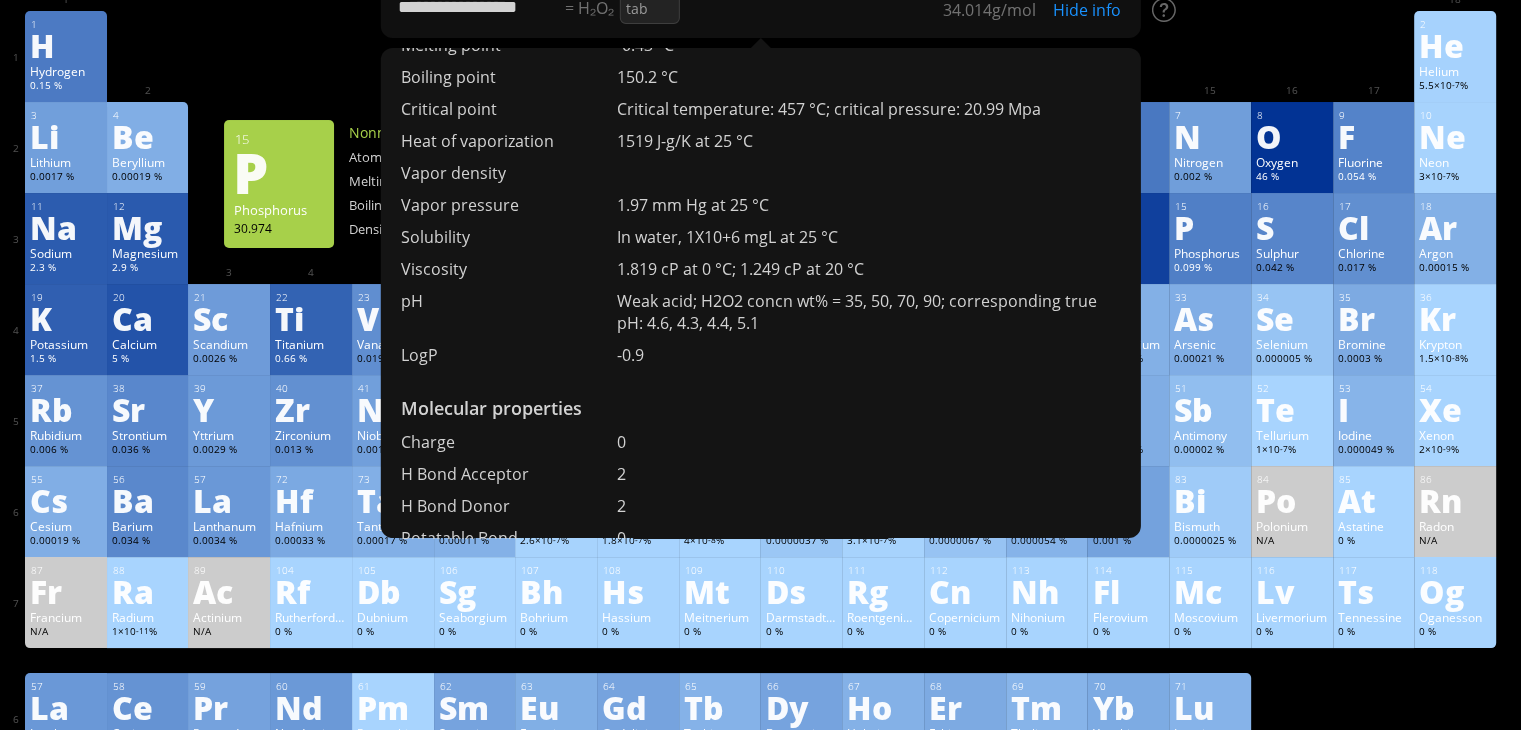 click on "Molecular properties" at bounding box center [760, 413] 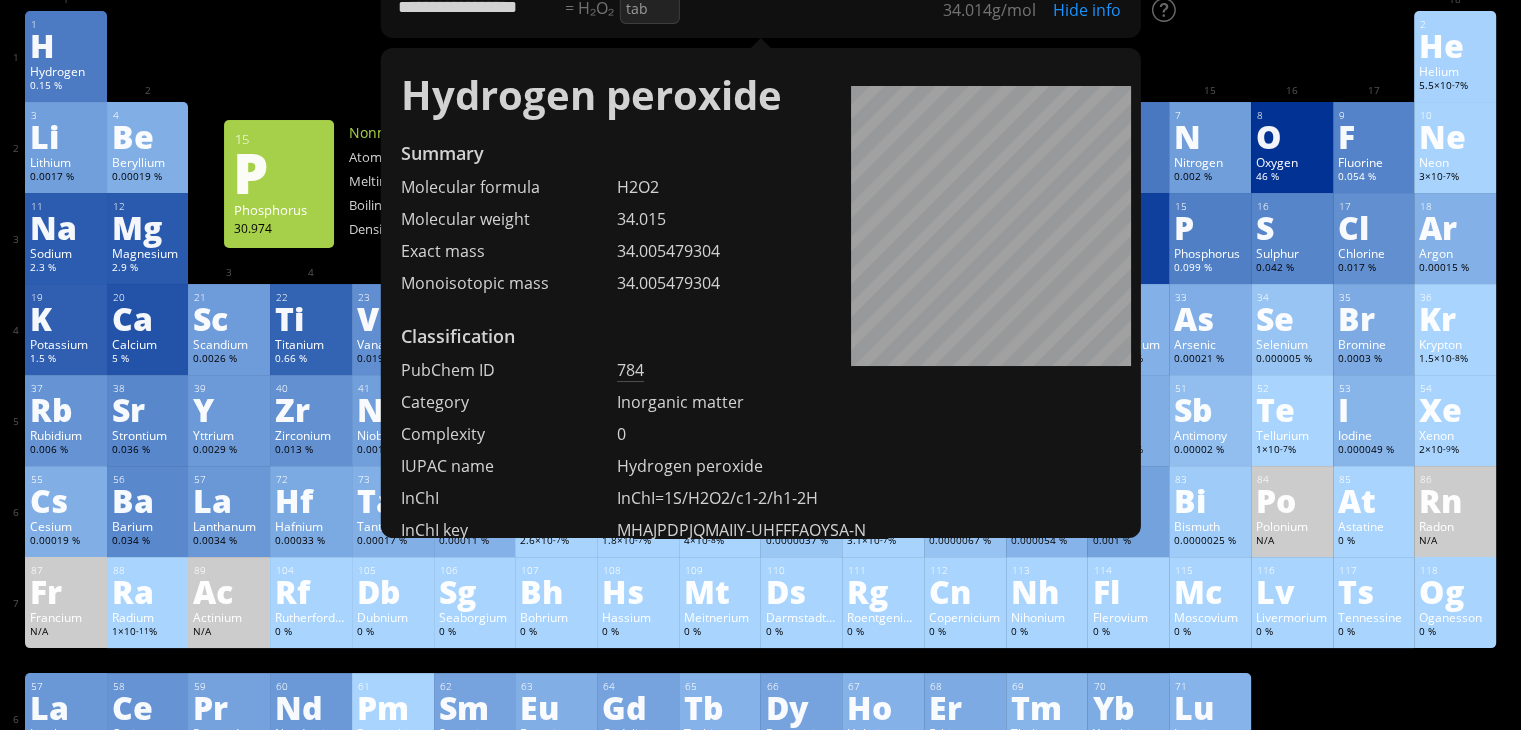 scroll, scrollTop: 0, scrollLeft: 0, axis: both 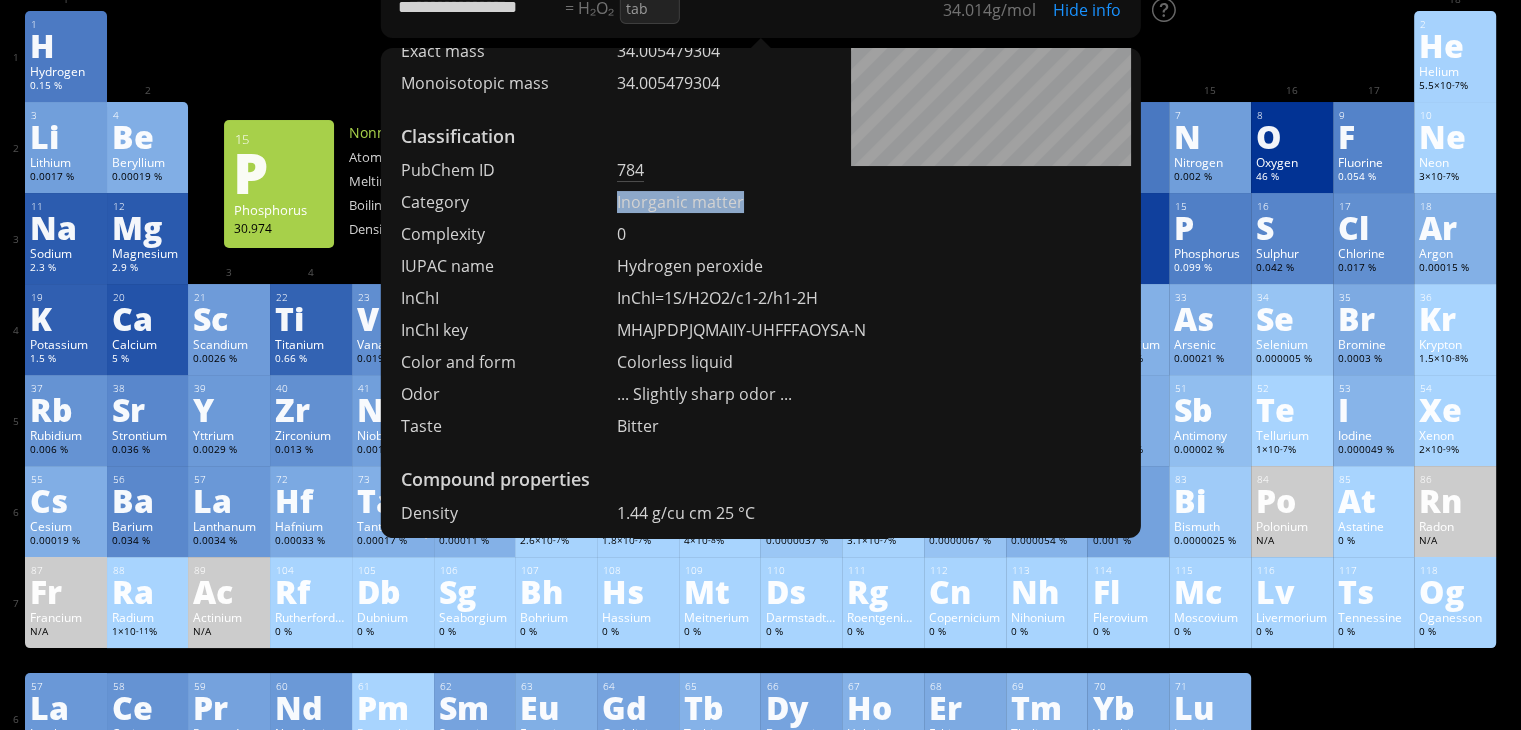 drag, startPoint x: 752, startPoint y: 203, endPoint x: 604, endPoint y: 211, distance: 148.21606 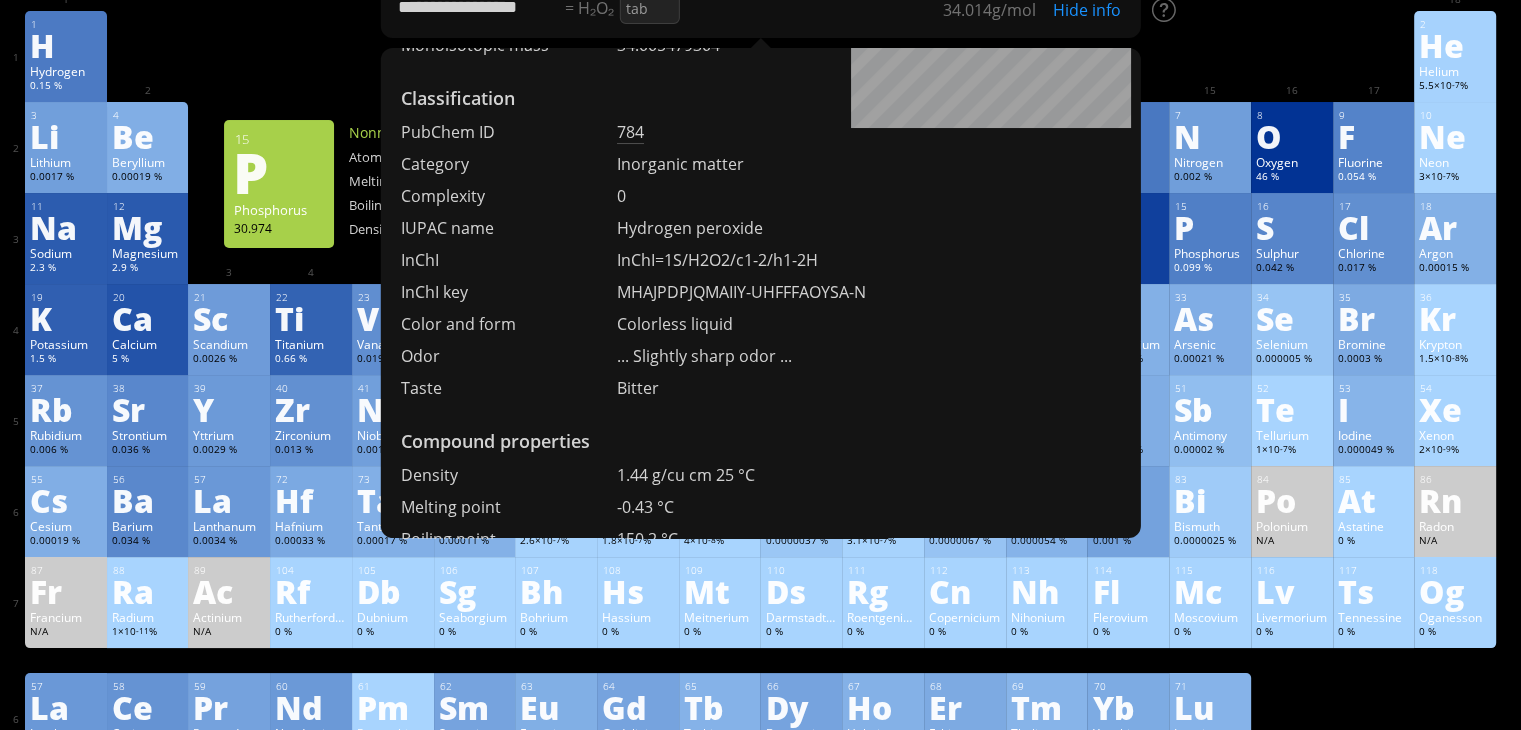 scroll, scrollTop: 240, scrollLeft: 0, axis: vertical 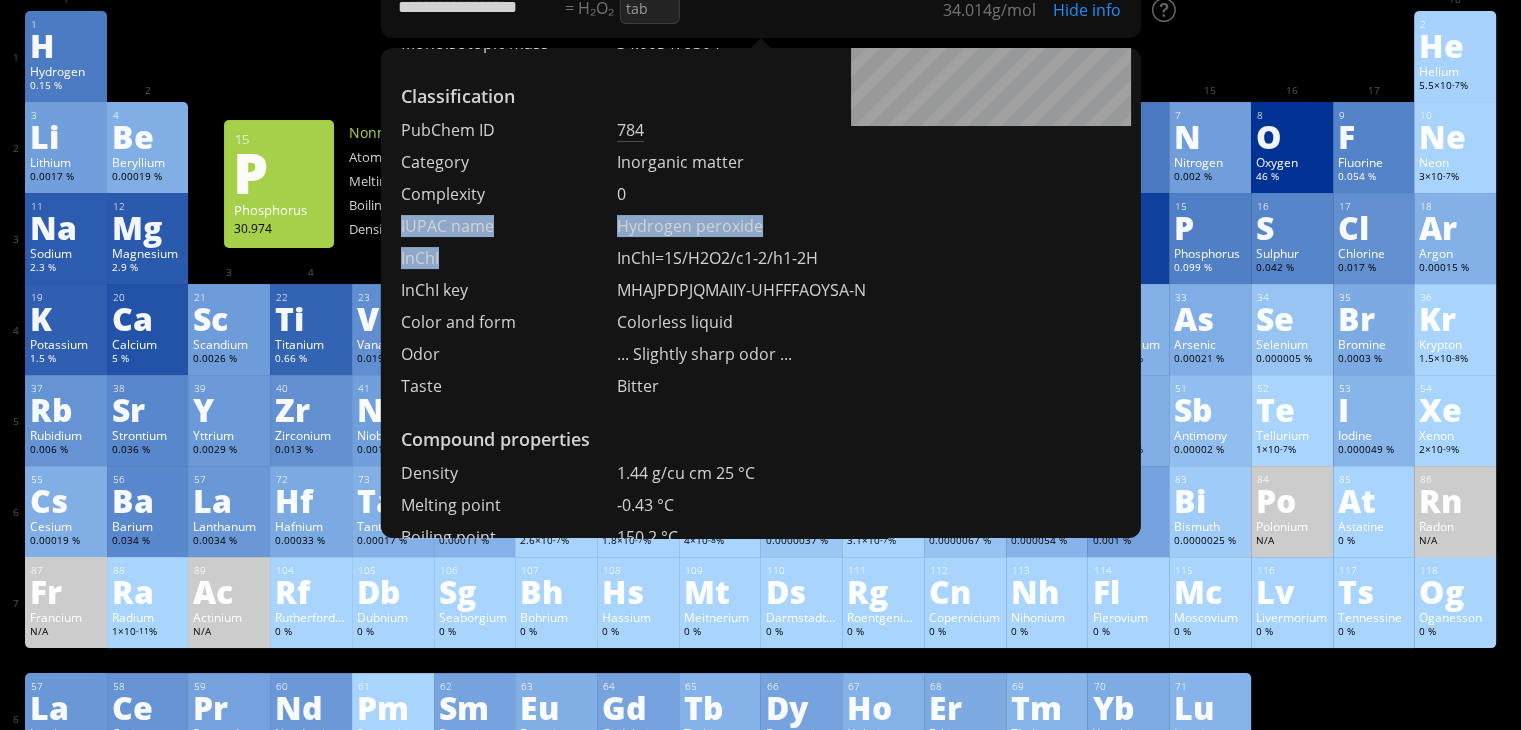 drag, startPoint x: 400, startPoint y: 227, endPoint x: 799, endPoint y: 242, distance: 399.28186 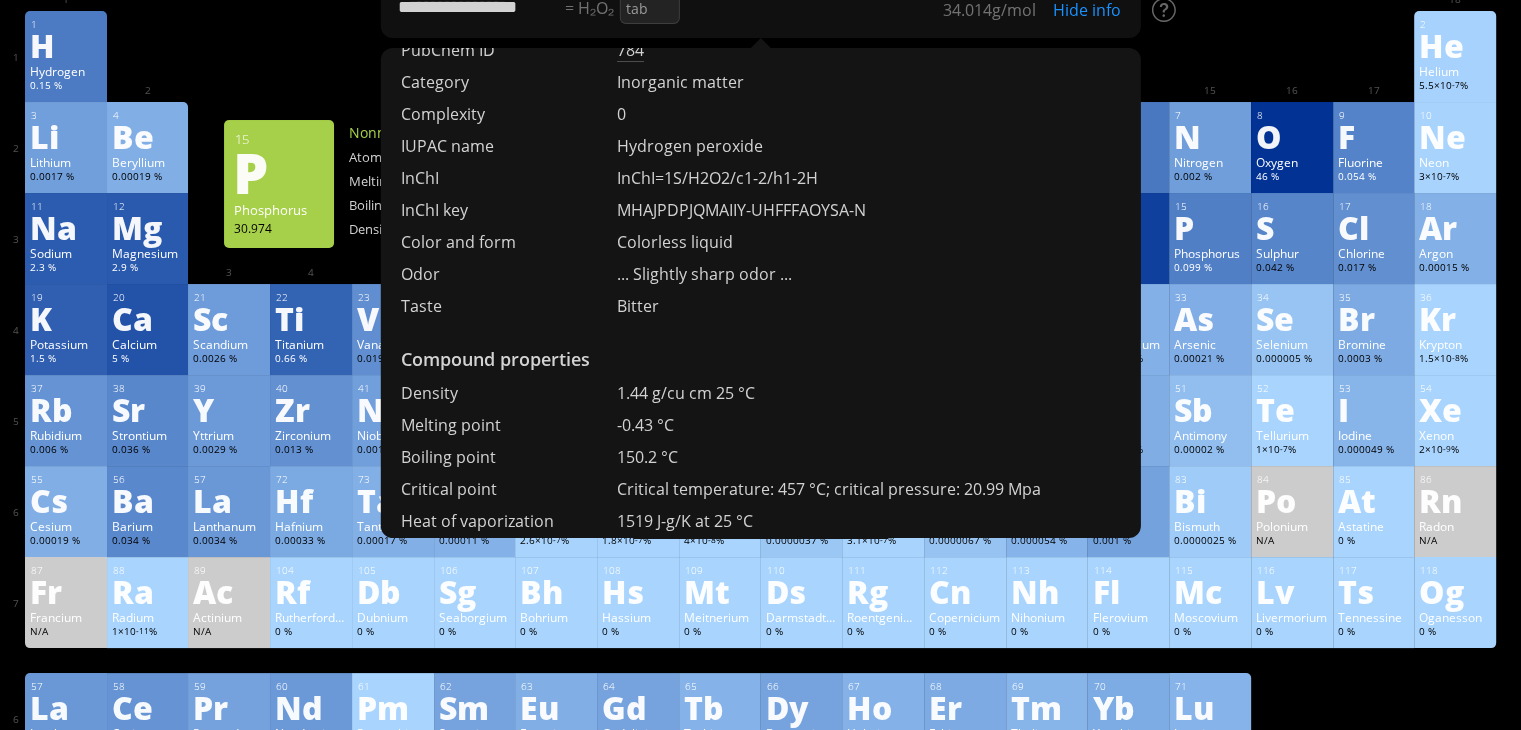 scroll, scrollTop: 360, scrollLeft: 0, axis: vertical 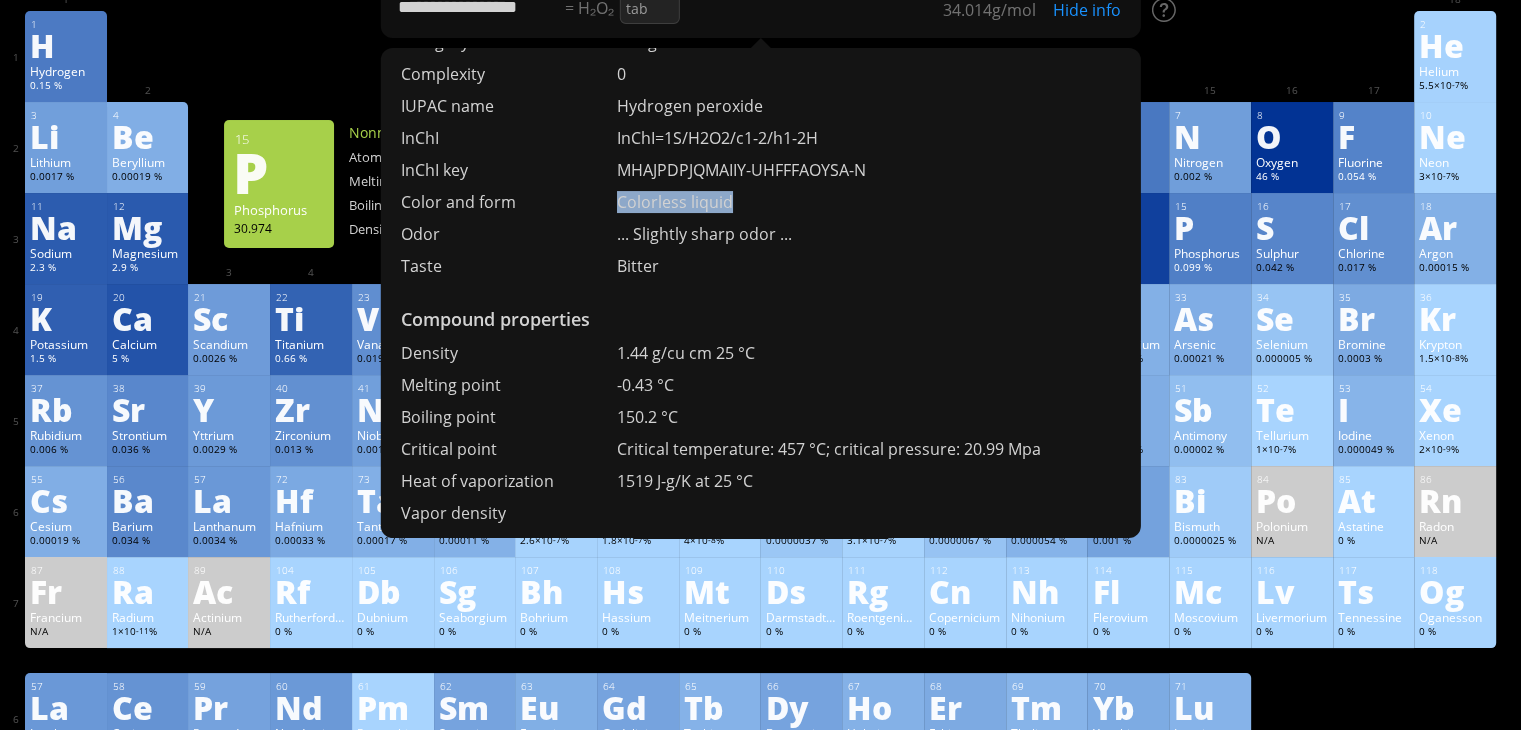 drag, startPoint x: 743, startPoint y: 202, endPoint x: 595, endPoint y: 201, distance: 148.00337 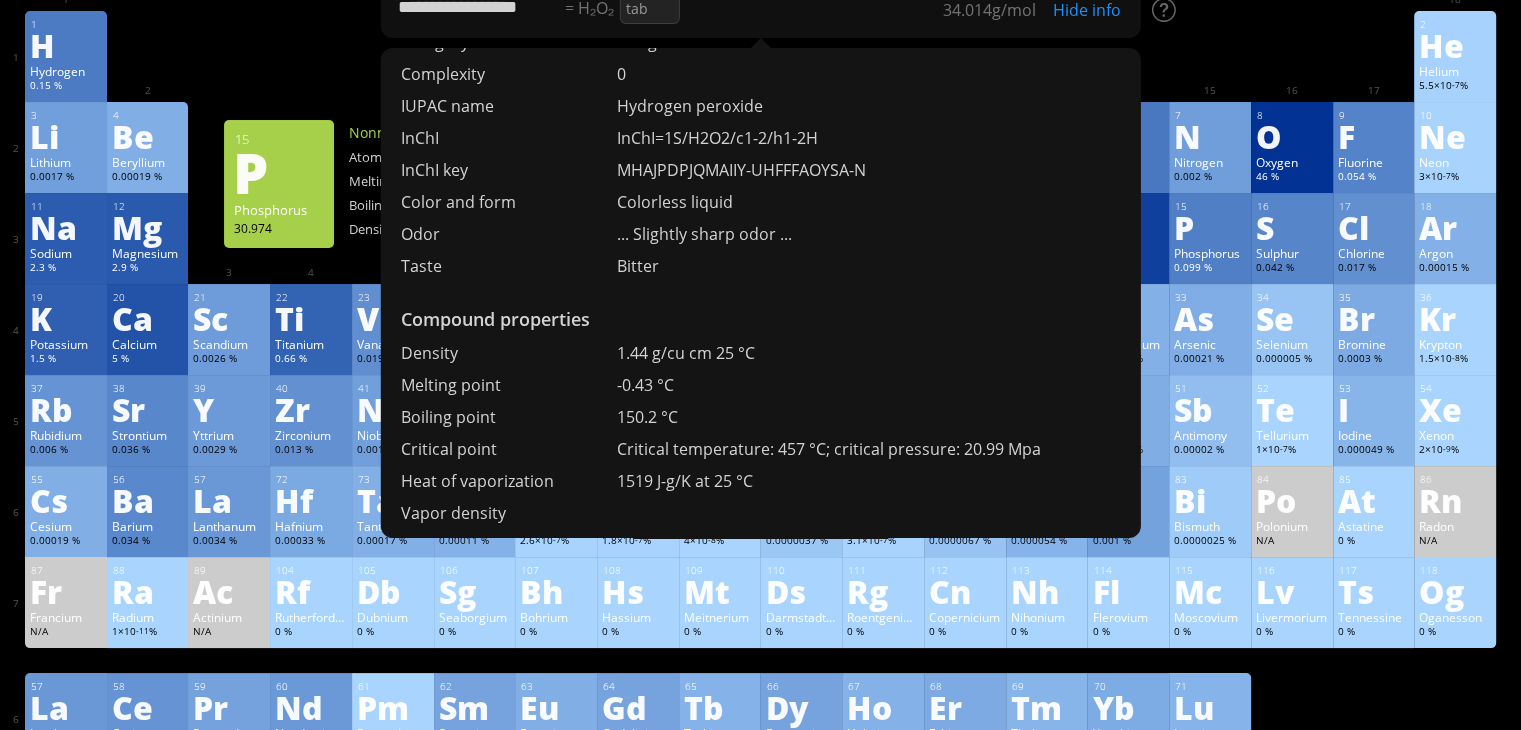 click on "Classification PubChem ID 784 Category Inorganic matter Complexity 0 IUPAC name Hydrogen peroxide InChI InChI=1S/H2O2/c1-2/h1-2H InChI key MHAJPDPJQMAIIY-UHFFFAOYSA-N Color and form Colorless liquid Odor ... Slightly sharp odor ... Taste Bitter" at bounding box center (760, 120) 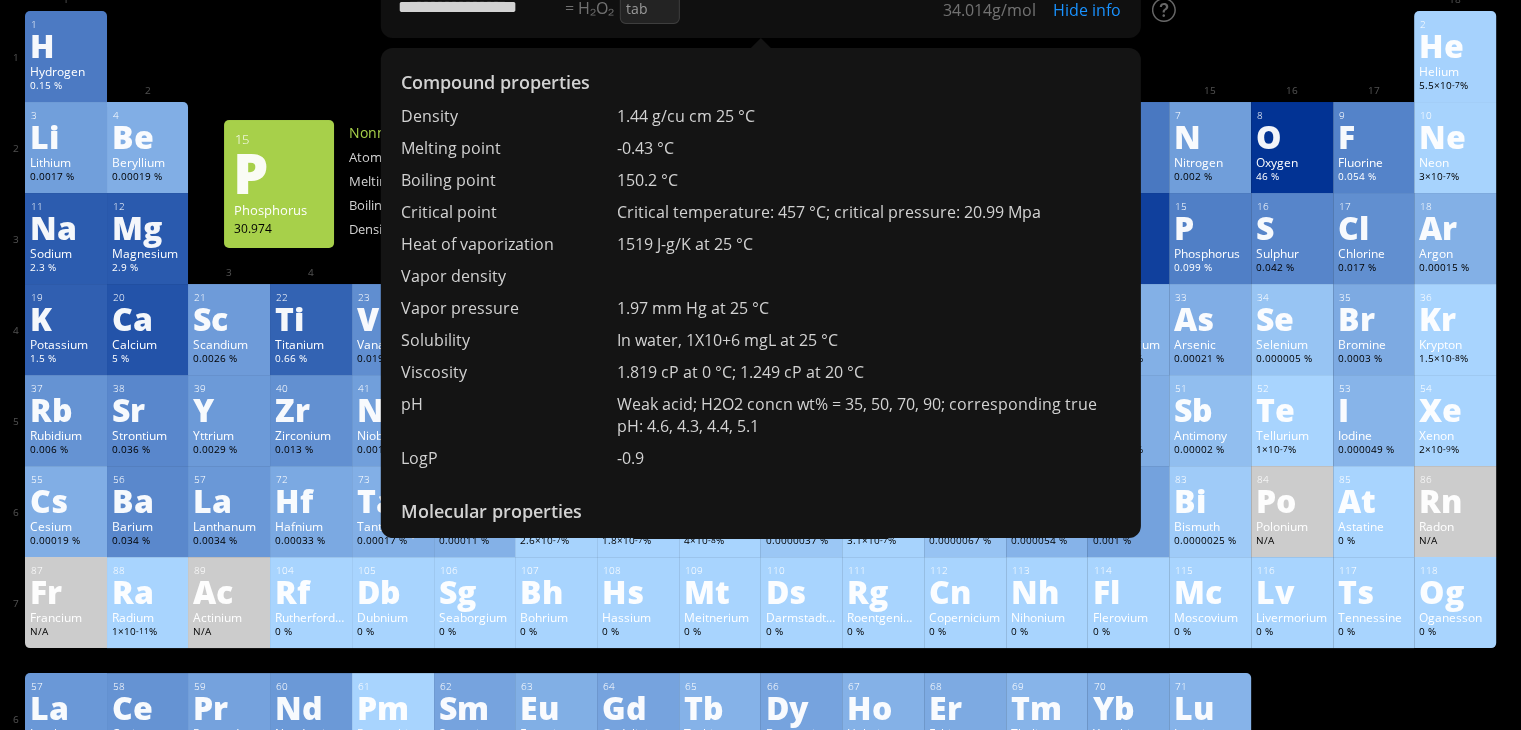 scroll, scrollTop: 600, scrollLeft: 0, axis: vertical 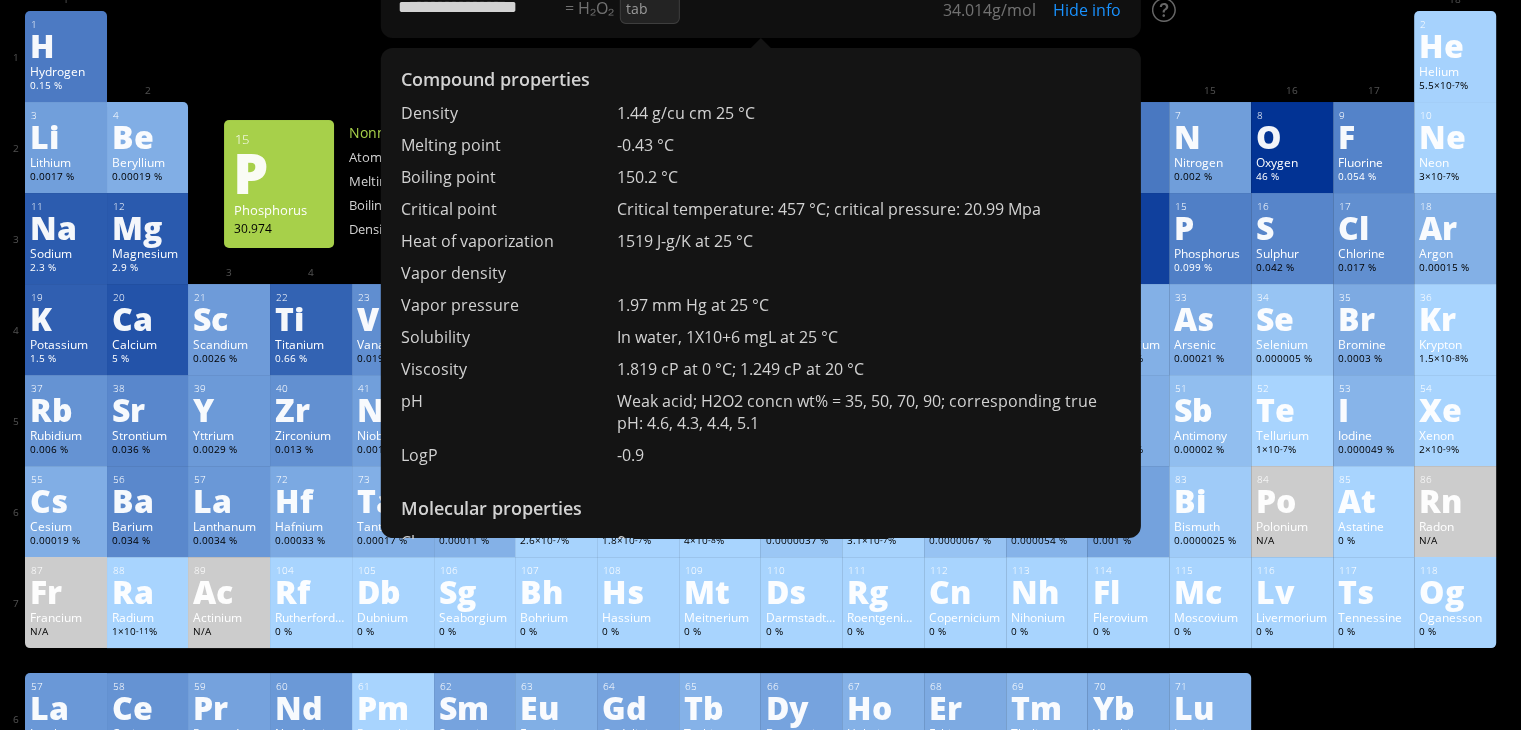 click on "Vapor density" at bounding box center (760, 273) 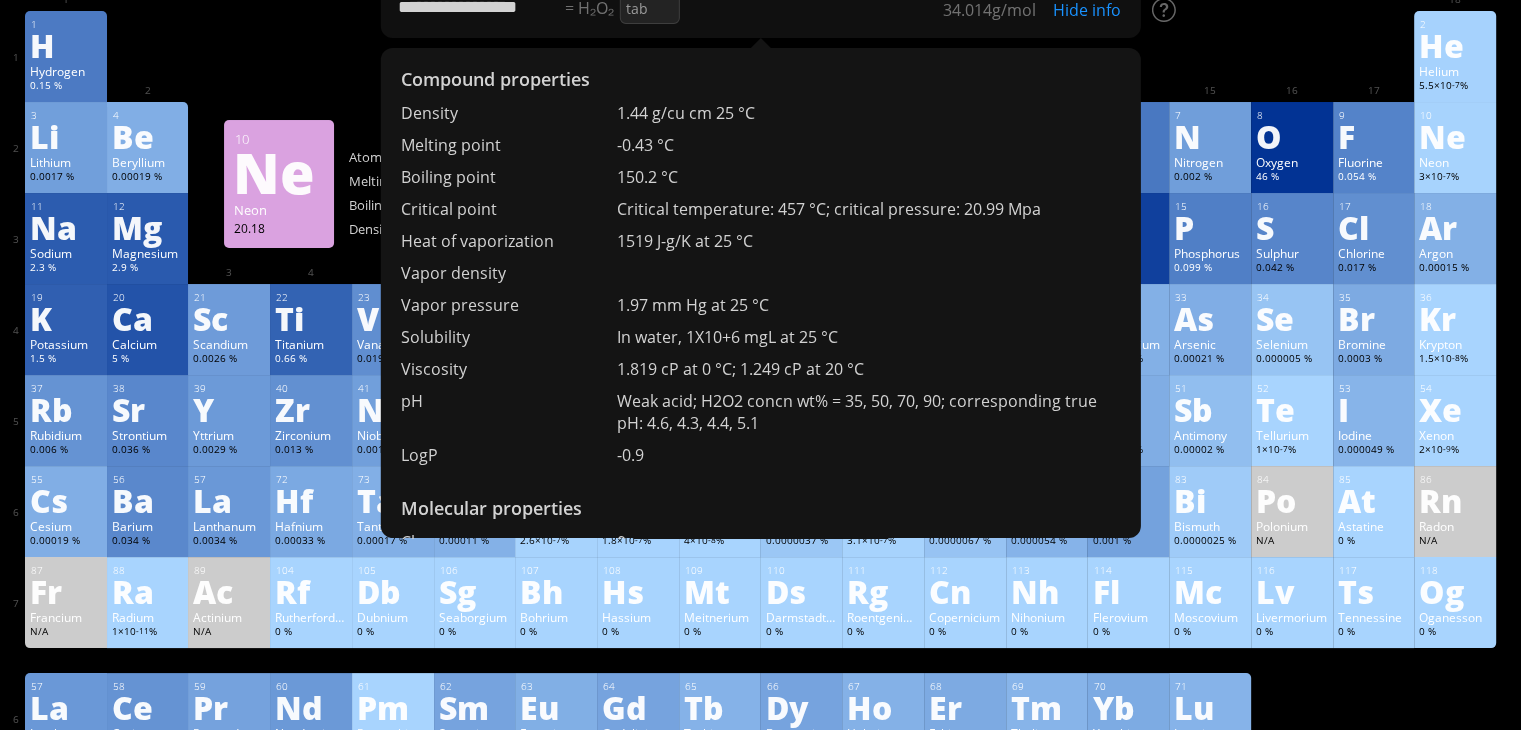 scroll, scrollTop: 0, scrollLeft: 0, axis: both 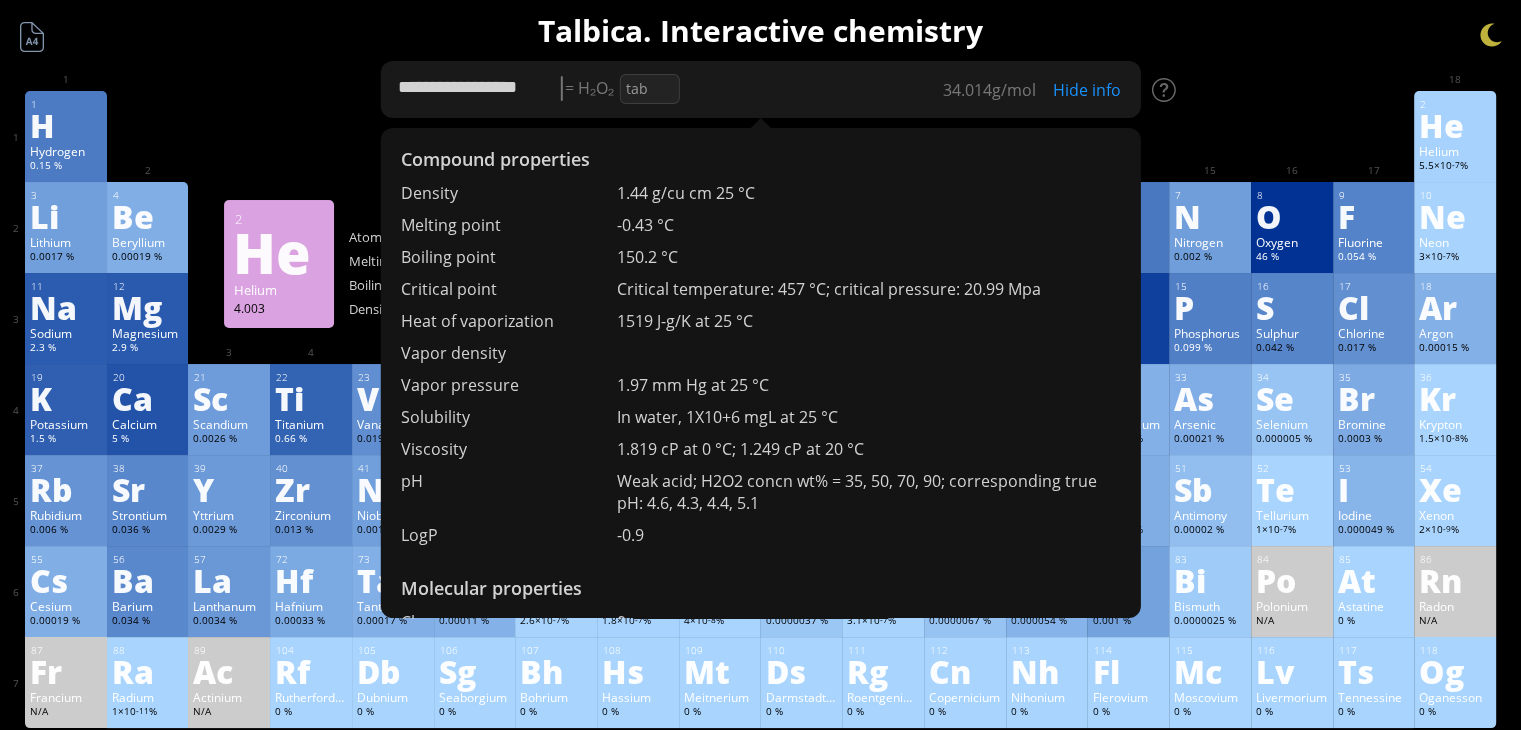 drag, startPoint x: 727, startPoint y: 92, endPoint x: 351, endPoint y: 167, distance: 383.4071 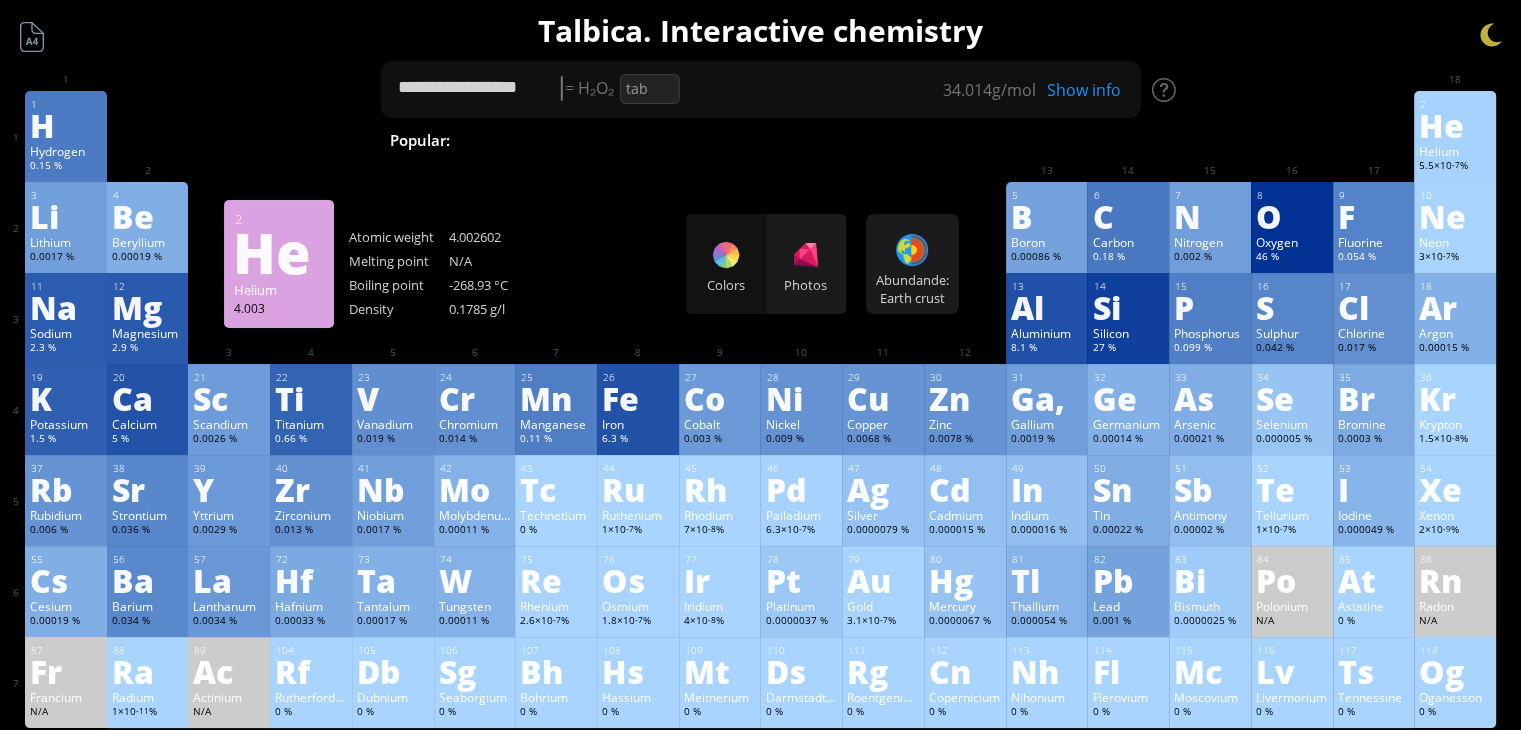 click on "H₂O₂" at bounding box center [589, 88] 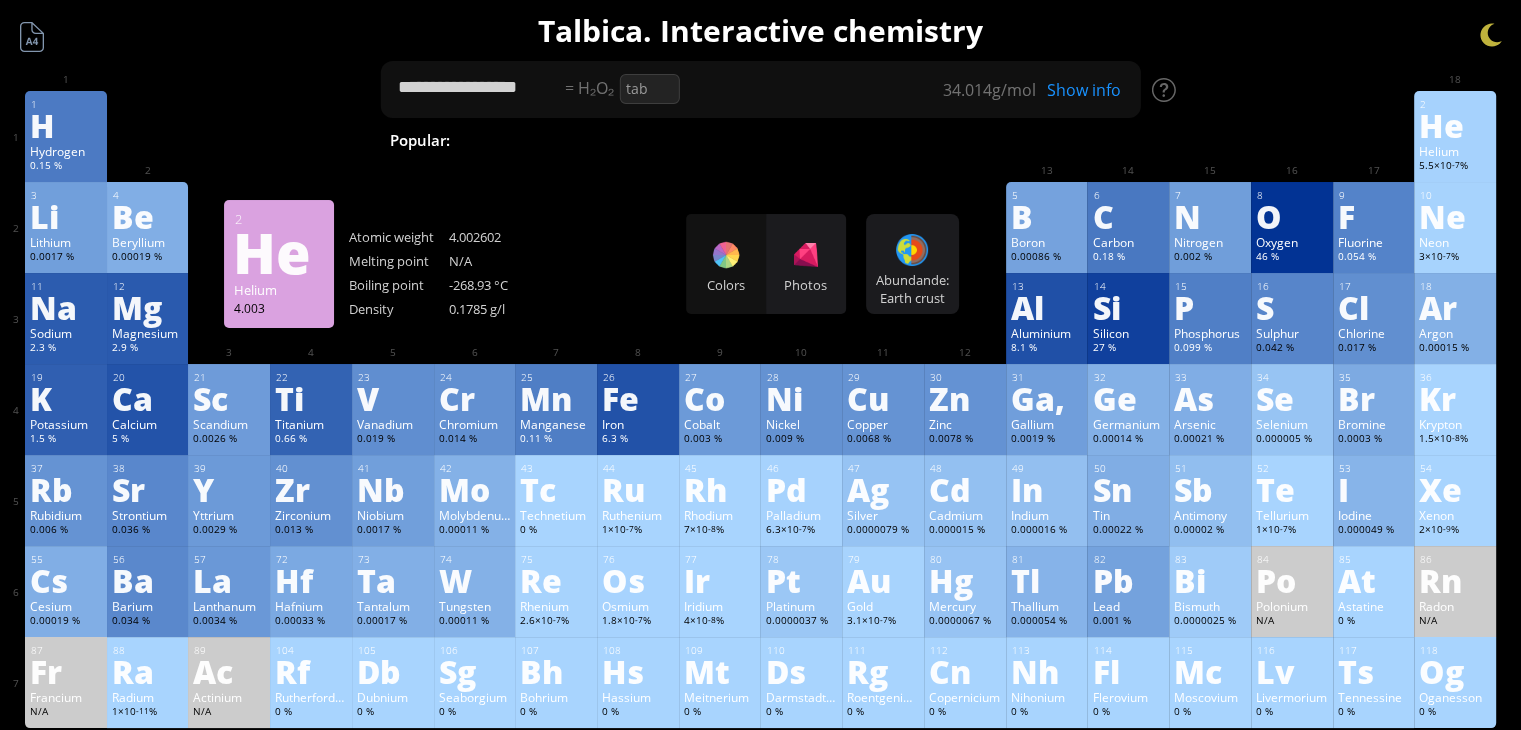 click on "H₂O₂" at bounding box center (589, 88) 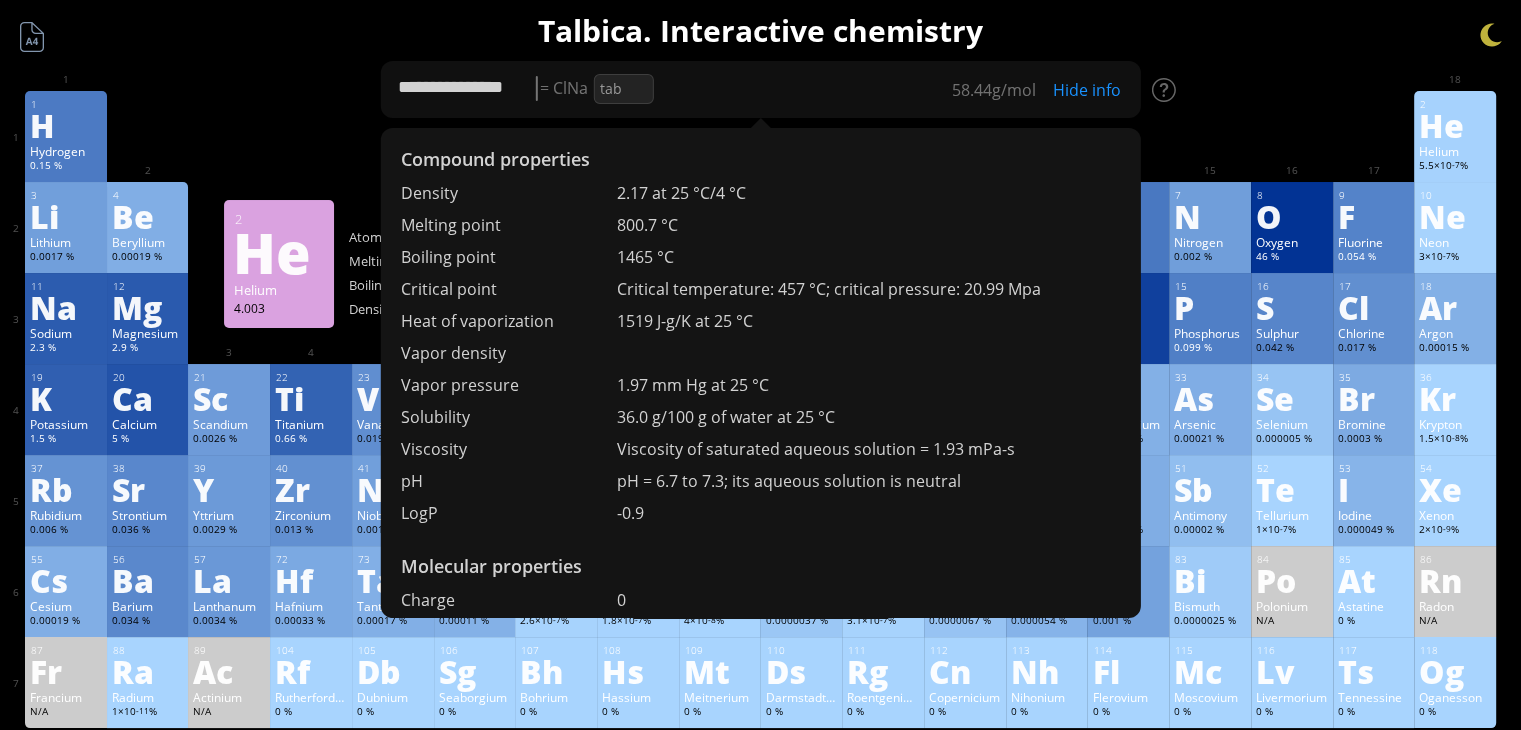 click on "800.7 °C" at bounding box center [868, 225] 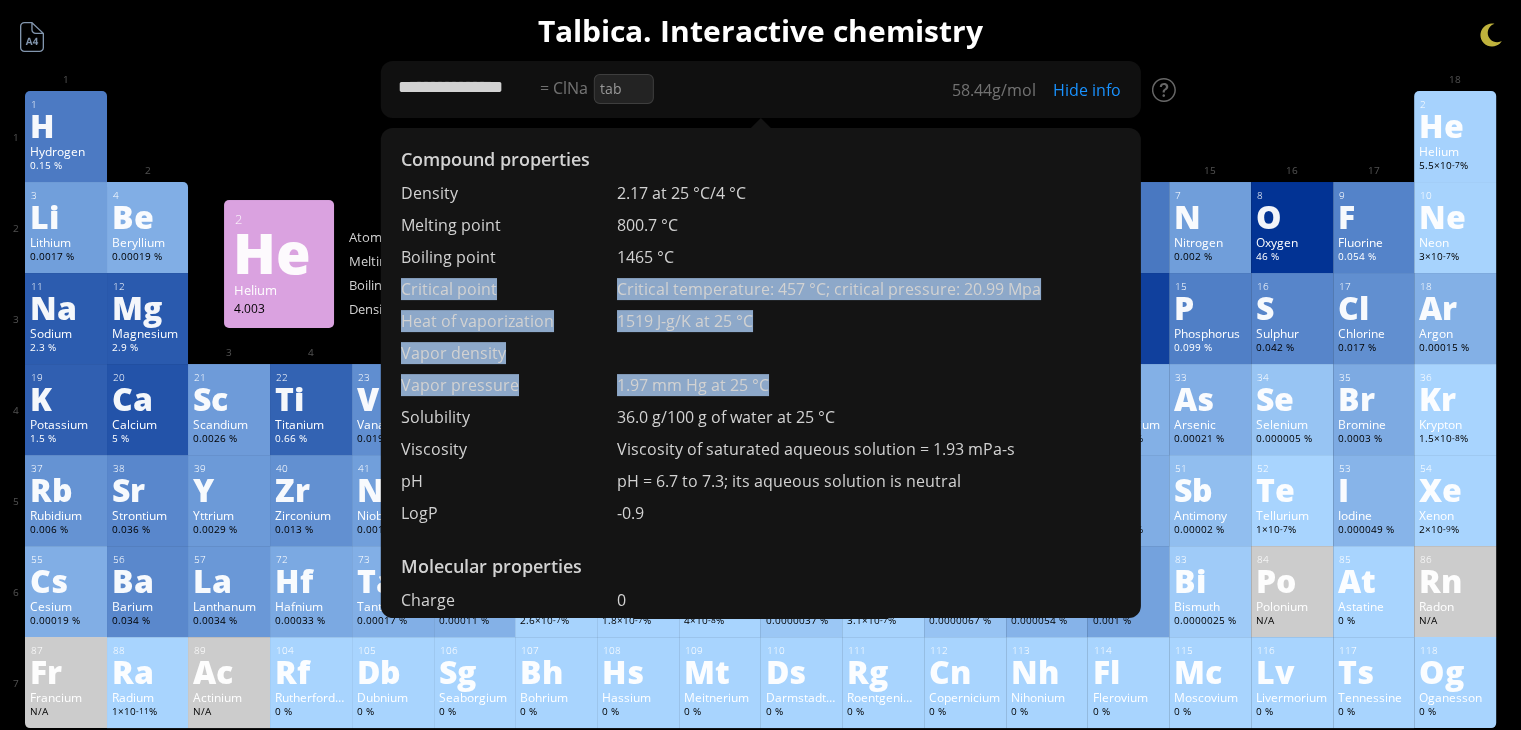 drag, startPoint x: 1039, startPoint y: 265, endPoint x: 965, endPoint y: 380, distance: 136.7516 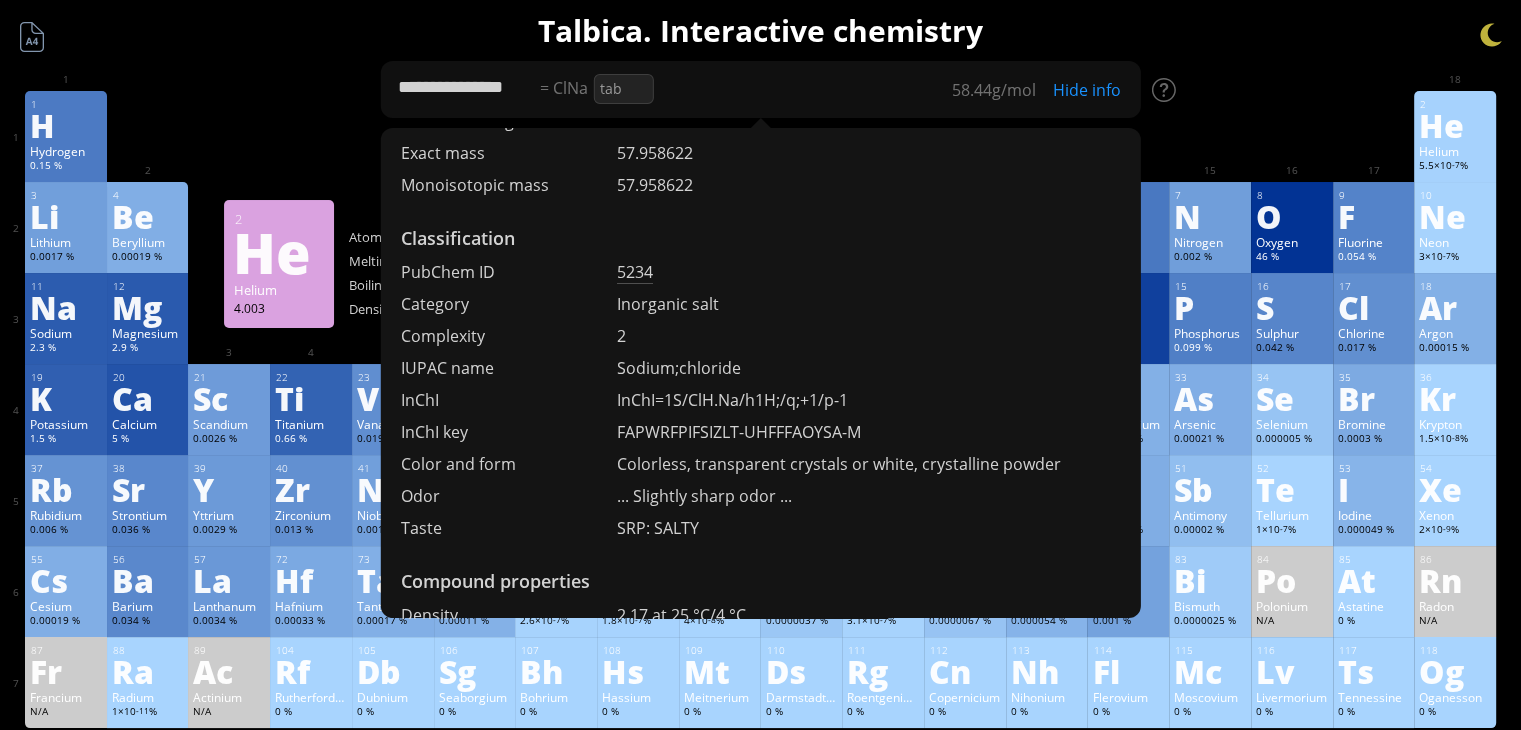 scroll, scrollTop: 0, scrollLeft: 0, axis: both 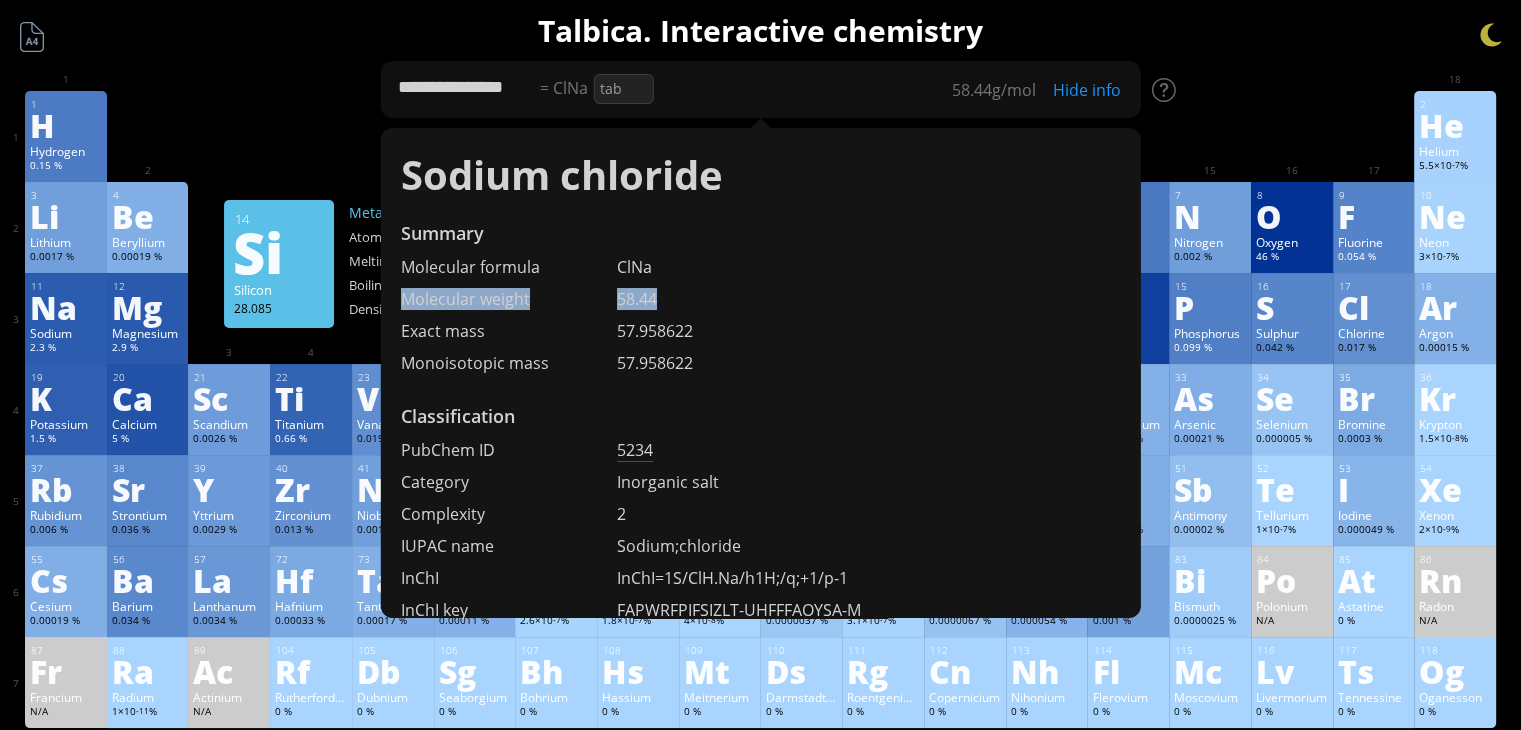 drag, startPoint x: 1019, startPoint y: 301, endPoint x: 812, endPoint y: 269, distance: 209.45883 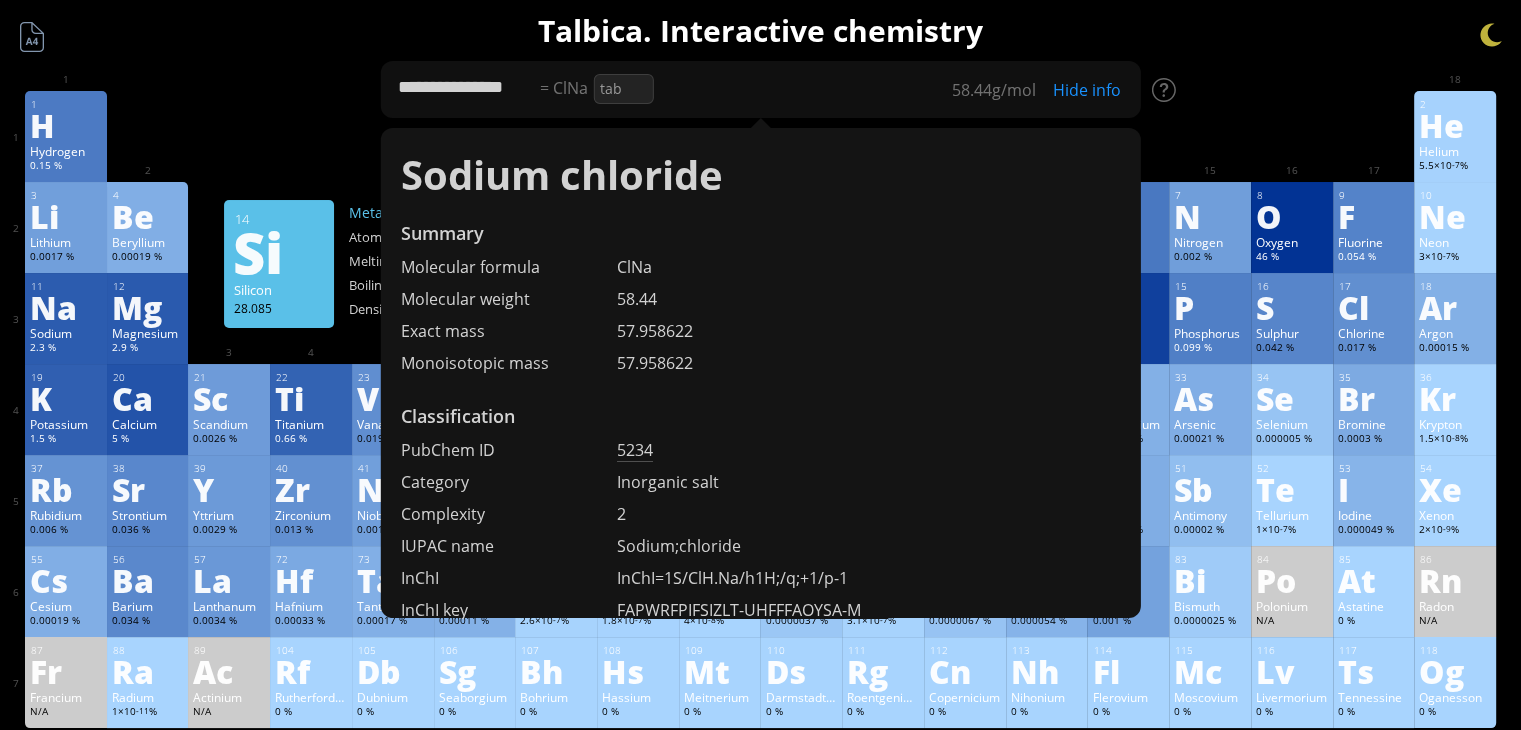 click on "Summary" at bounding box center [760, 238] 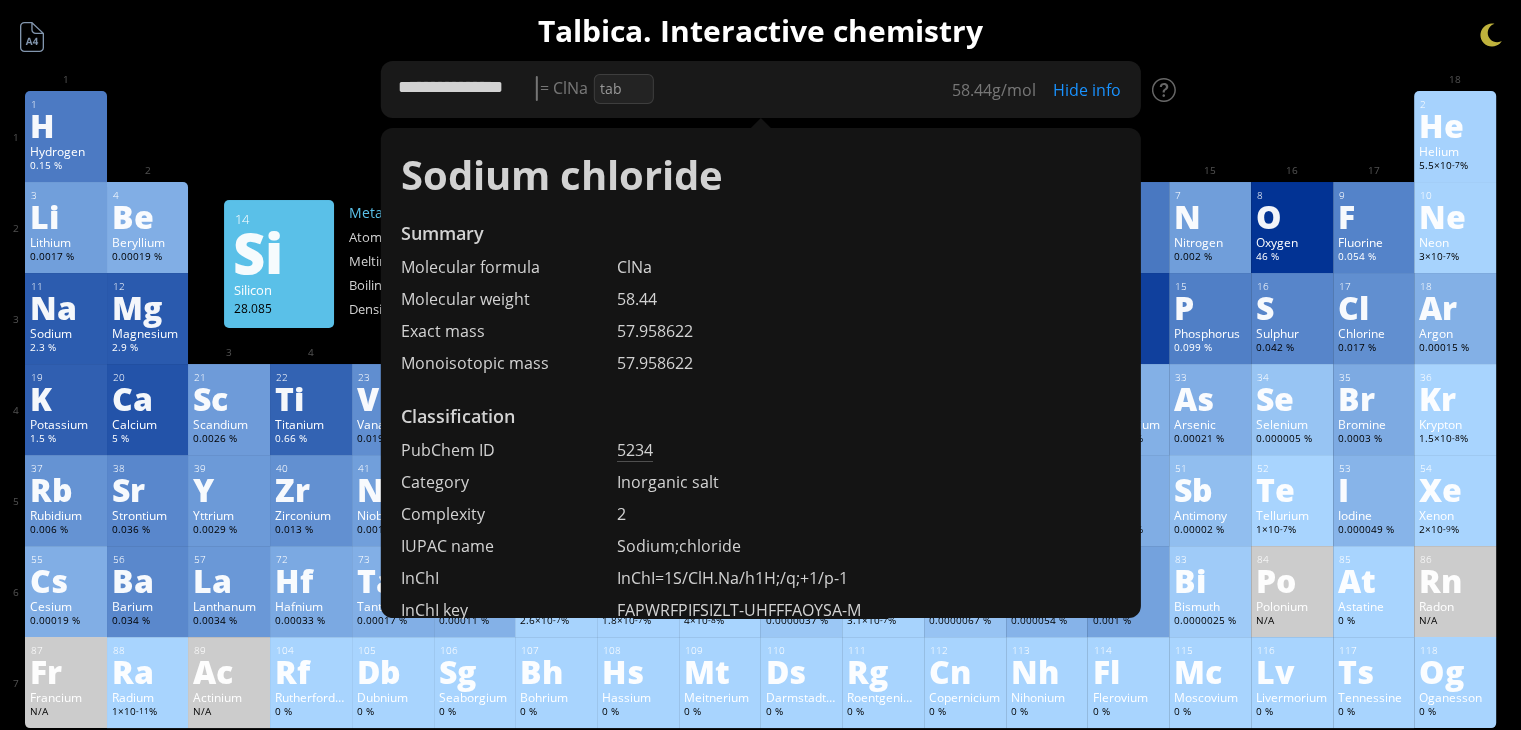 click on "**********" at bounding box center [760, 89] 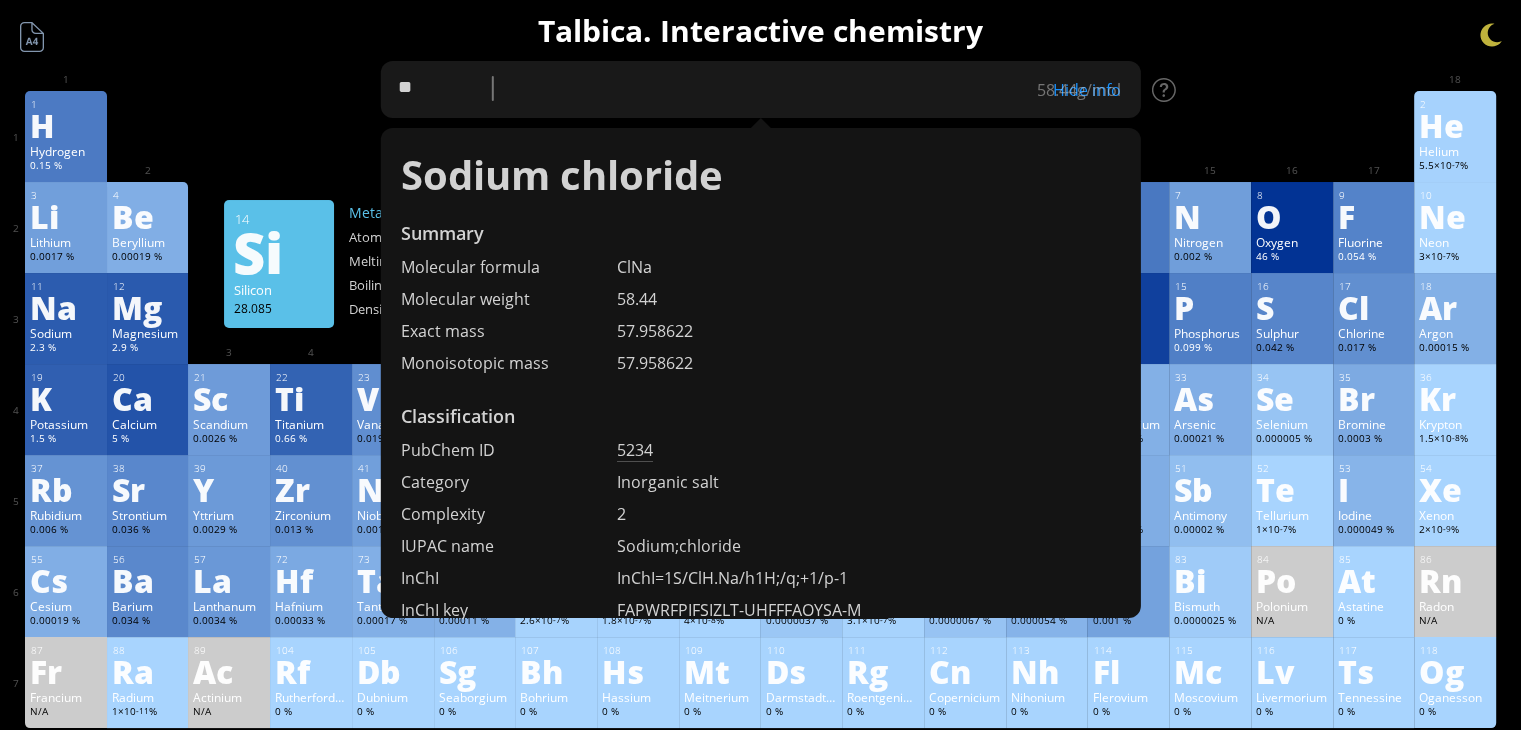 type on "*" 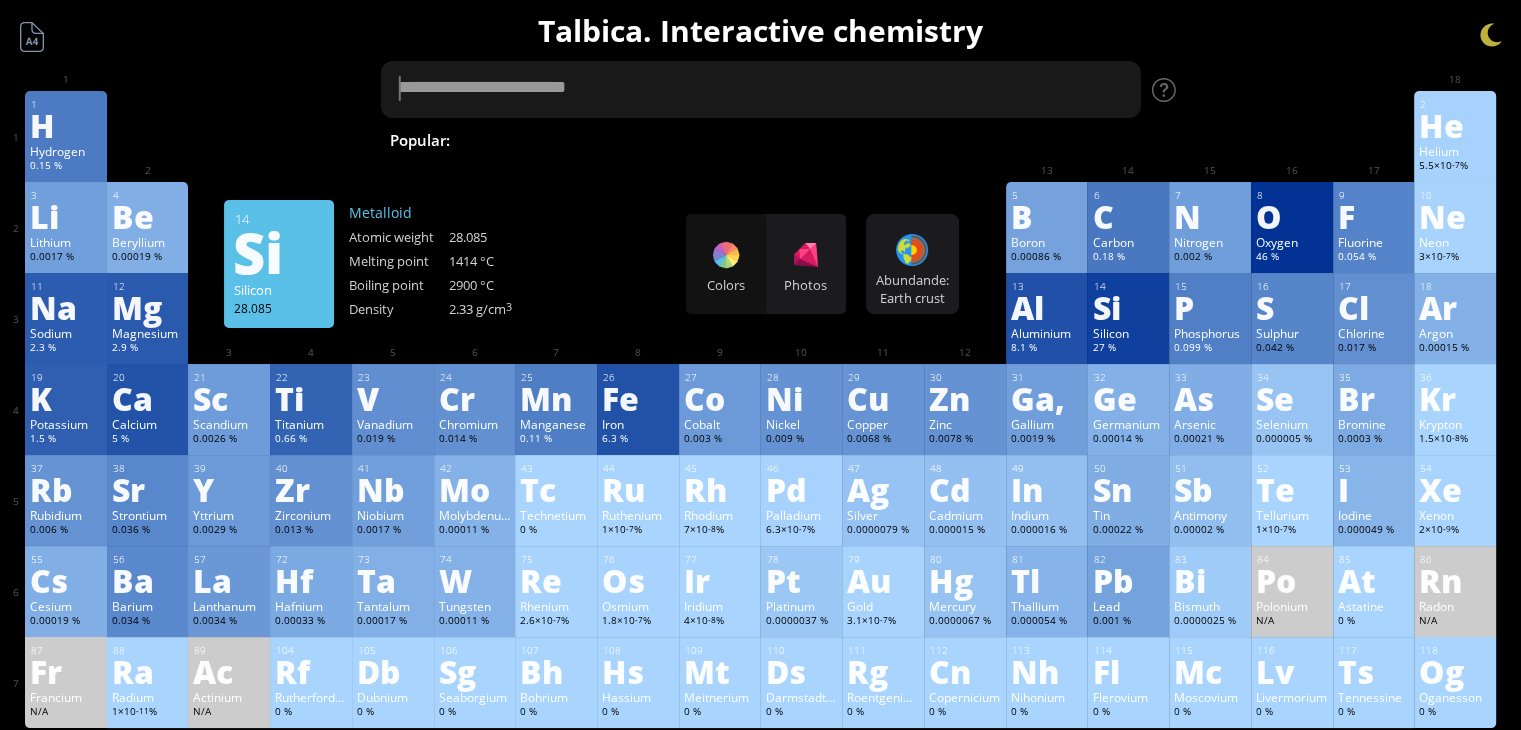 click at bounding box center [760, 89] 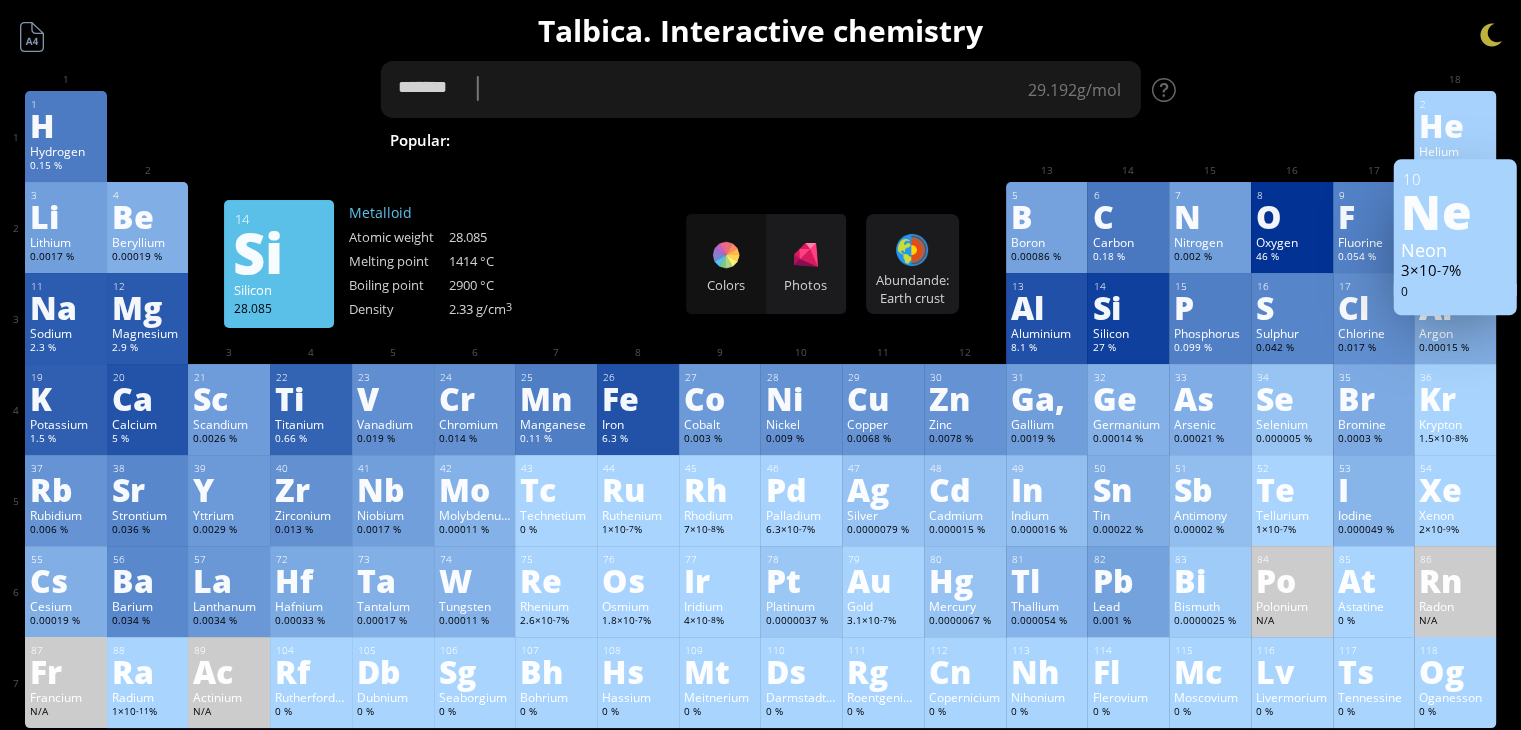type on "*******" 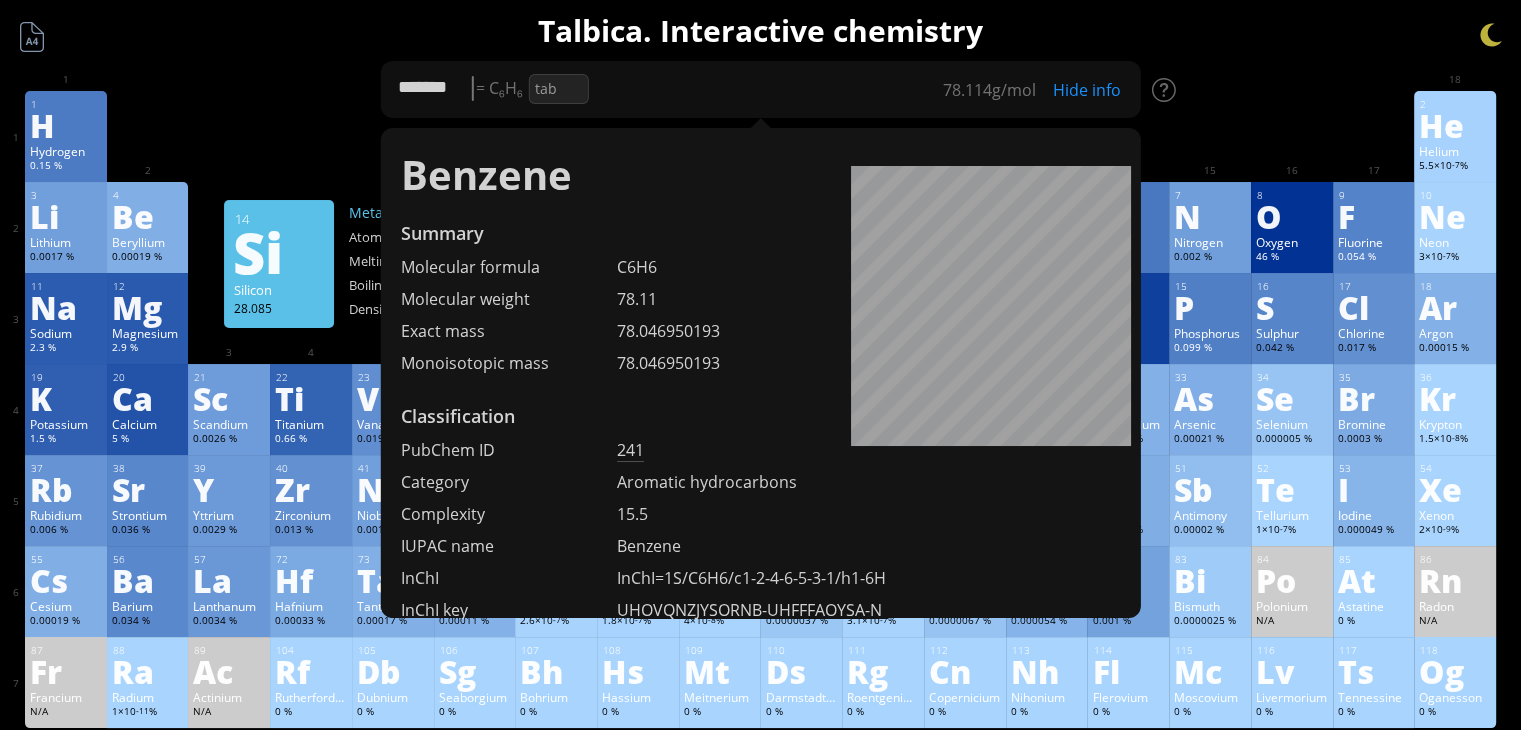 click on "1 H Hydrogen 0.15 % −1, +1 −1, +1 -259.14 °C -252.87 °C 0.0899 g/l 1s 1 2 He Helium 5.5×10 -7  % 0 0 N/A -268.93 °C 0.1785 g/l 1s 2" at bounding box center [760, 136] 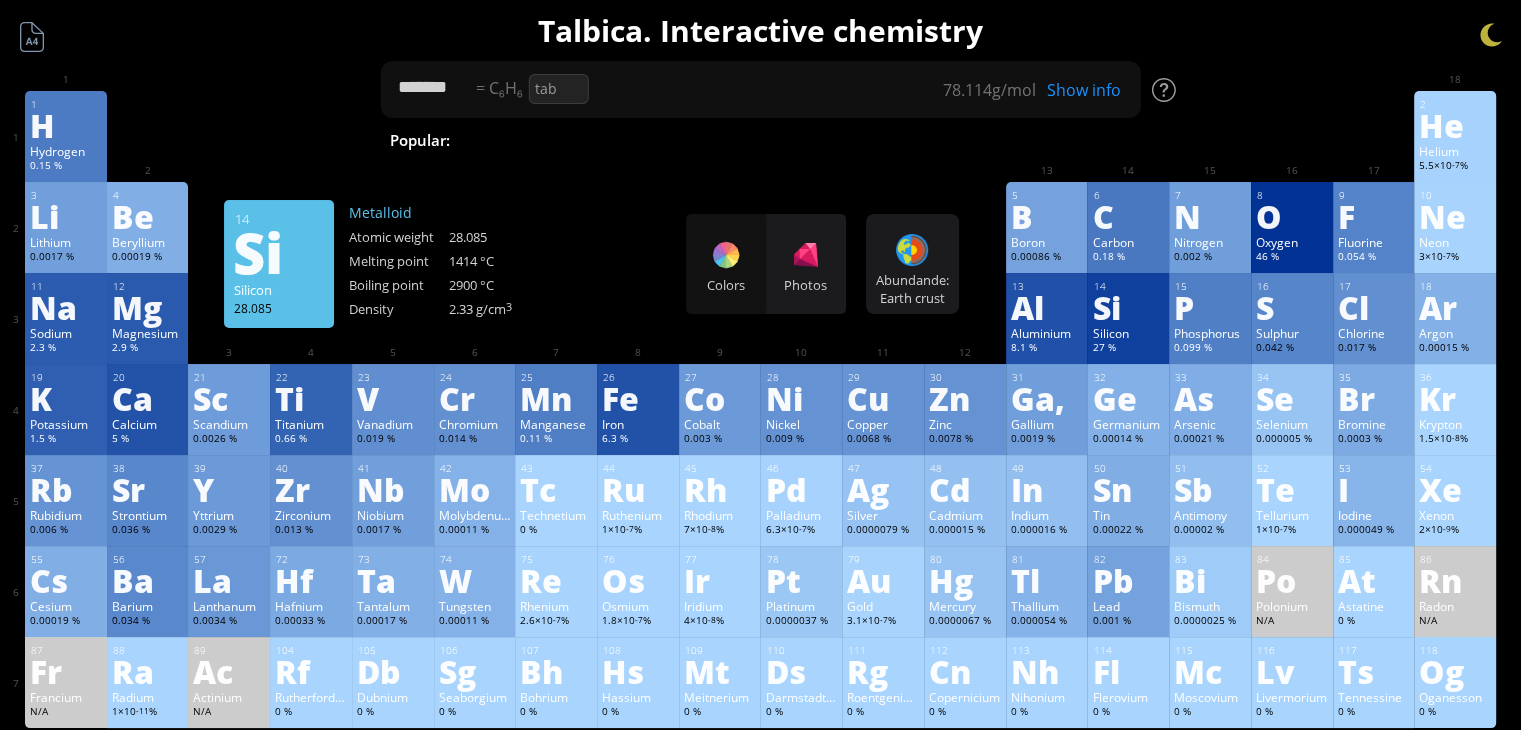 click at bounding box center (1164, 90) 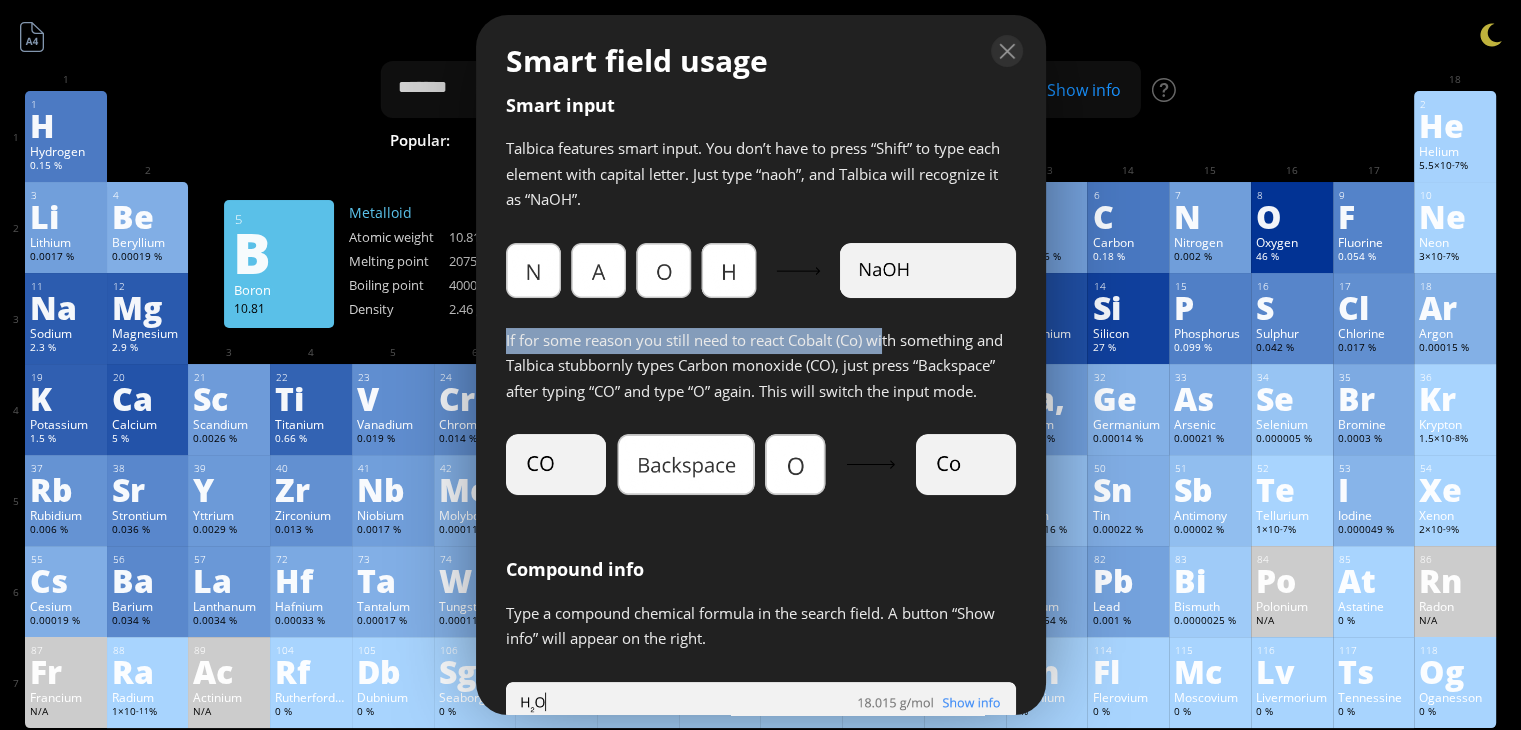 drag, startPoint x: 886, startPoint y: 346, endPoint x: 888, endPoint y: 247, distance: 99.0202 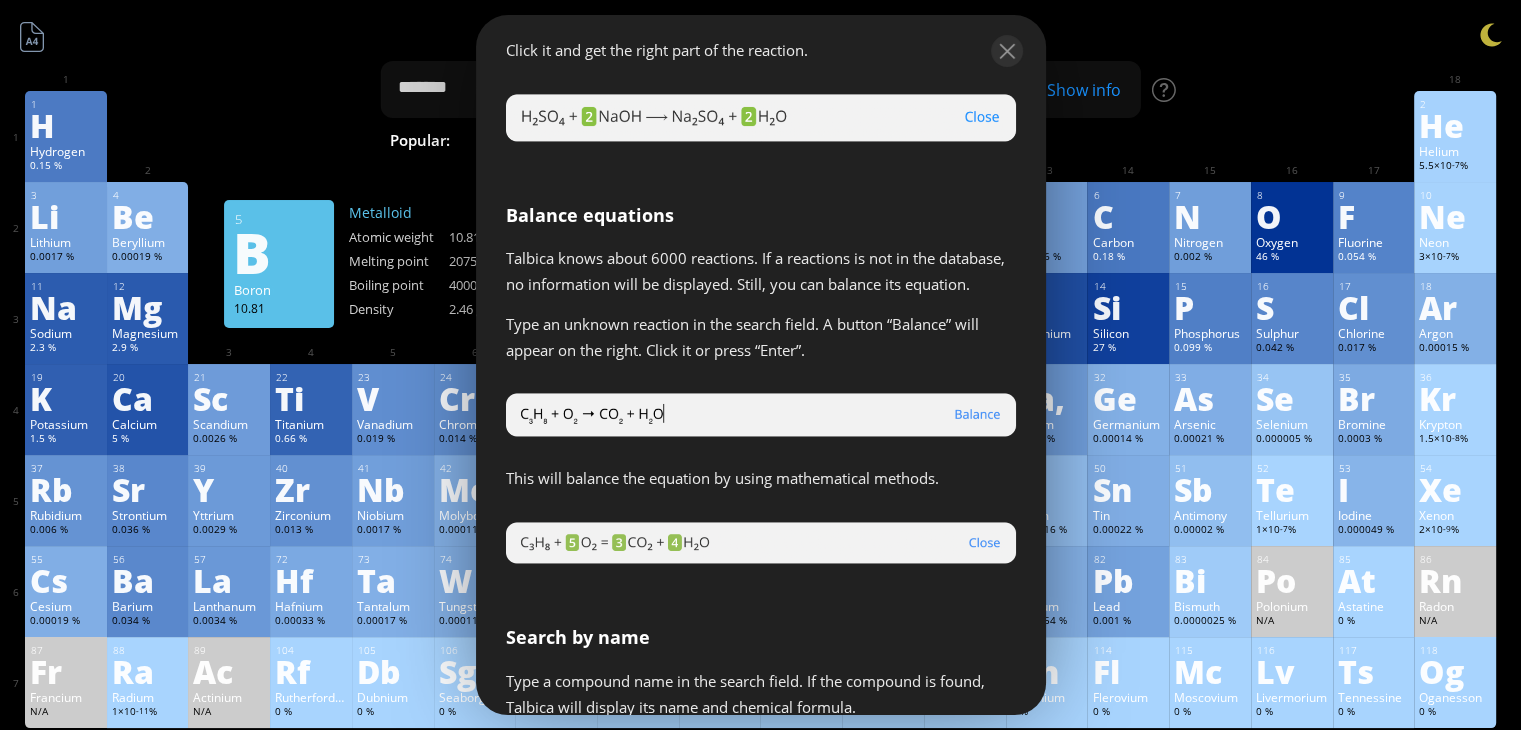 scroll, scrollTop: 3171, scrollLeft: 0, axis: vertical 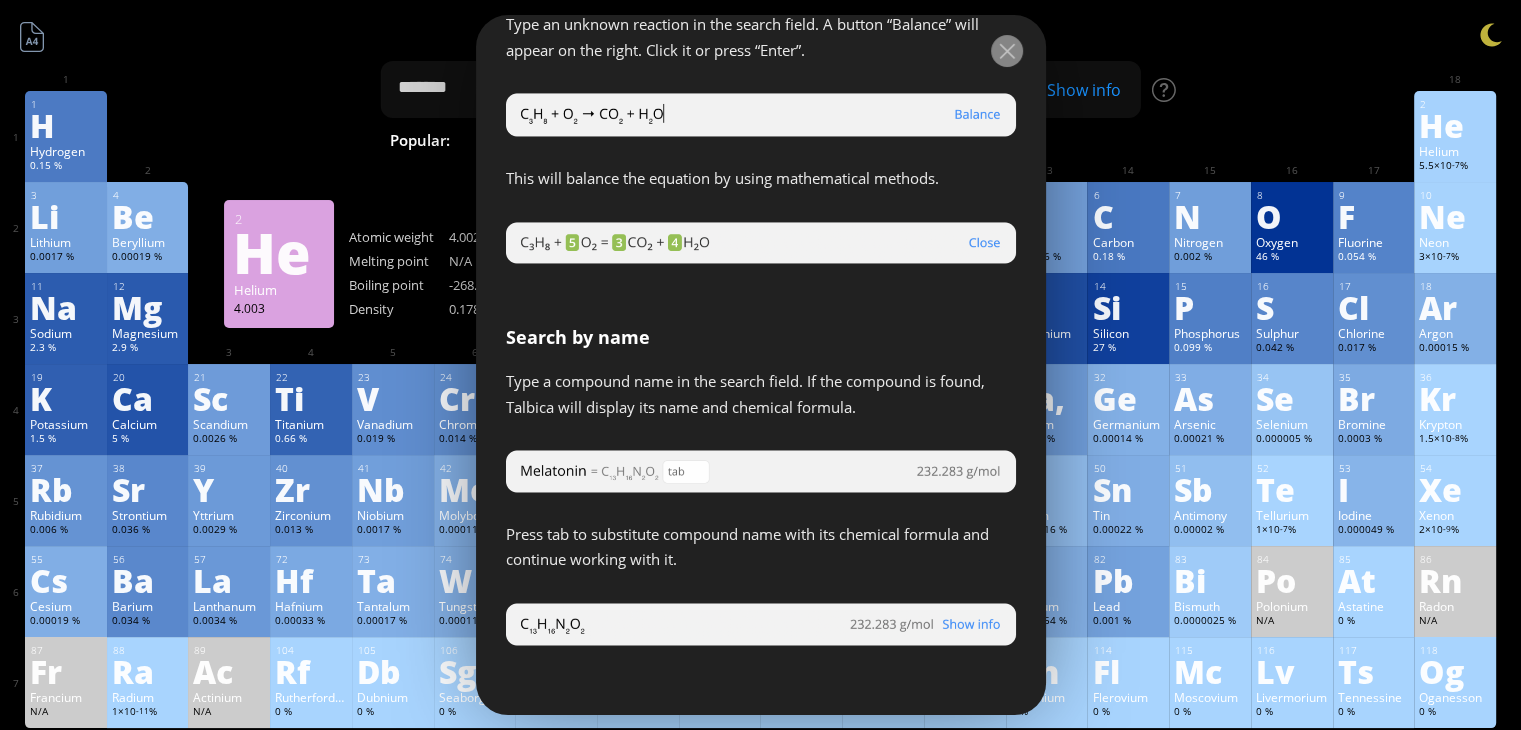 click at bounding box center [1007, 51] 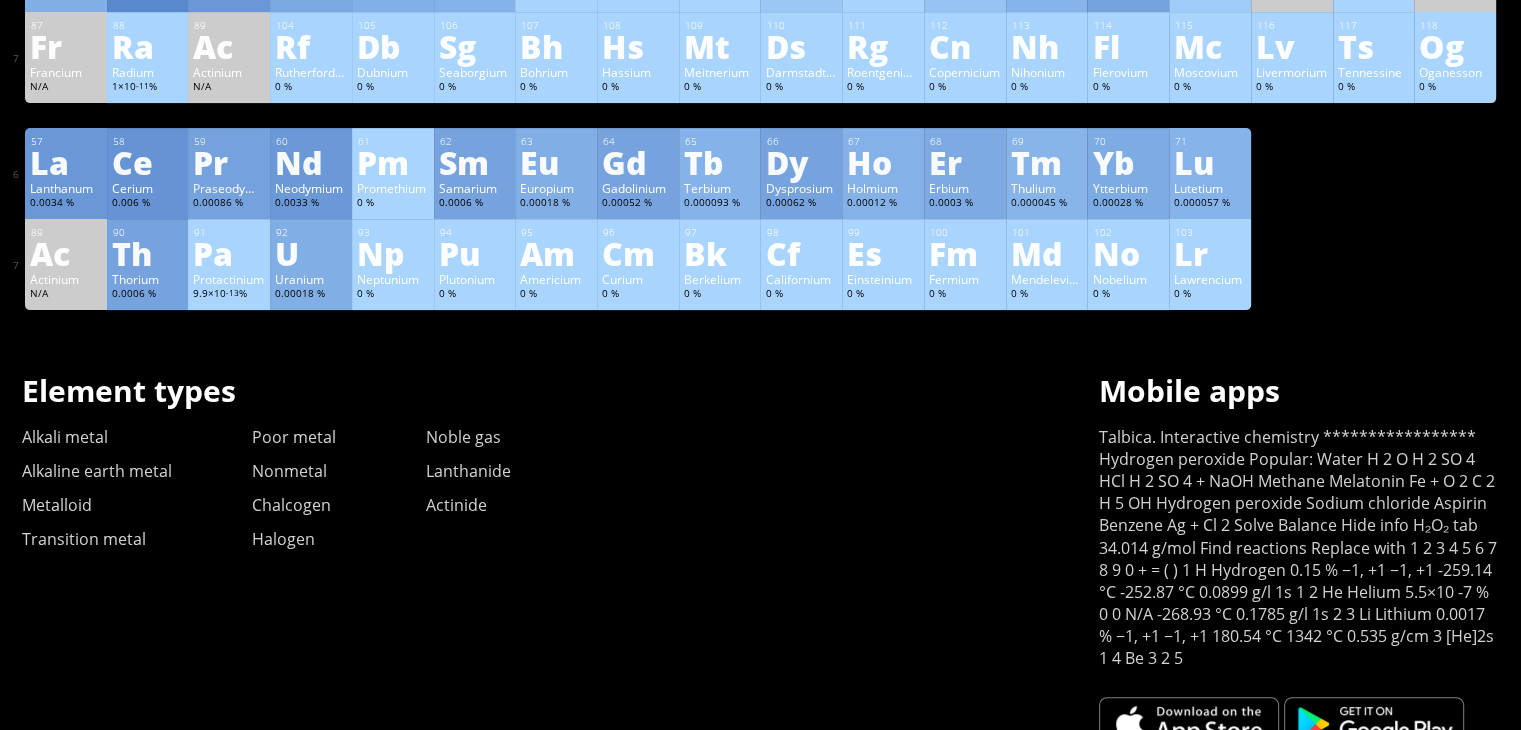 scroll, scrollTop: 624, scrollLeft: 0, axis: vertical 